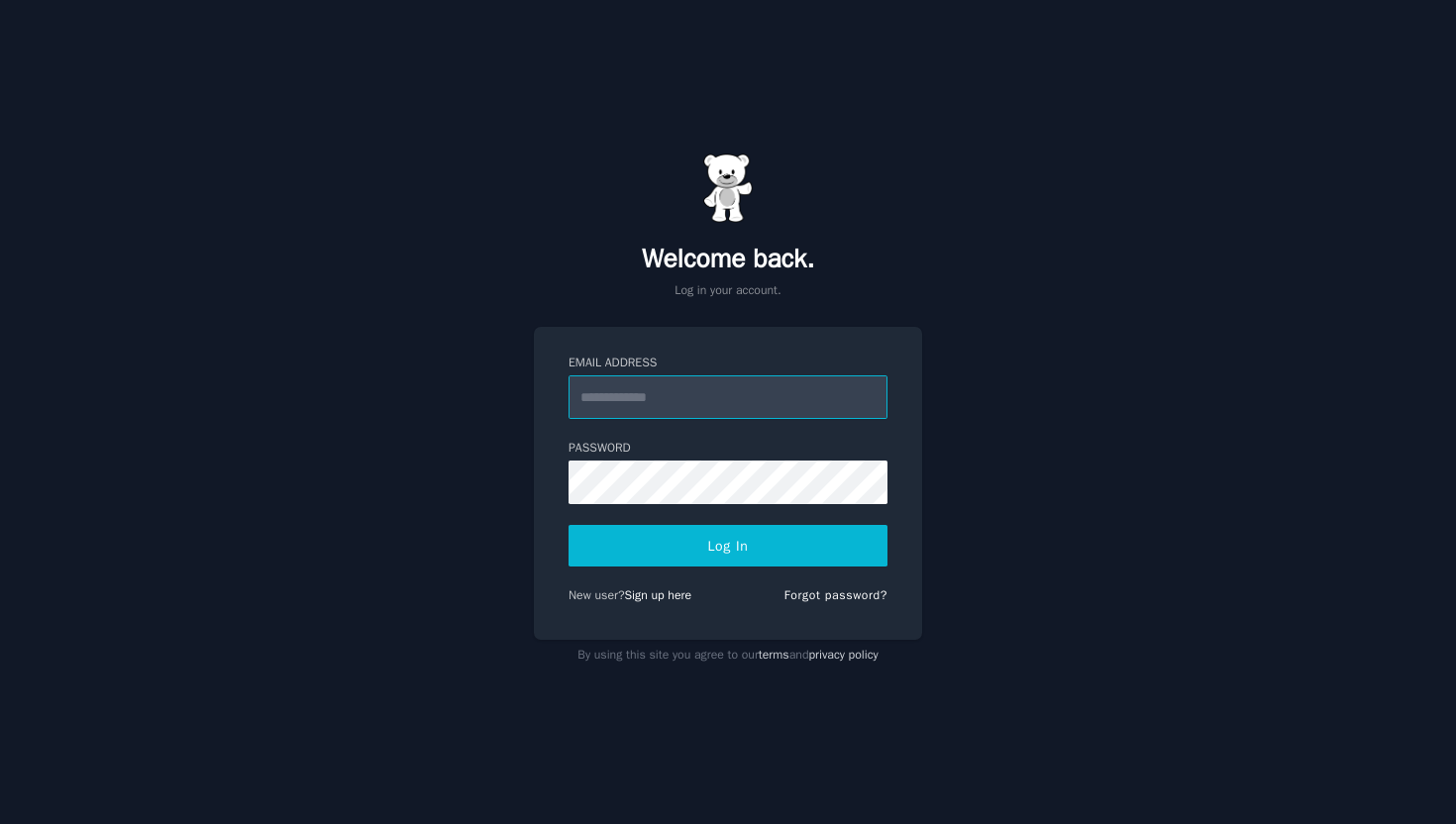 scroll, scrollTop: 0, scrollLeft: 0, axis: both 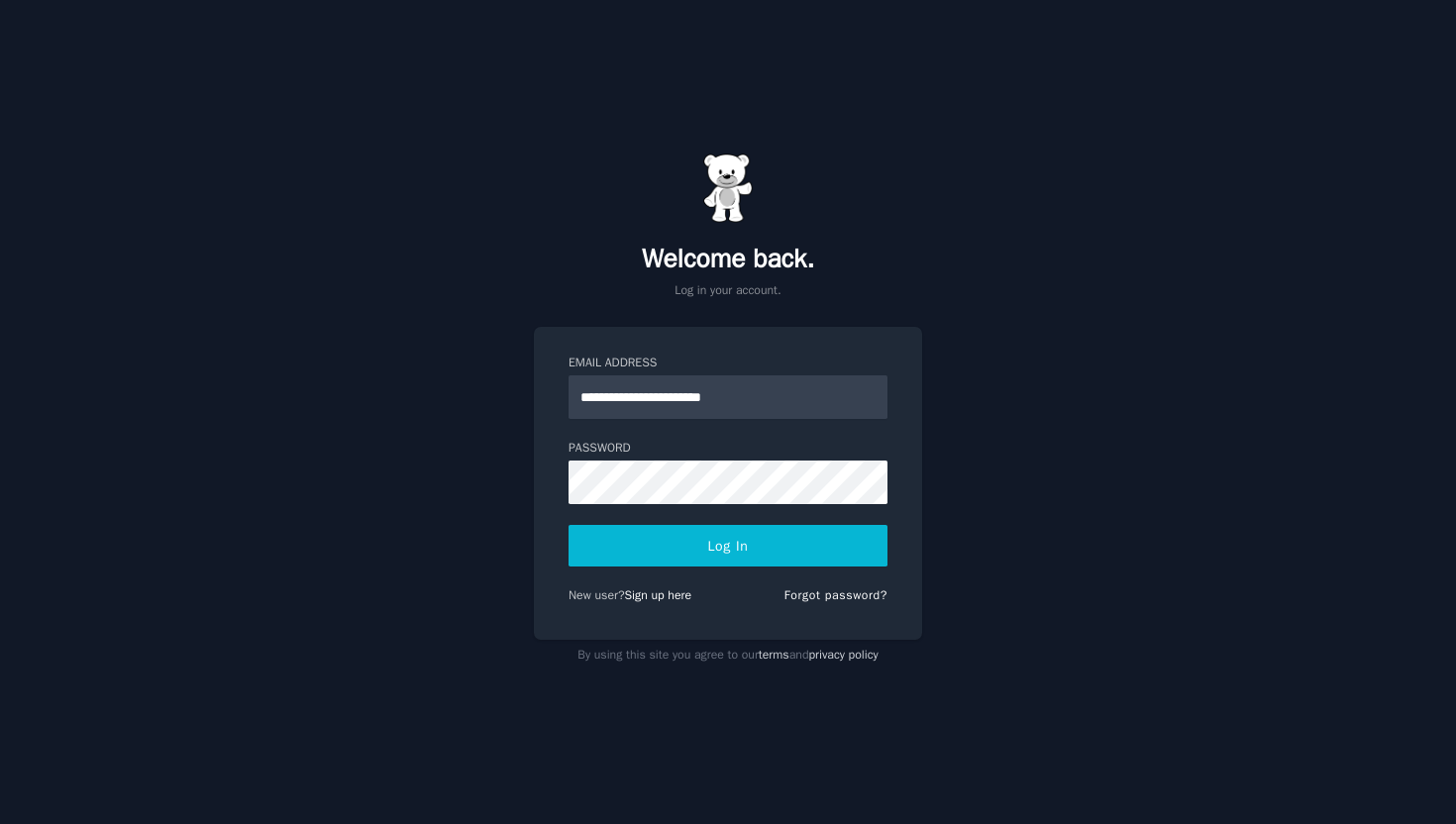 click on "Log In" at bounding box center (728, 546) 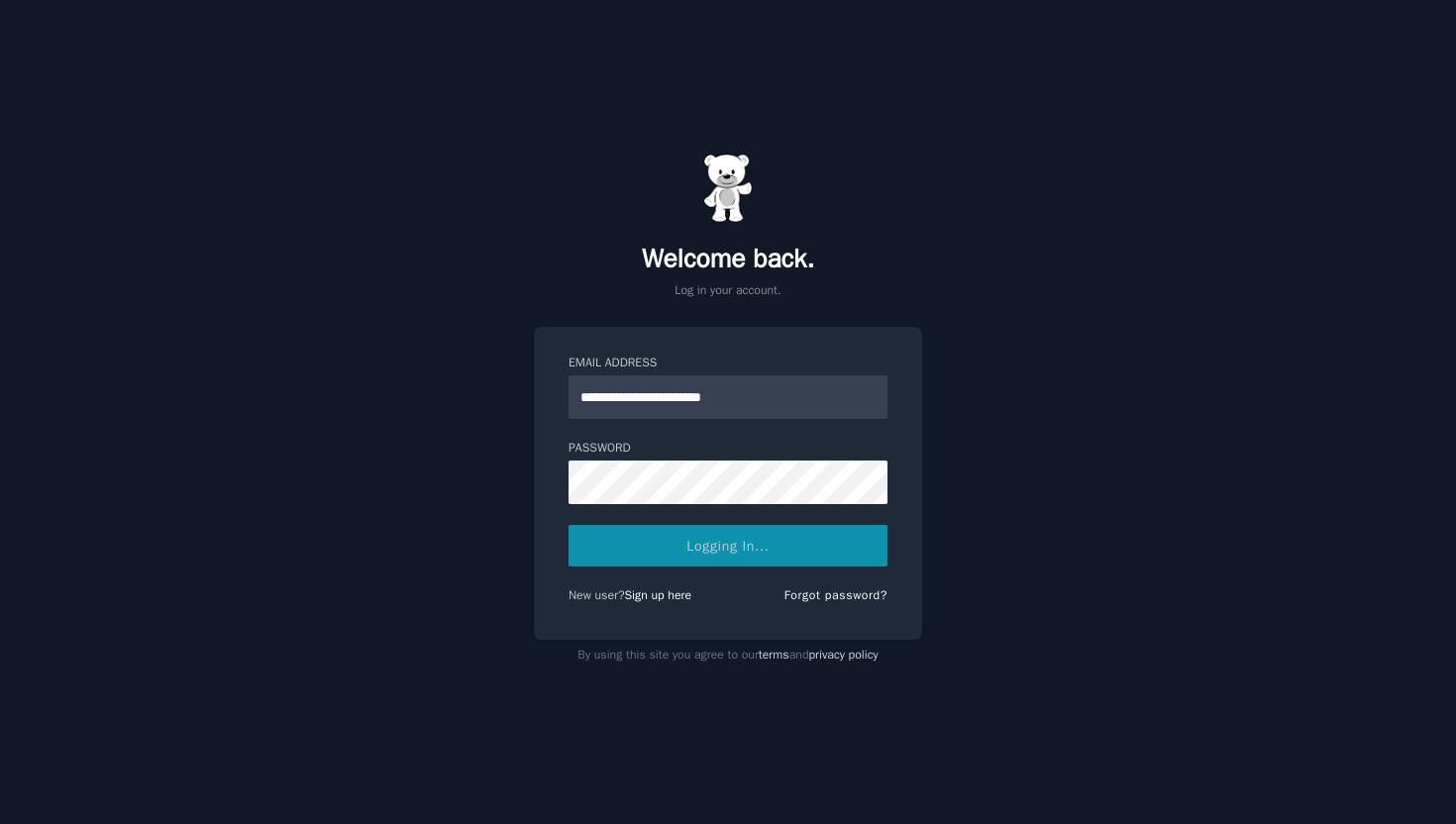 click on "Logging In..." 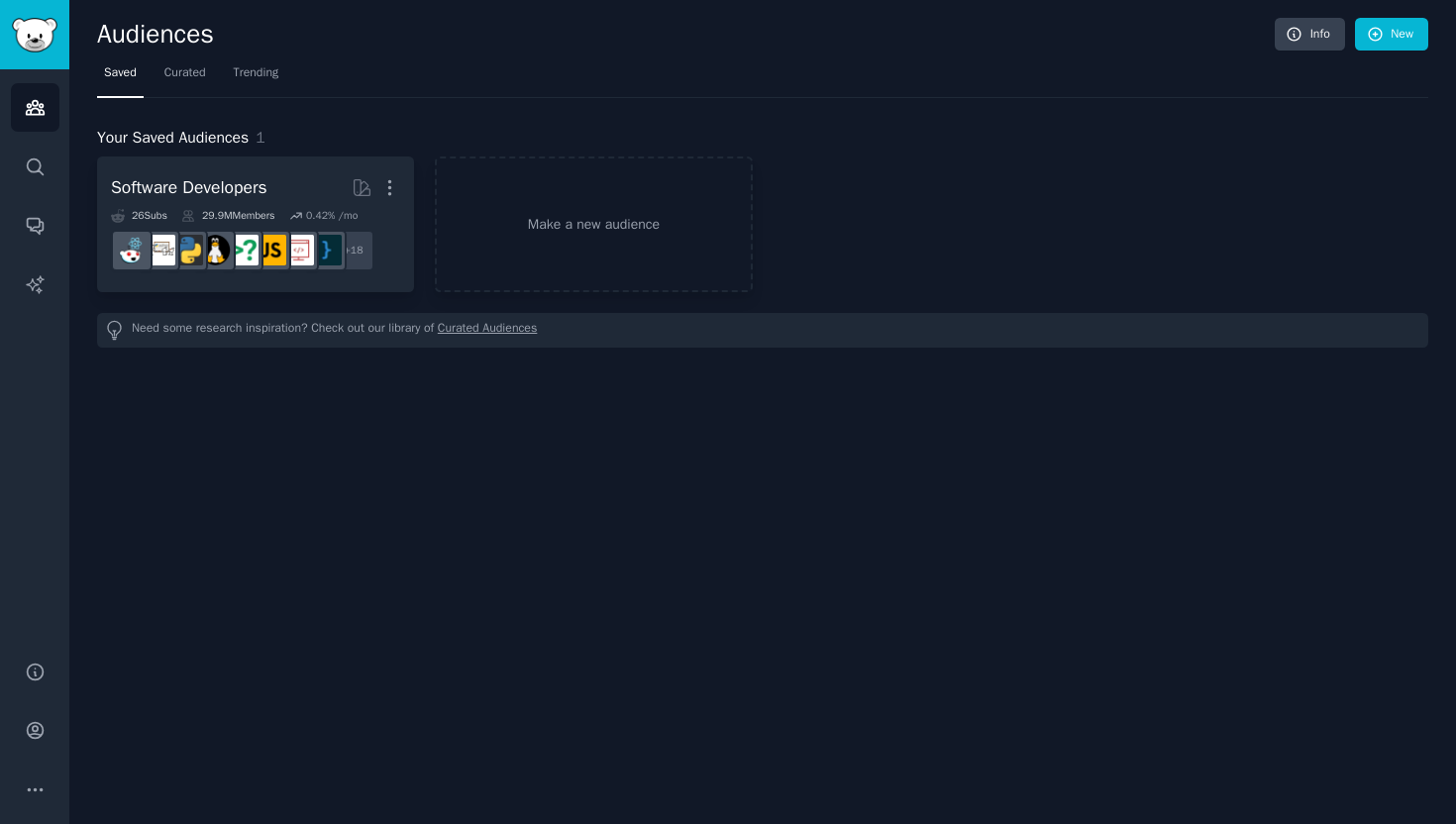 scroll, scrollTop: 0, scrollLeft: 0, axis: both 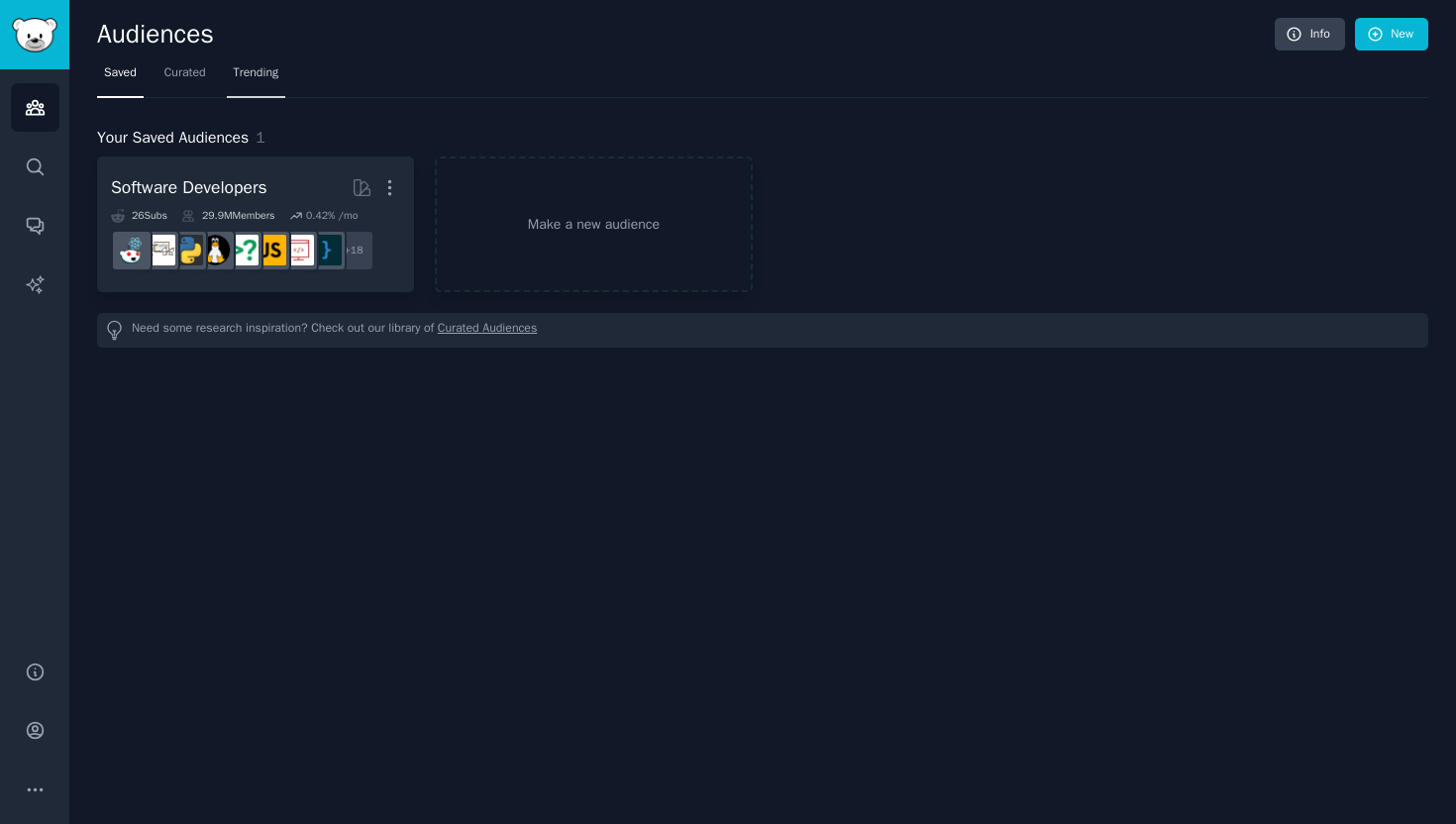 click on "Trending" at bounding box center [257, 73] 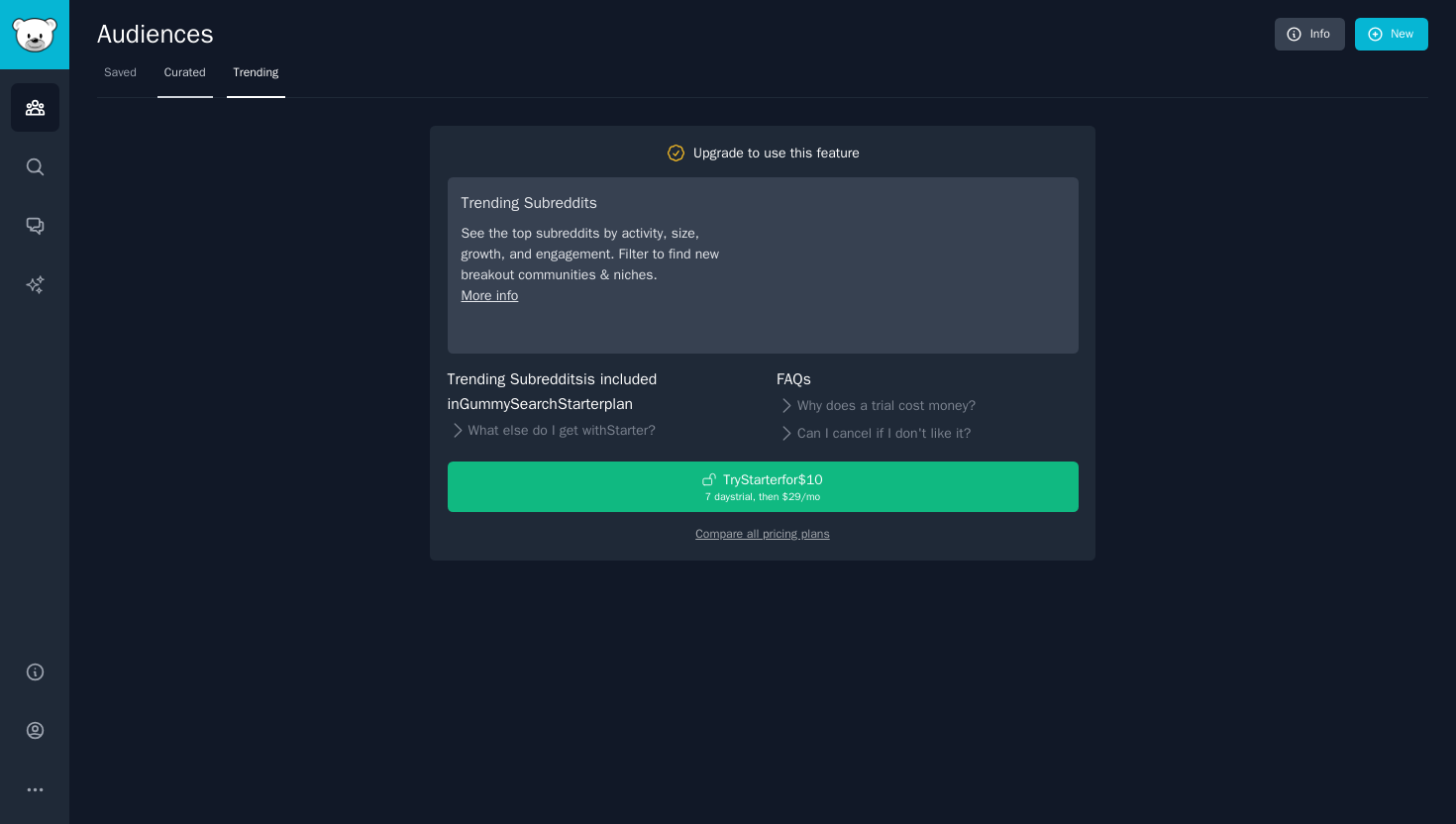 click on "Curated" at bounding box center (185, 77) 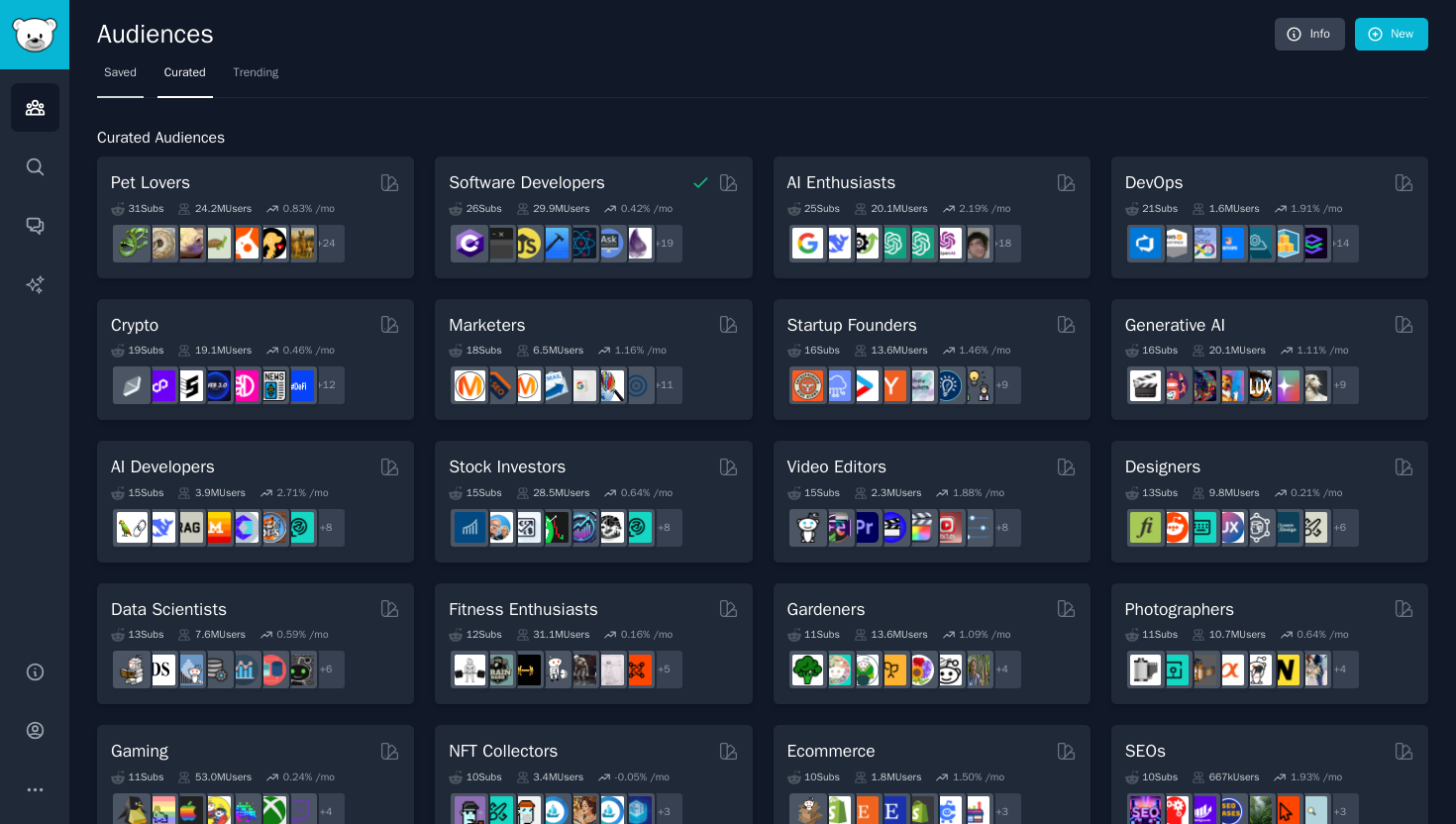 click on "Saved" at bounding box center (120, 73) 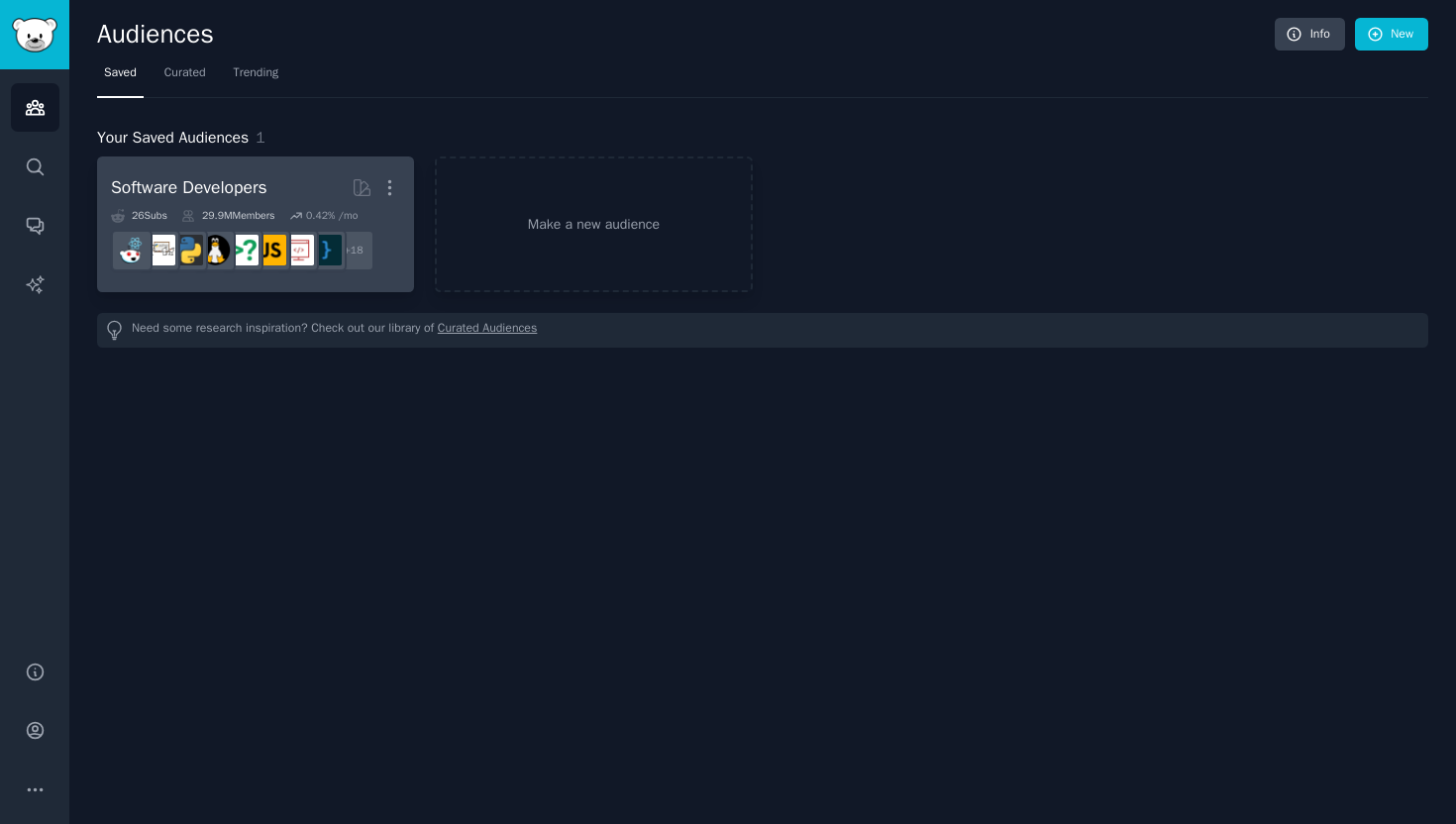 click on "29.9M  Members" at bounding box center [228, 216] 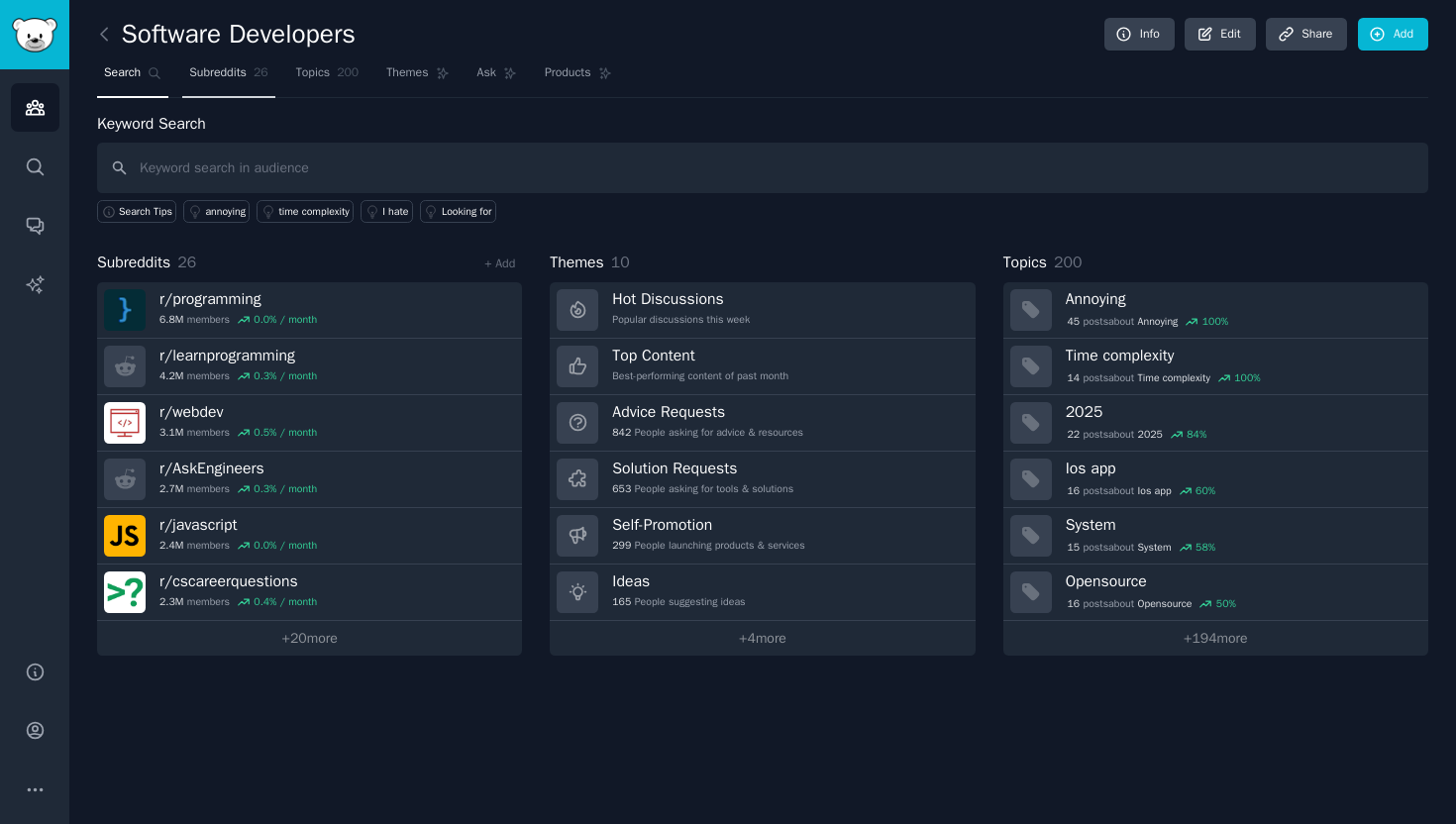 click on "Subreddits" at bounding box center [218, 73] 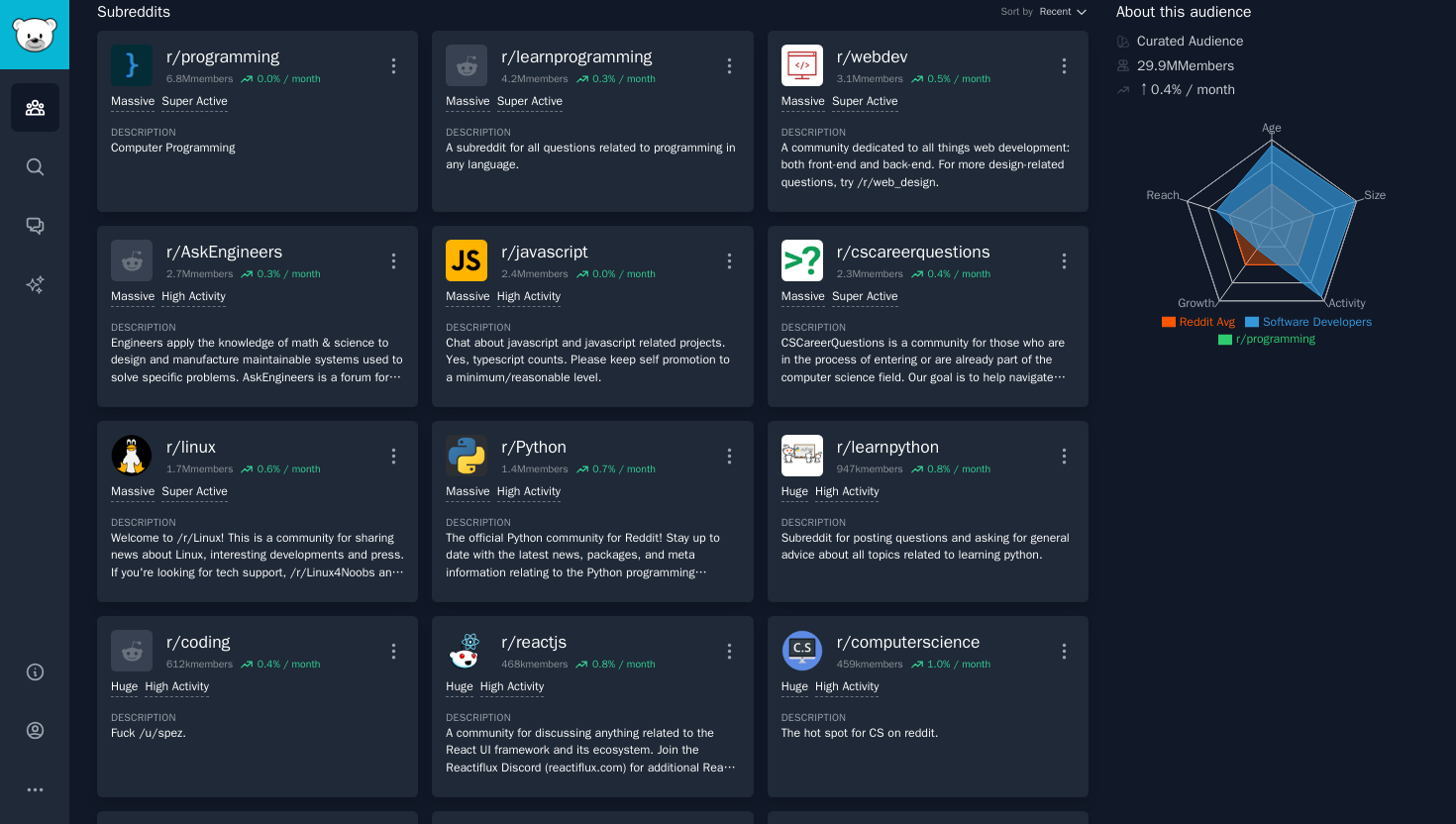 scroll, scrollTop: 0, scrollLeft: 0, axis: both 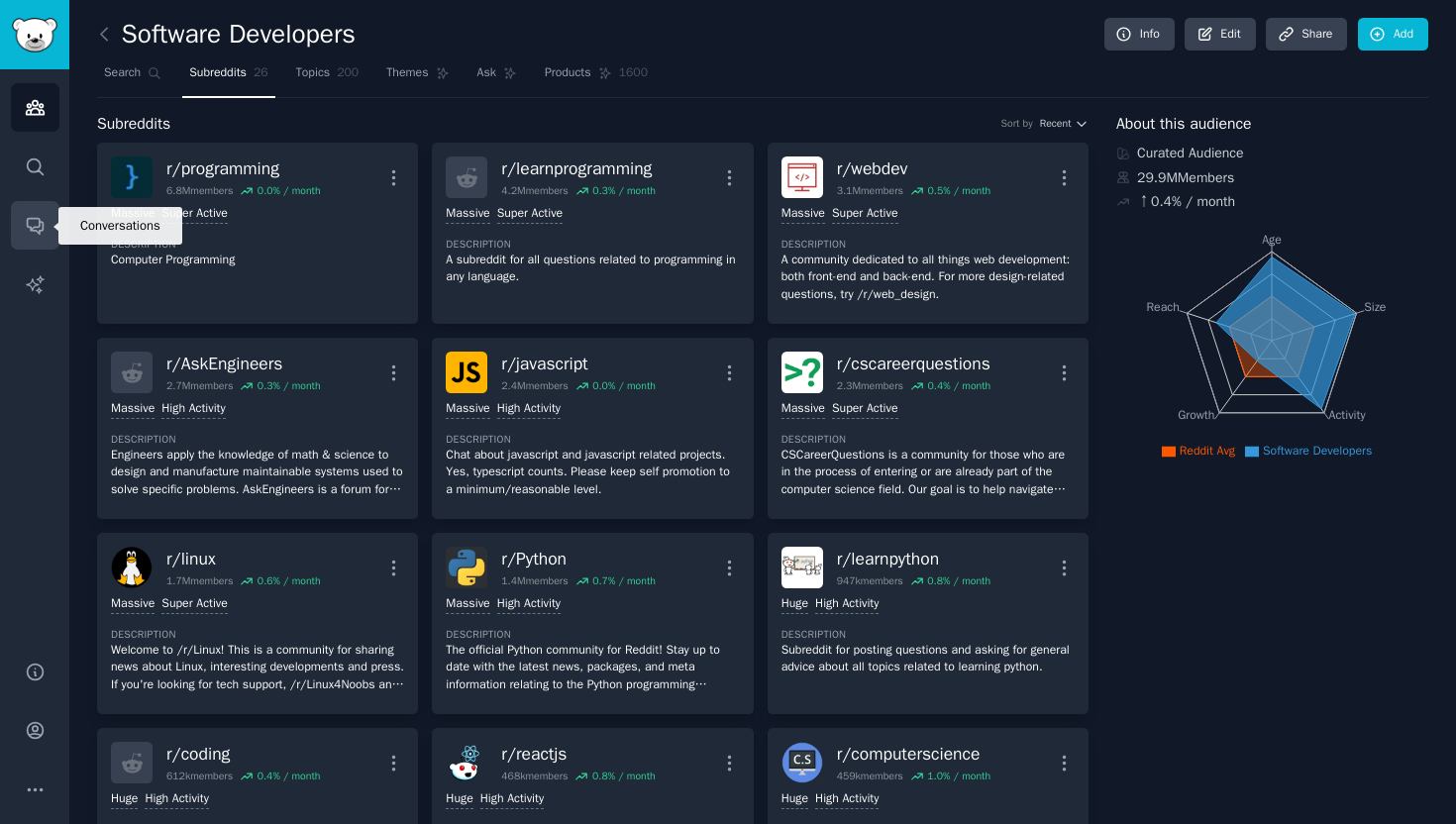 click 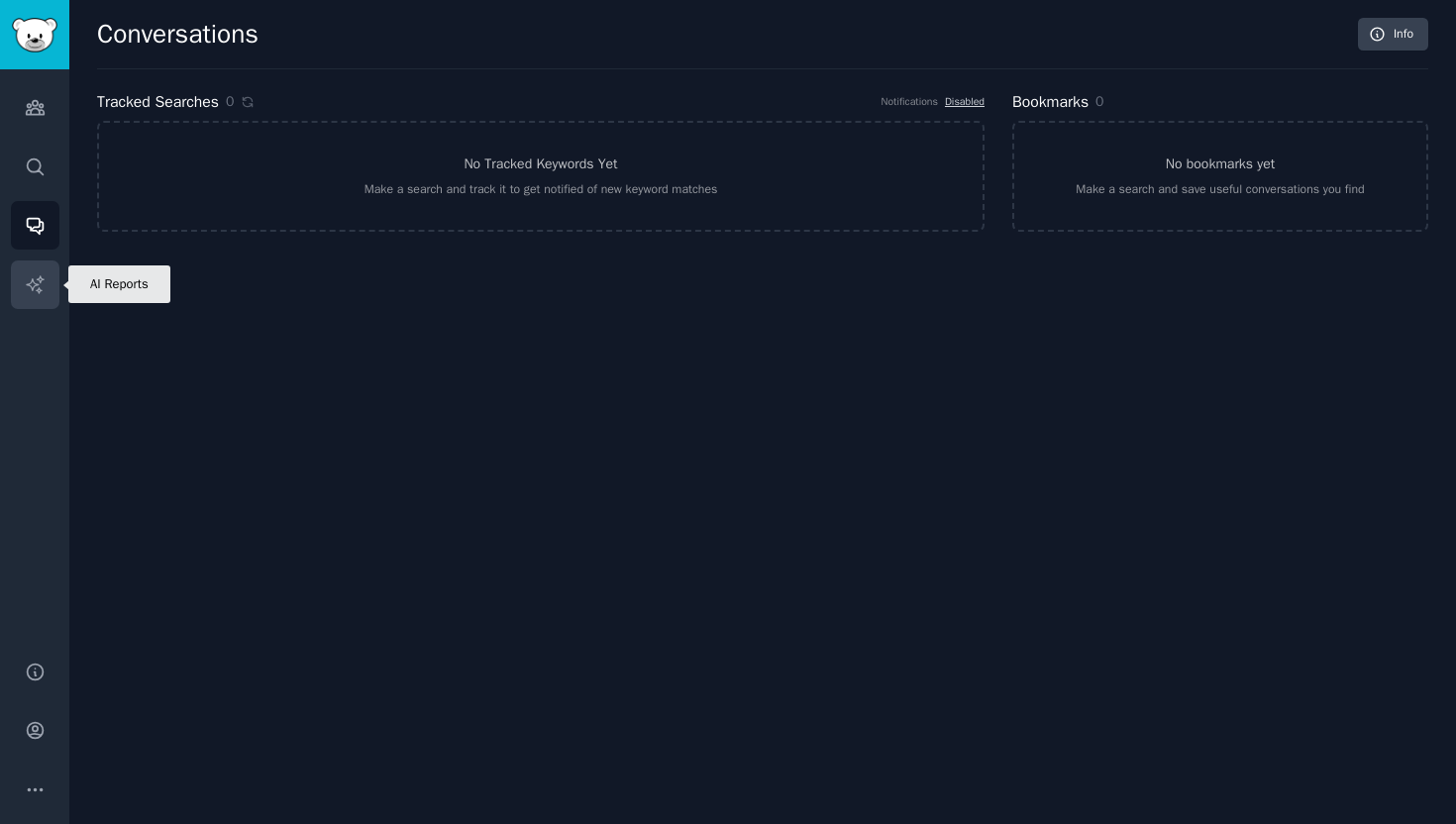 click 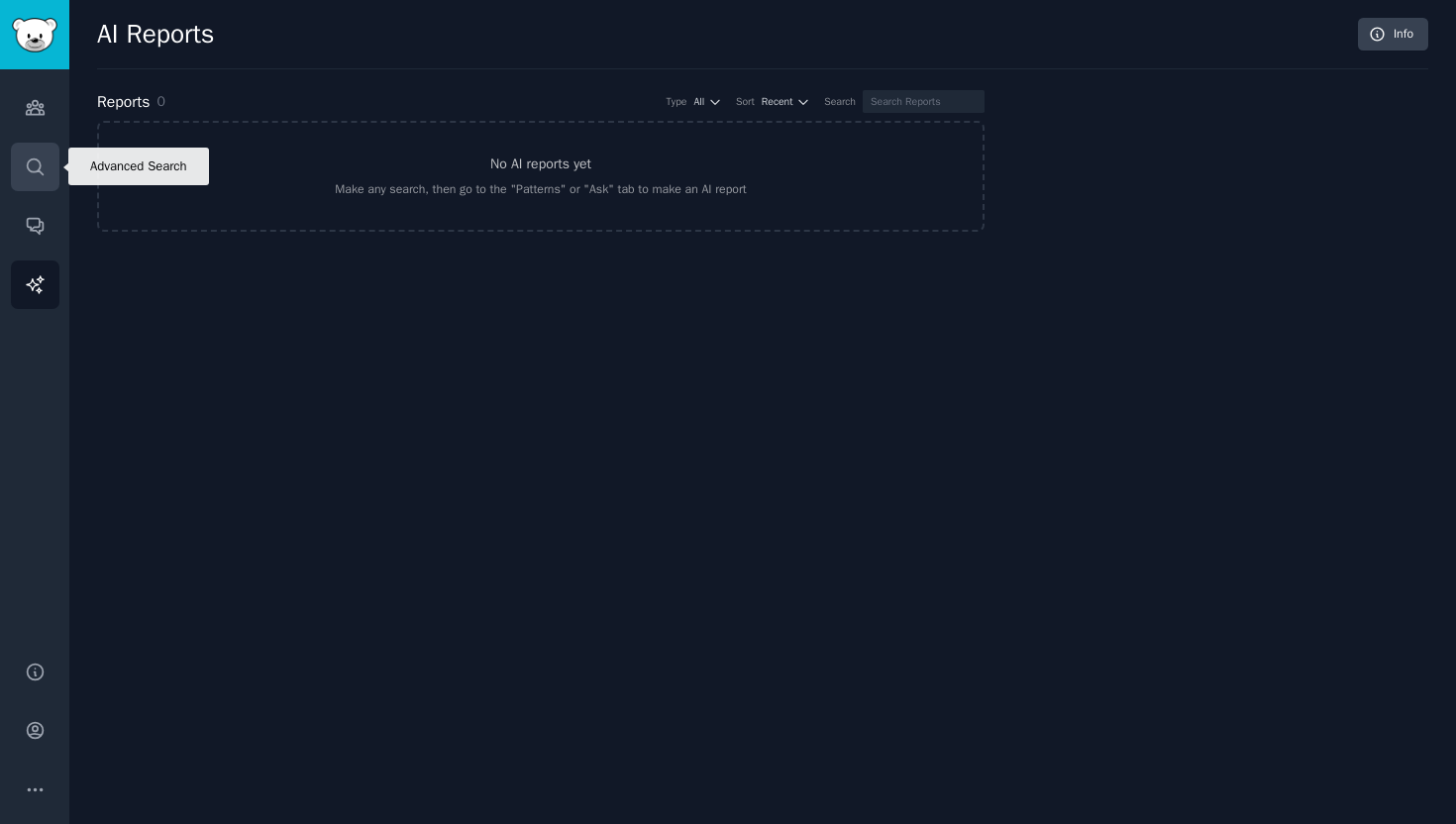 click on "Search" at bounding box center (35, 166) 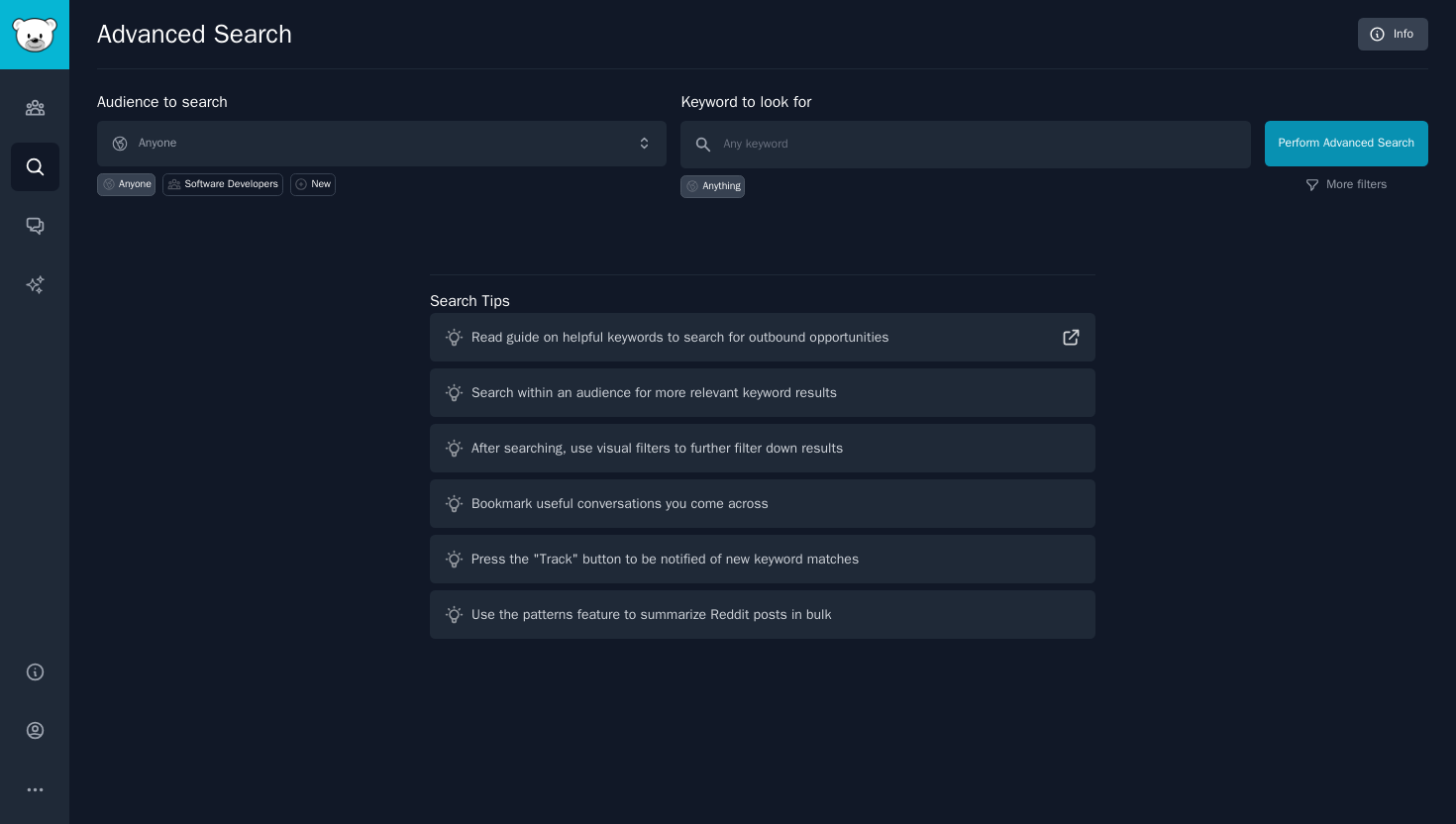 click on "Audiences Search Conversations AI Reports" at bounding box center (35, 353) 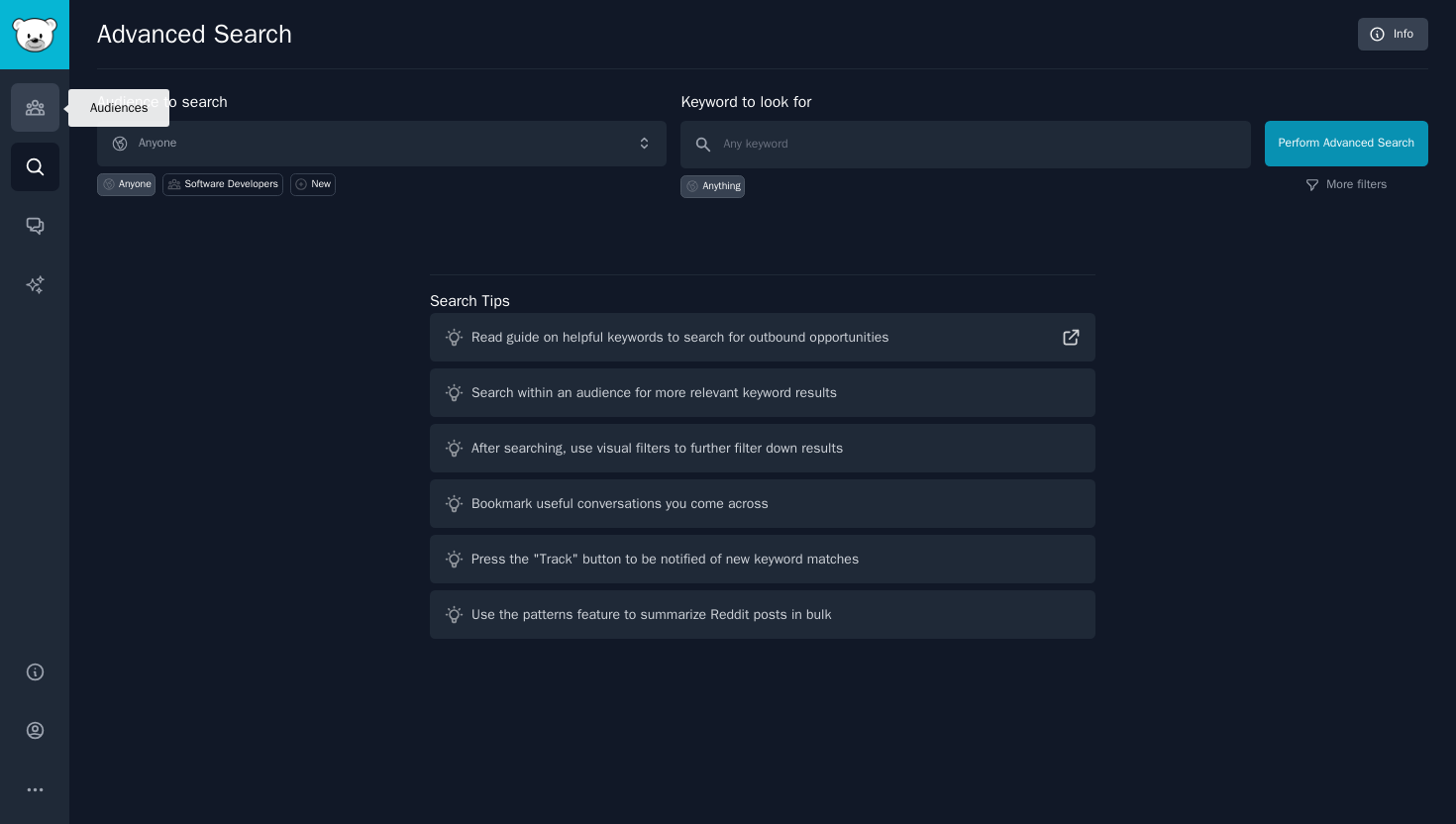click on "Audiences" at bounding box center [35, 107] 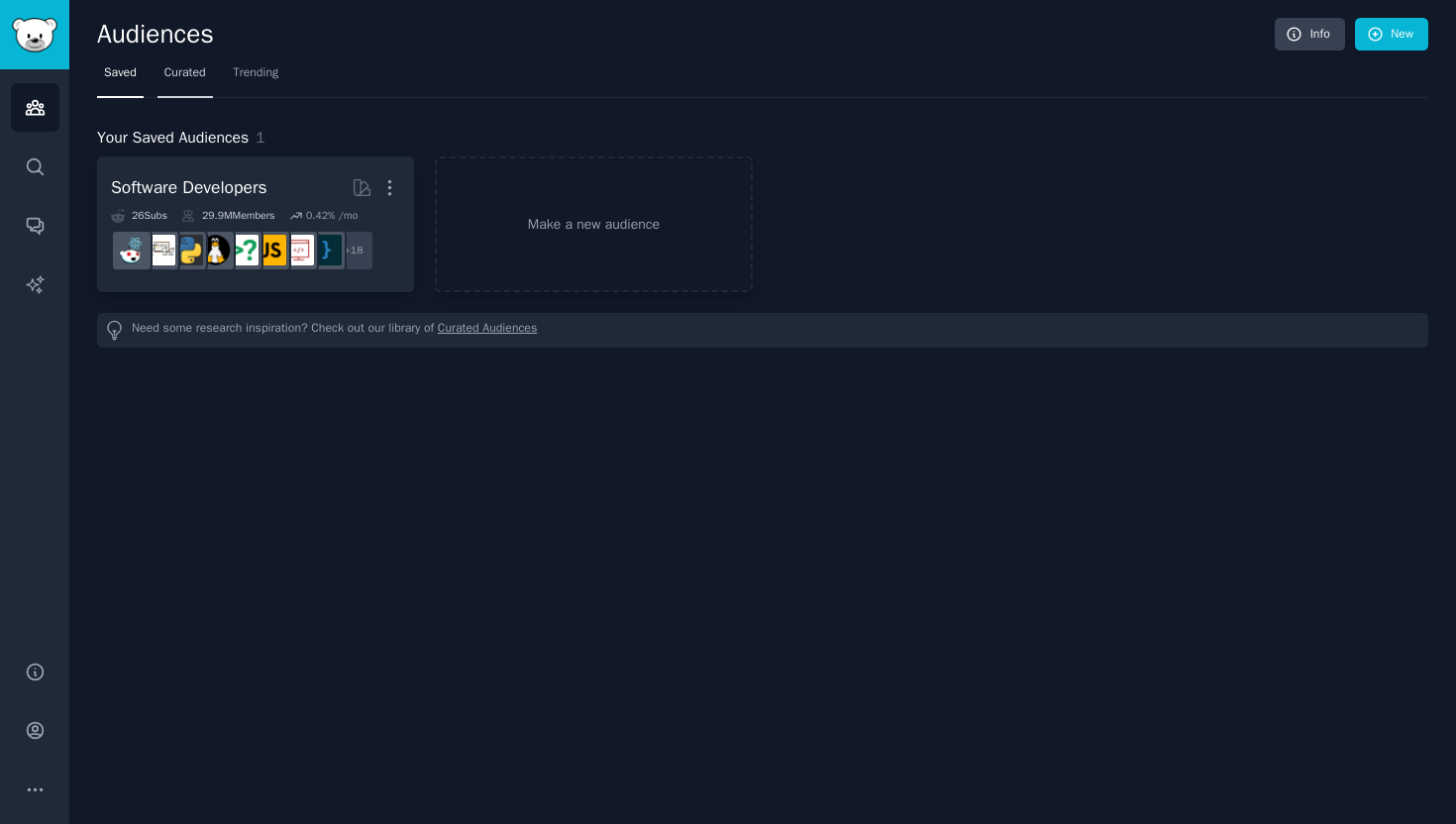 click on "Curated" at bounding box center (185, 77) 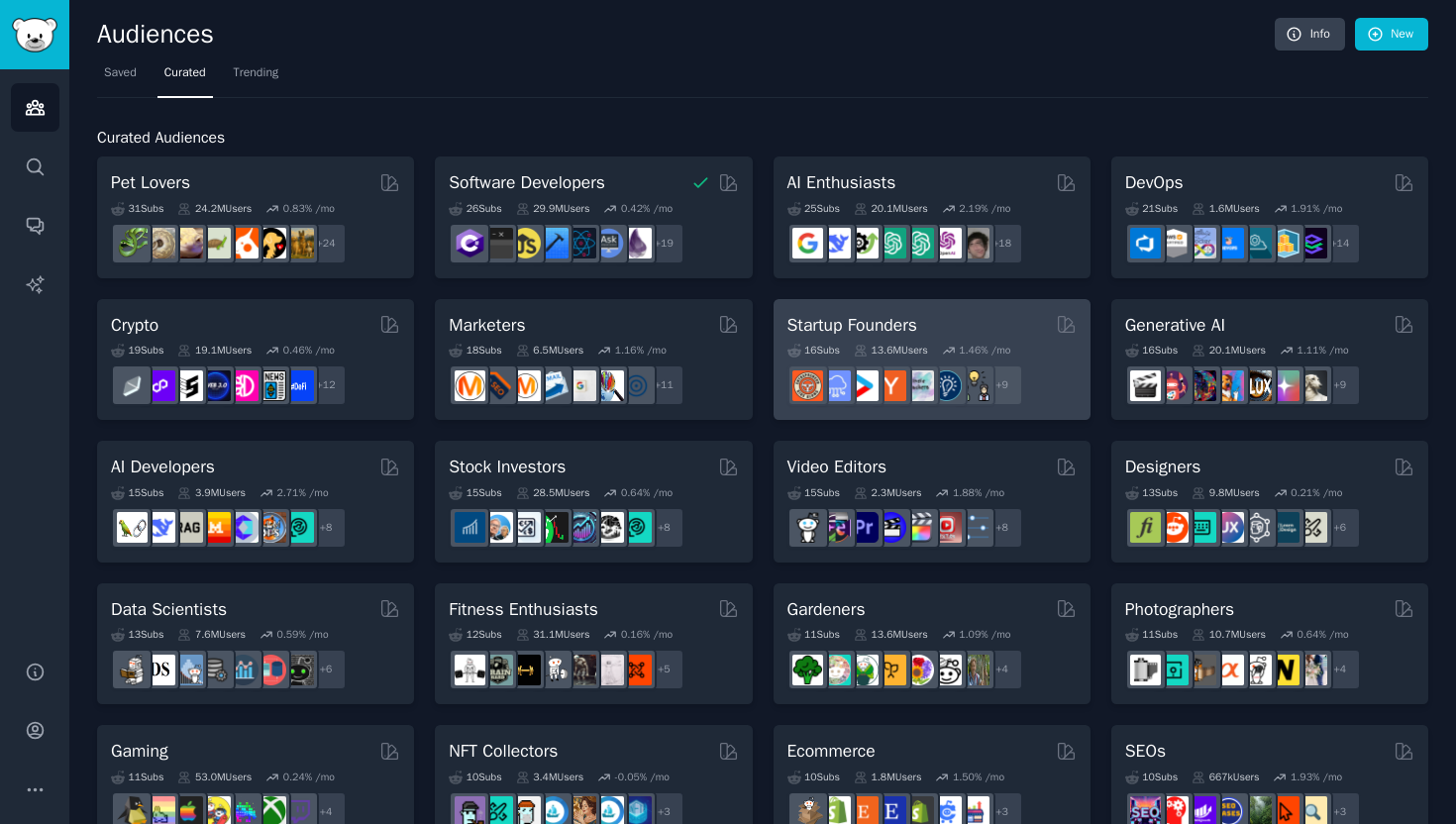 click on "16  Sub s 13.6M  Users 1.46 % /mo r/startup_resources, r/indiebiz, r/advancedentrepreneur, r/Entrepreneurs, r/SideProject, r/startups, r/smallbusiness, r/business, r/Entrepreneur + 9" at bounding box center [932, 371] 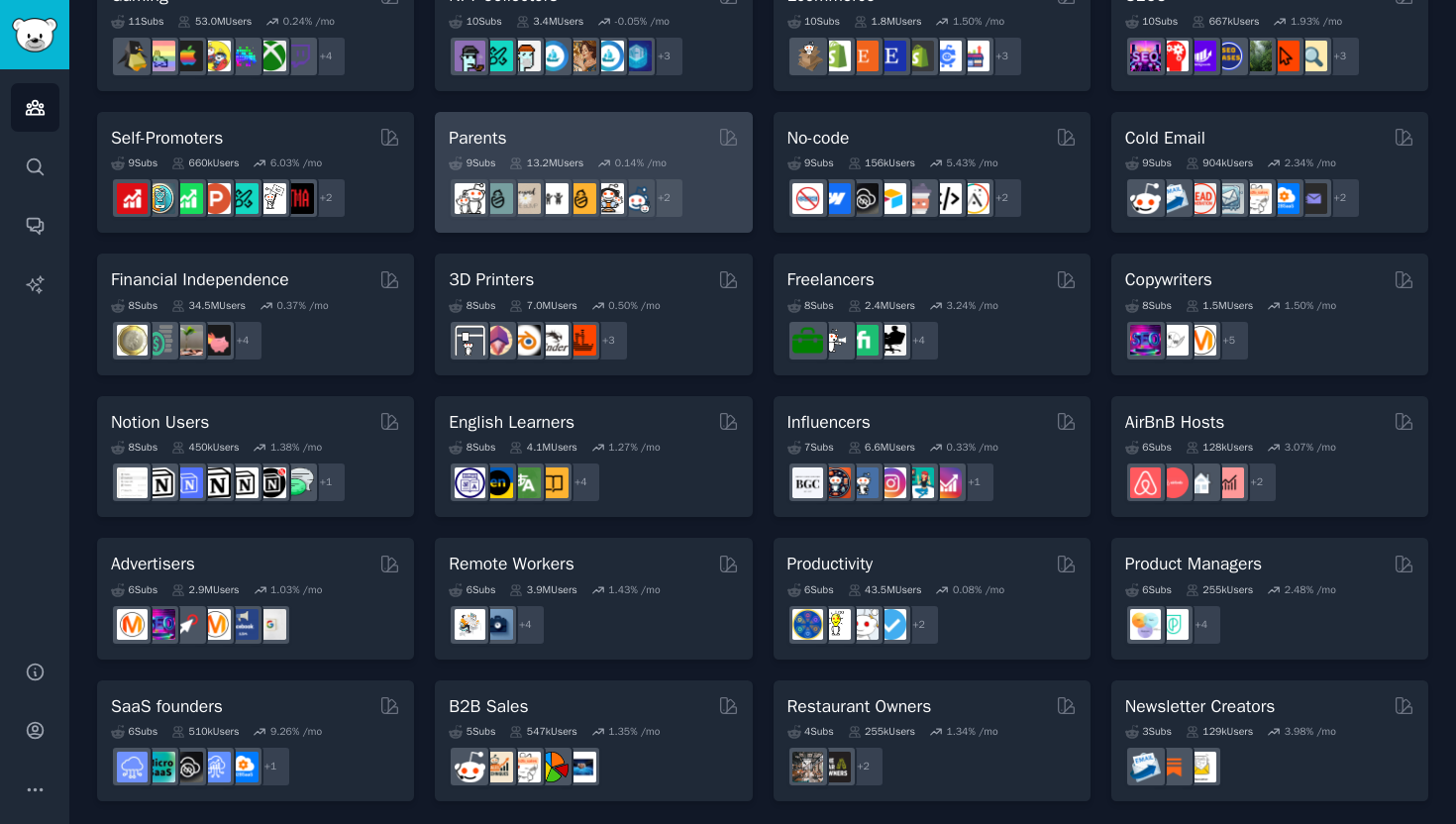 scroll, scrollTop: 761, scrollLeft: 0, axis: vertical 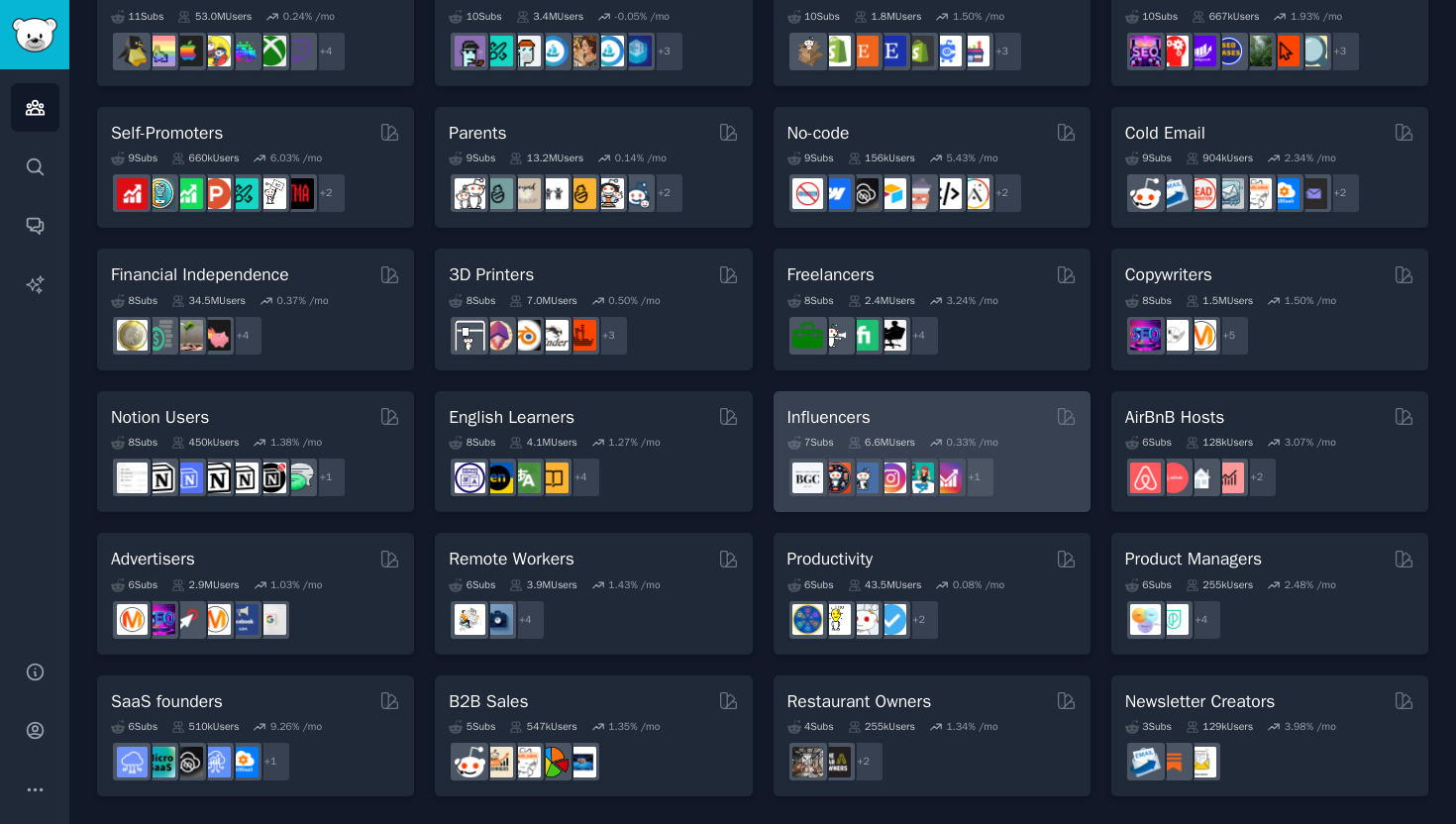 click on "Influencers" at bounding box center [932, 417] 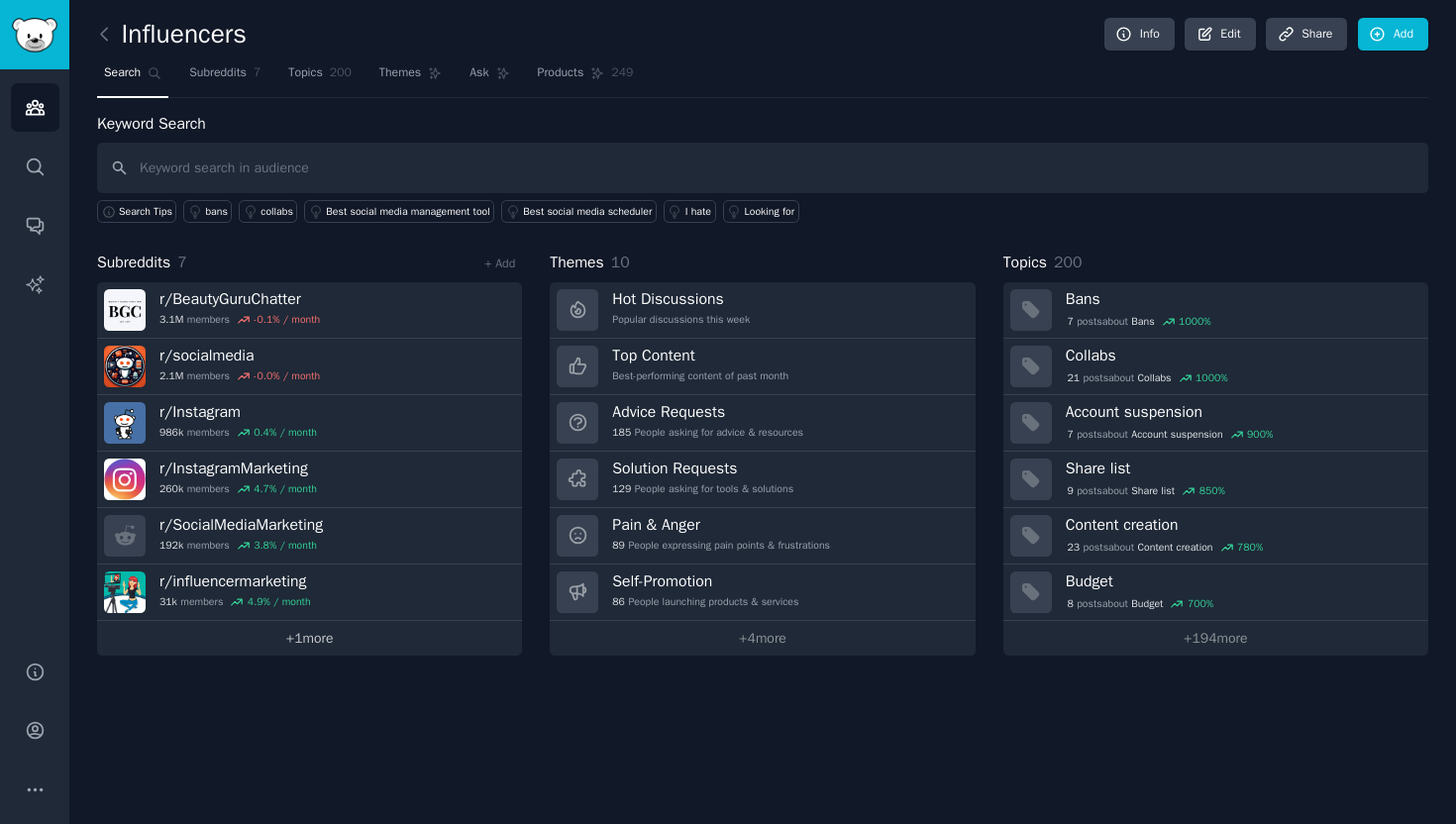 click on "+  1  more" at bounding box center (309, 638) 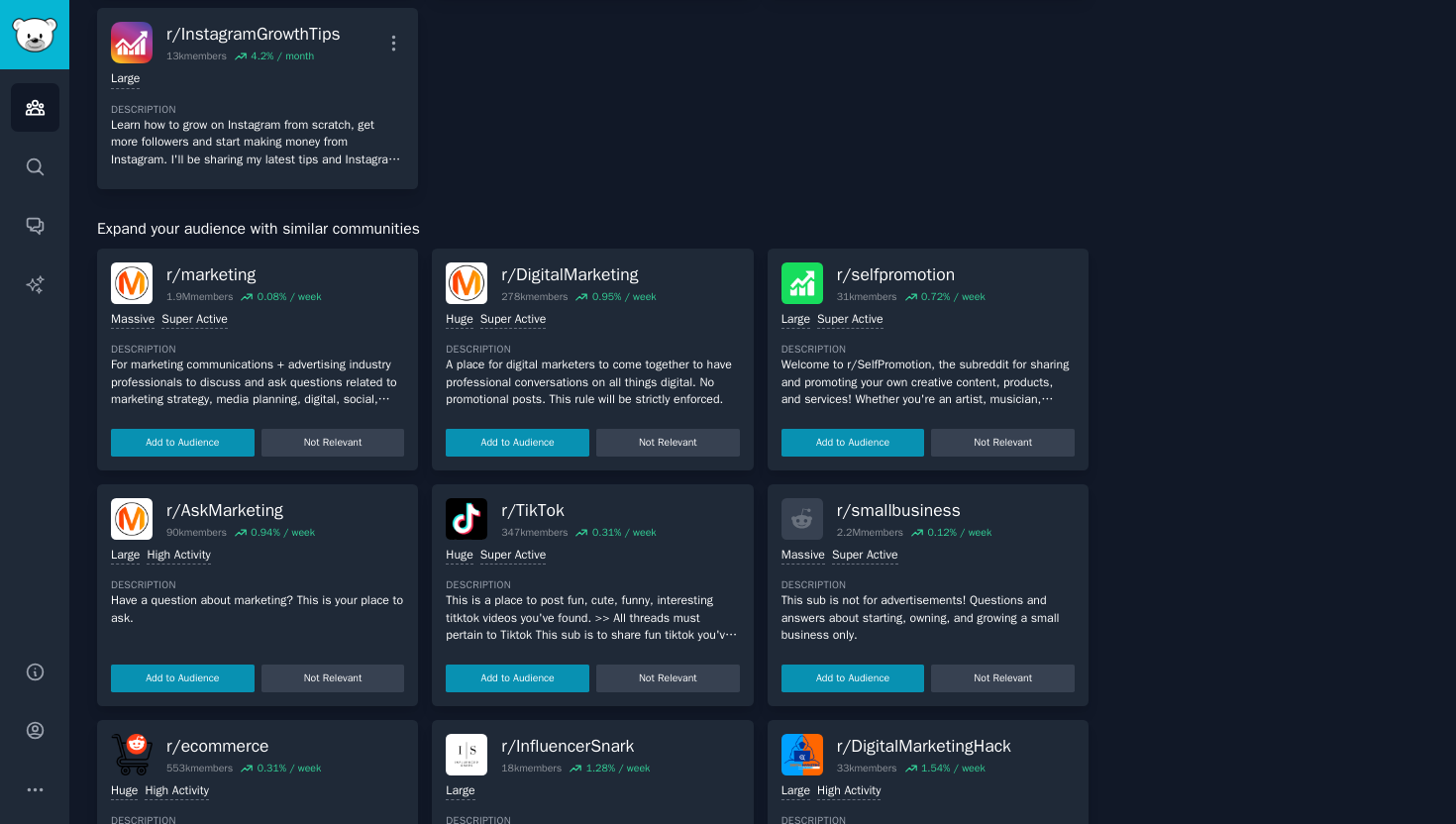 scroll, scrollTop: 530, scrollLeft: 0, axis: vertical 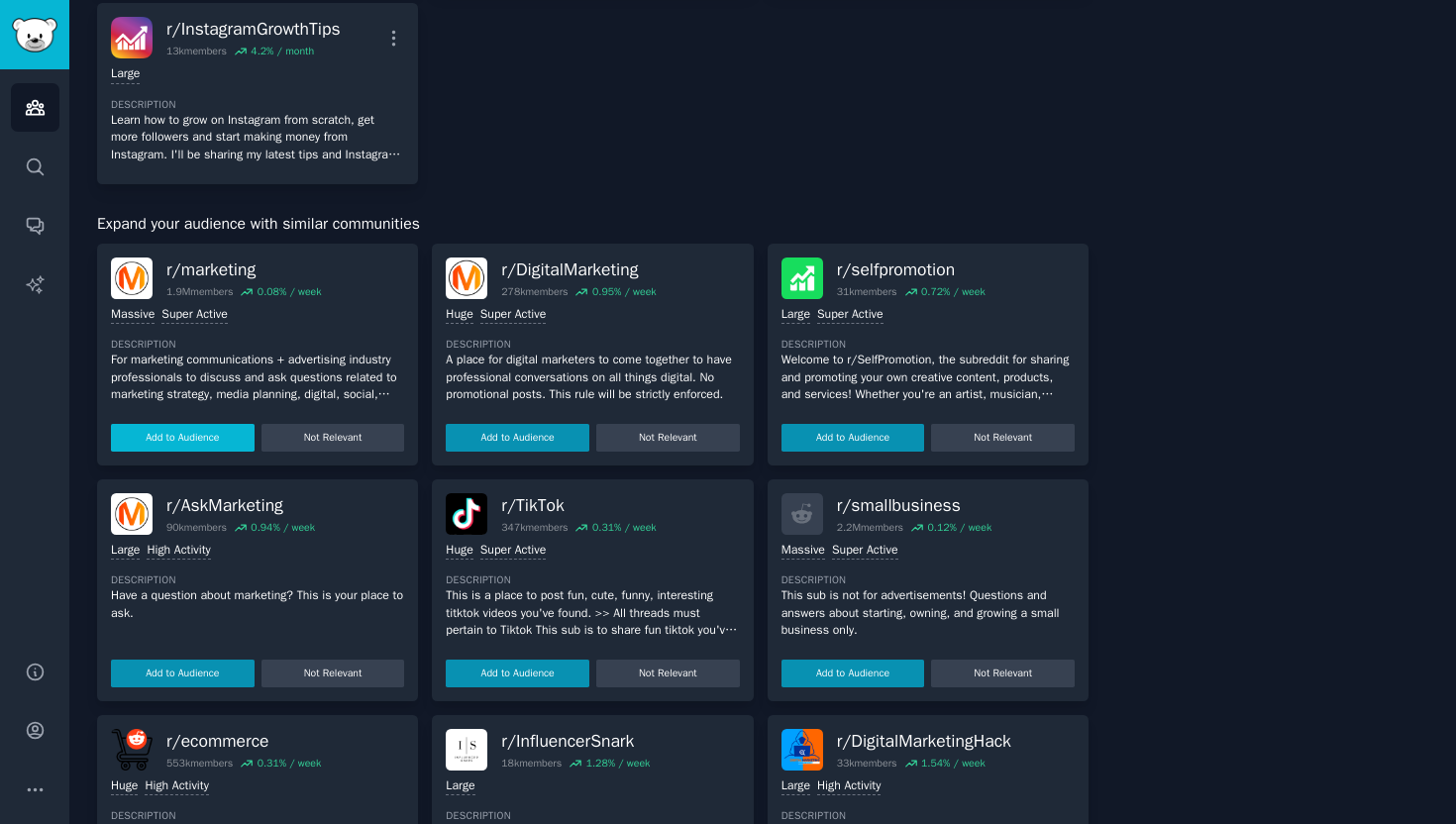 click on "Add to Audience" at bounding box center (182, 438) 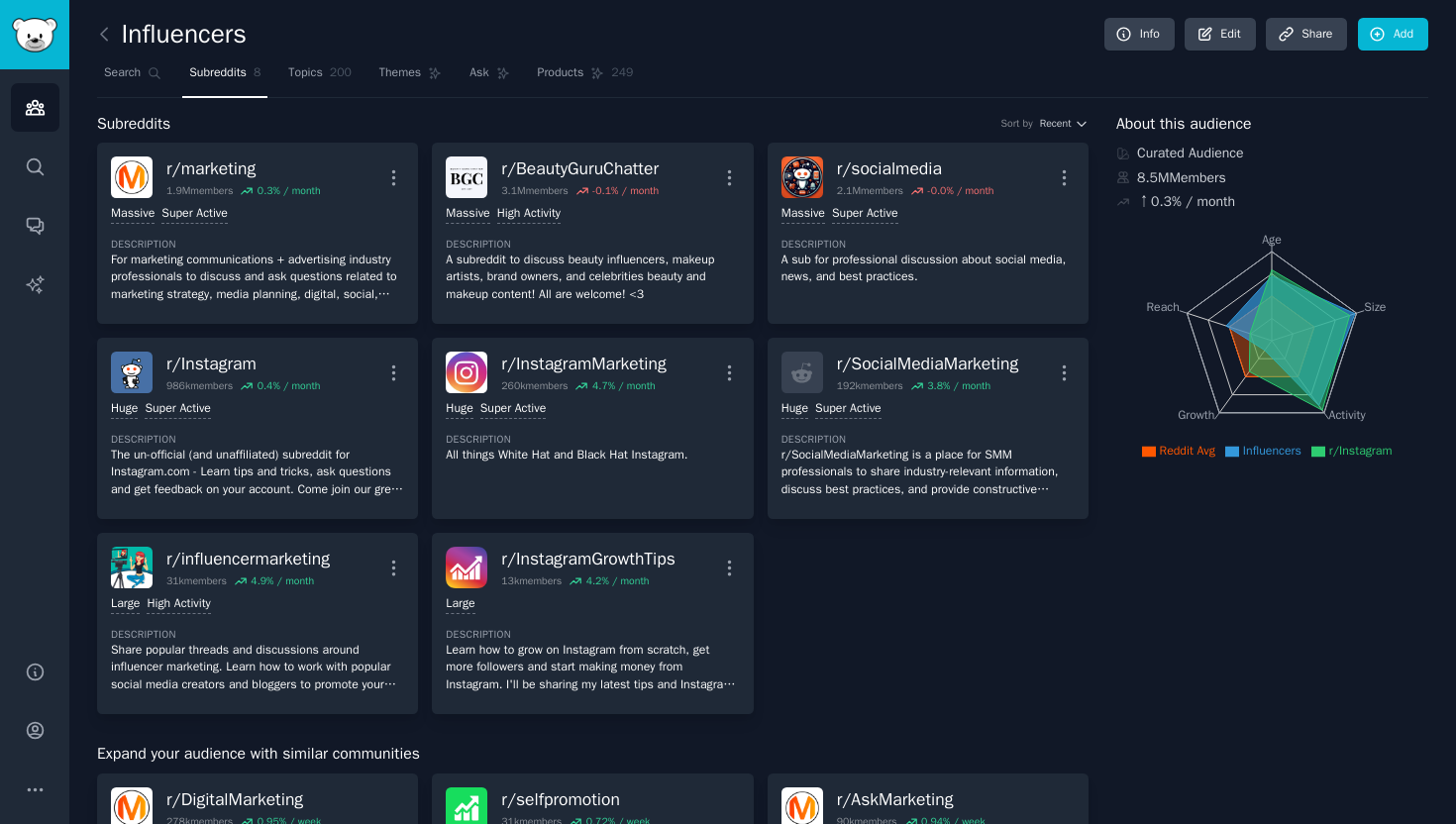 scroll, scrollTop: 358, scrollLeft: 0, axis: vertical 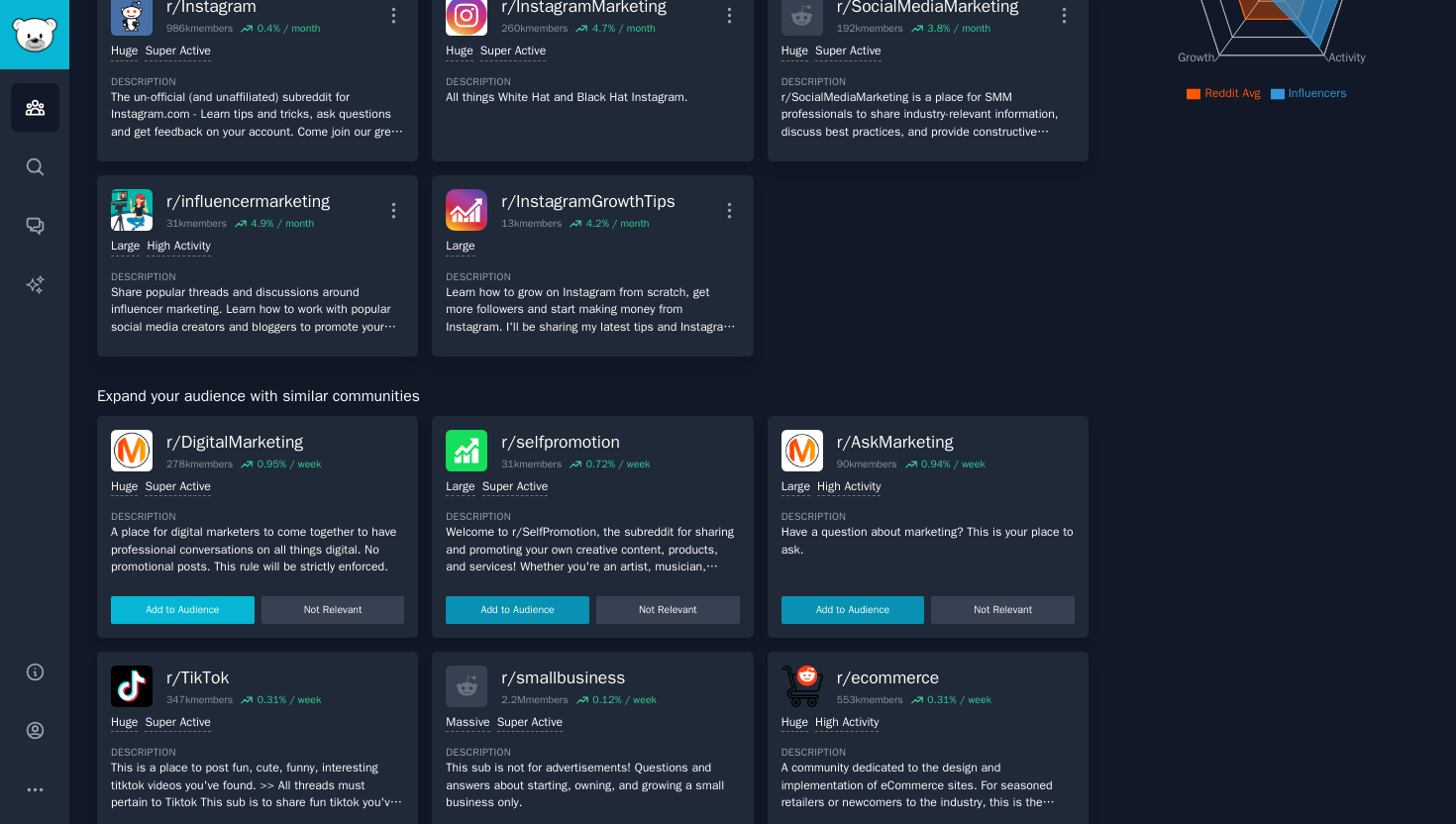 click on "Add to Audience" at bounding box center (182, 610) 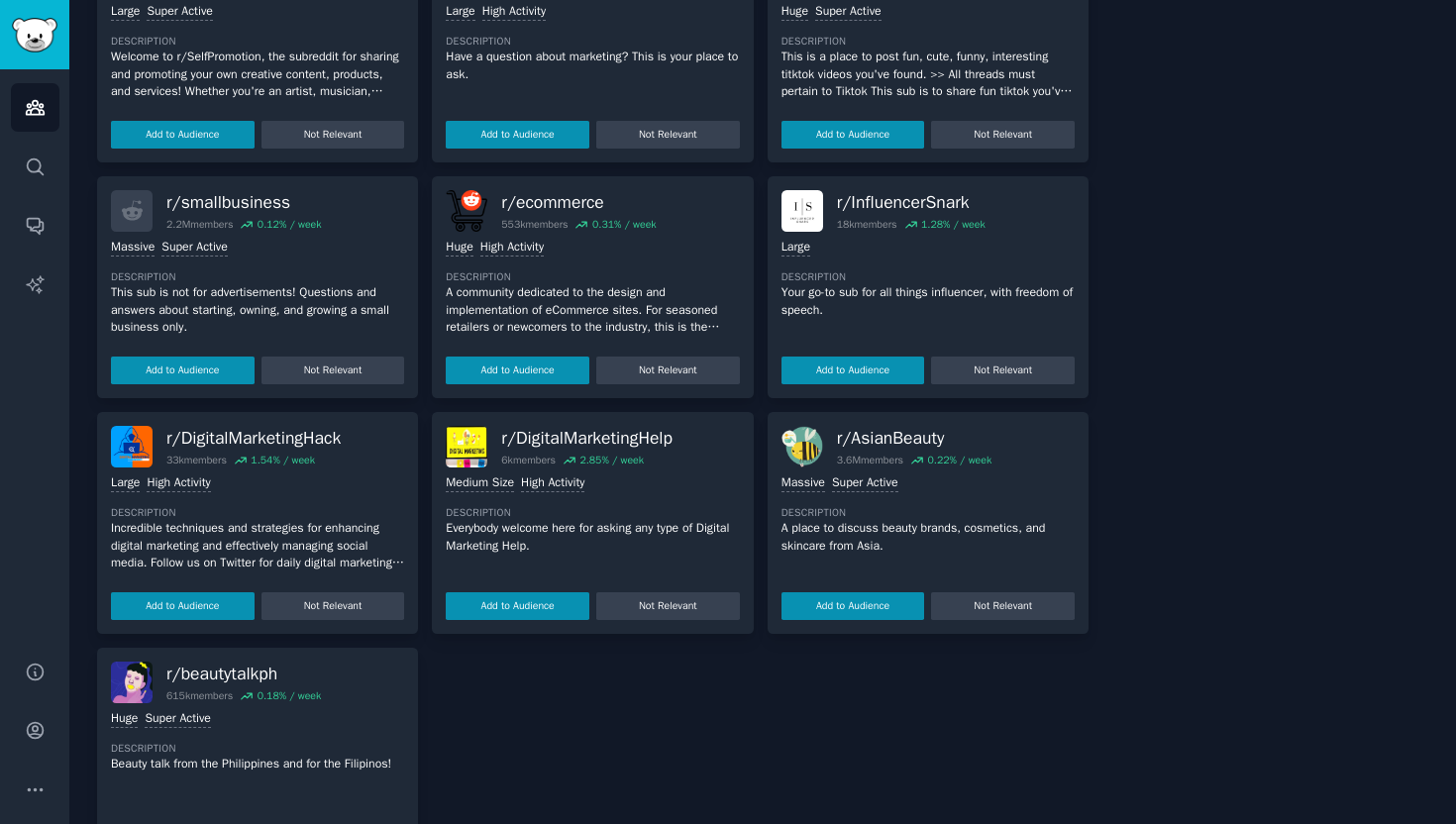 scroll, scrollTop: 892, scrollLeft: 0, axis: vertical 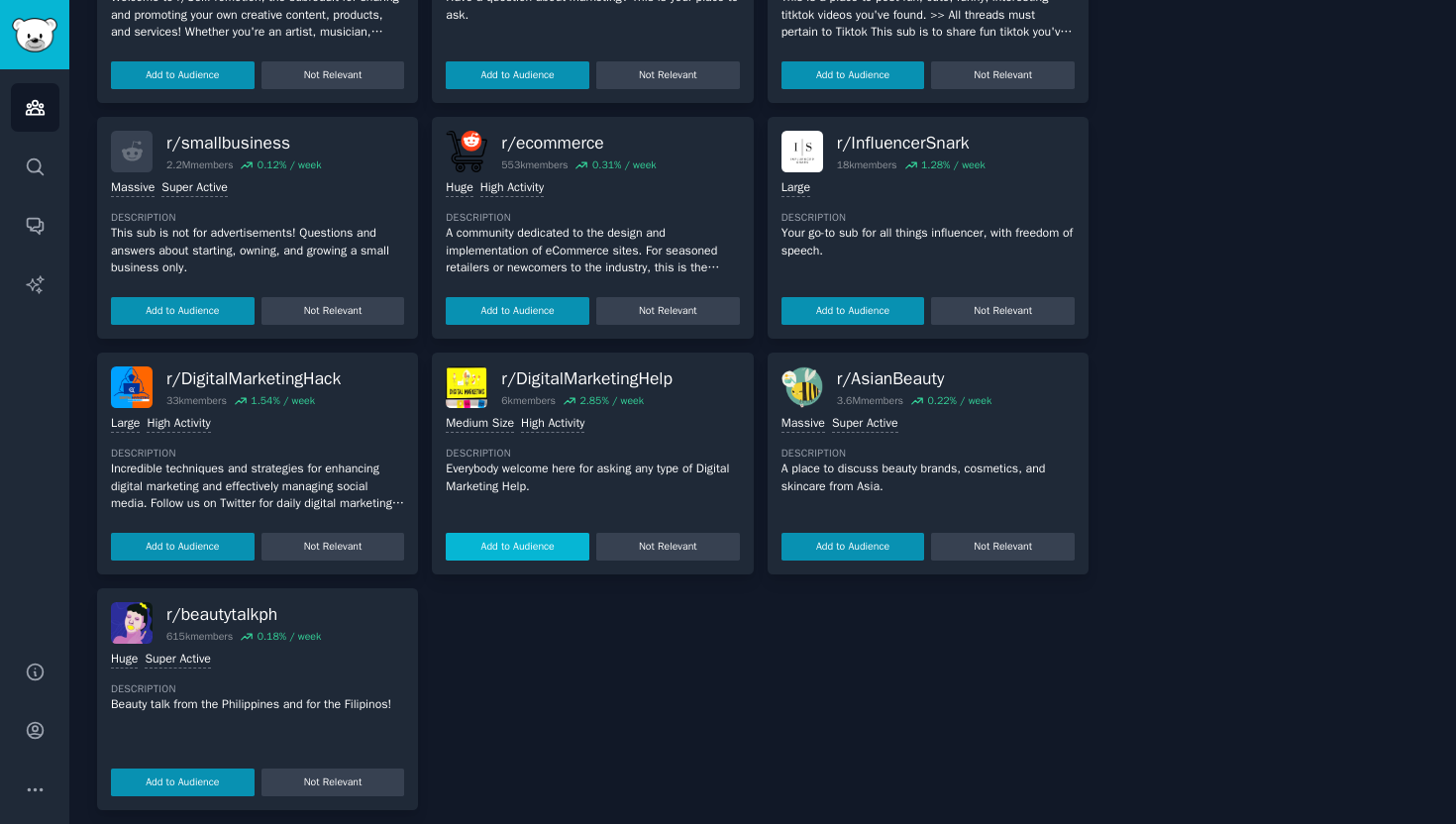click on "Add to Audience" at bounding box center (517, 547) 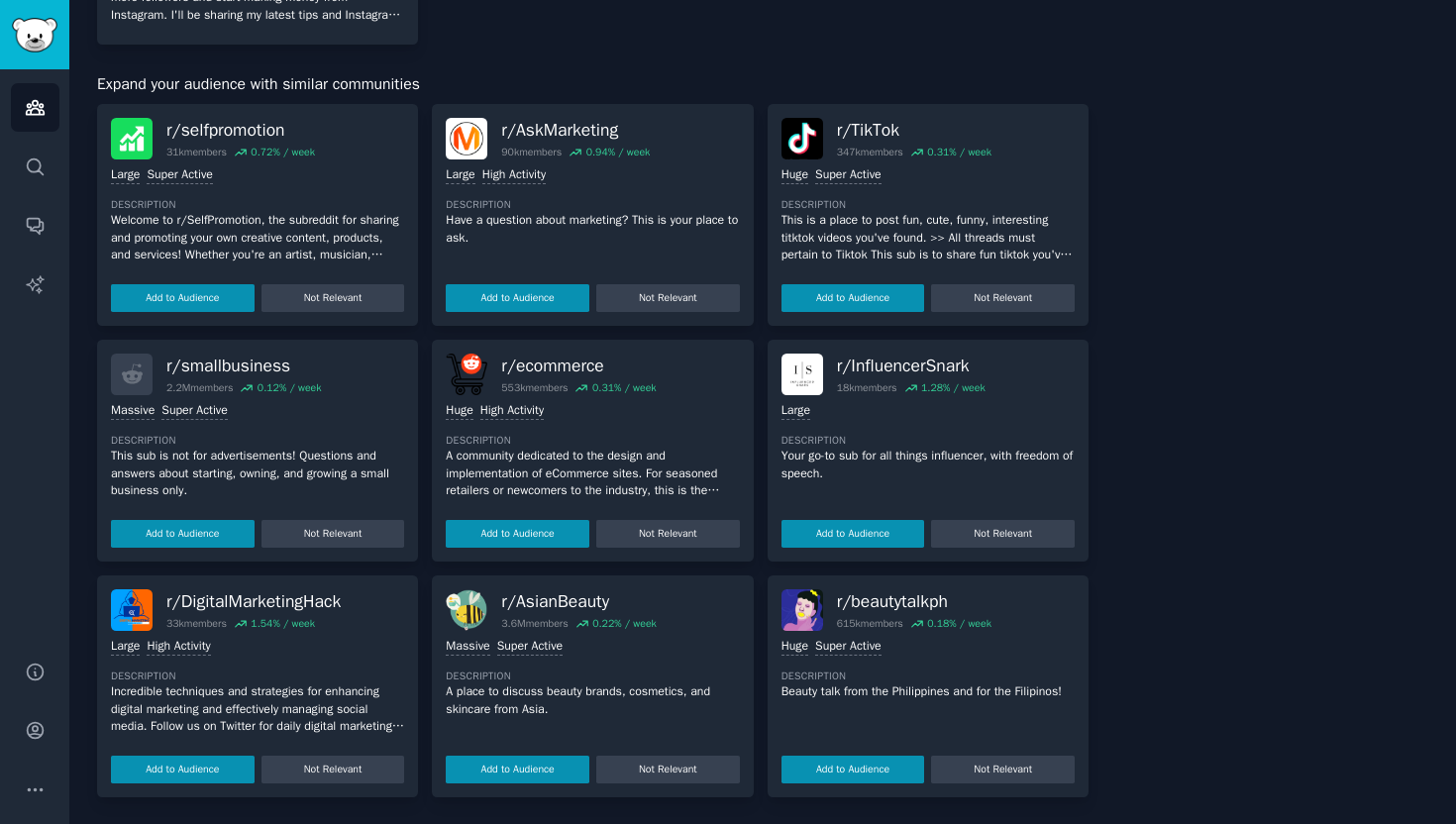 scroll, scrollTop: 0, scrollLeft: 0, axis: both 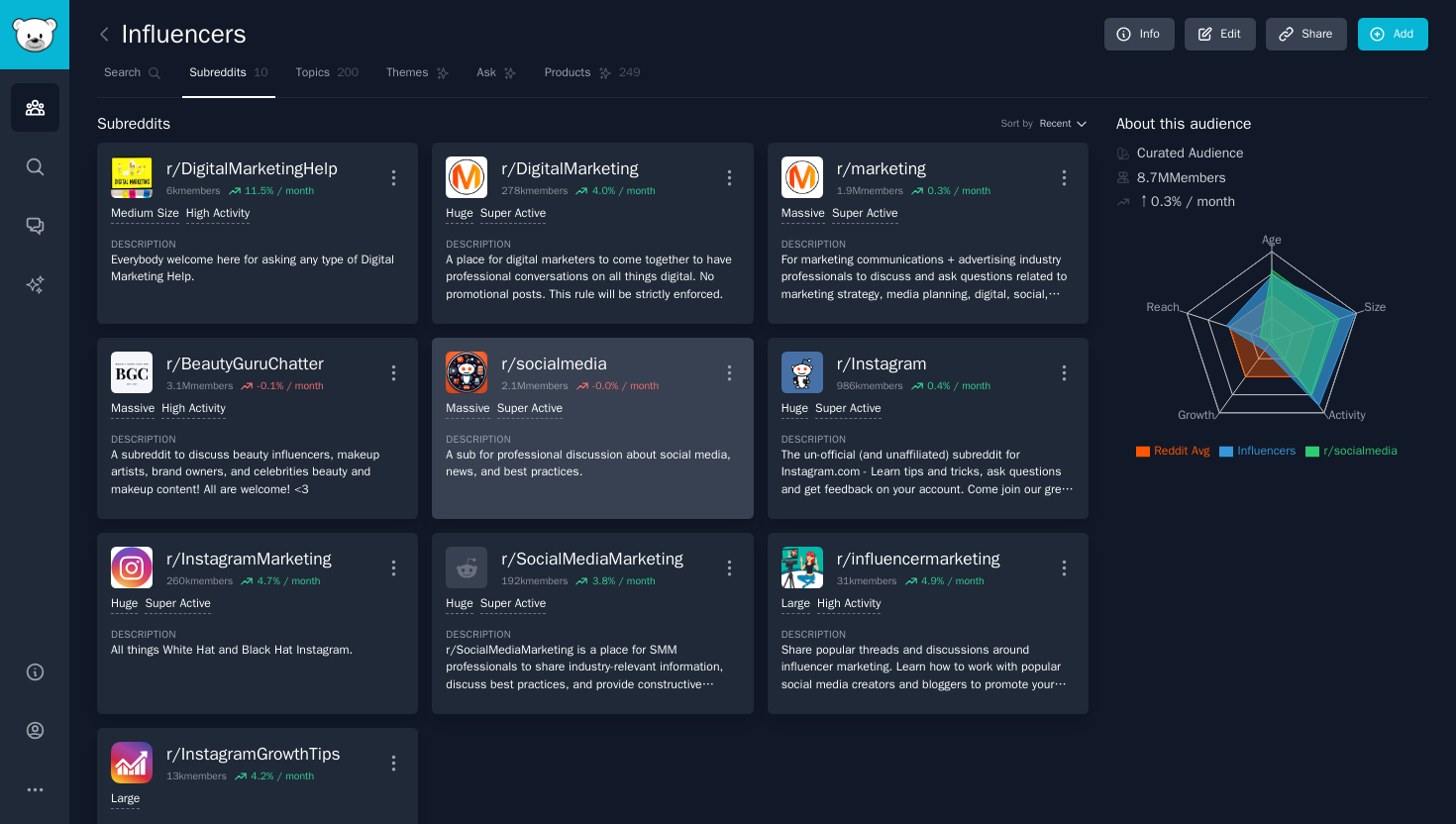 click on "Description" at bounding box center (592, 440) 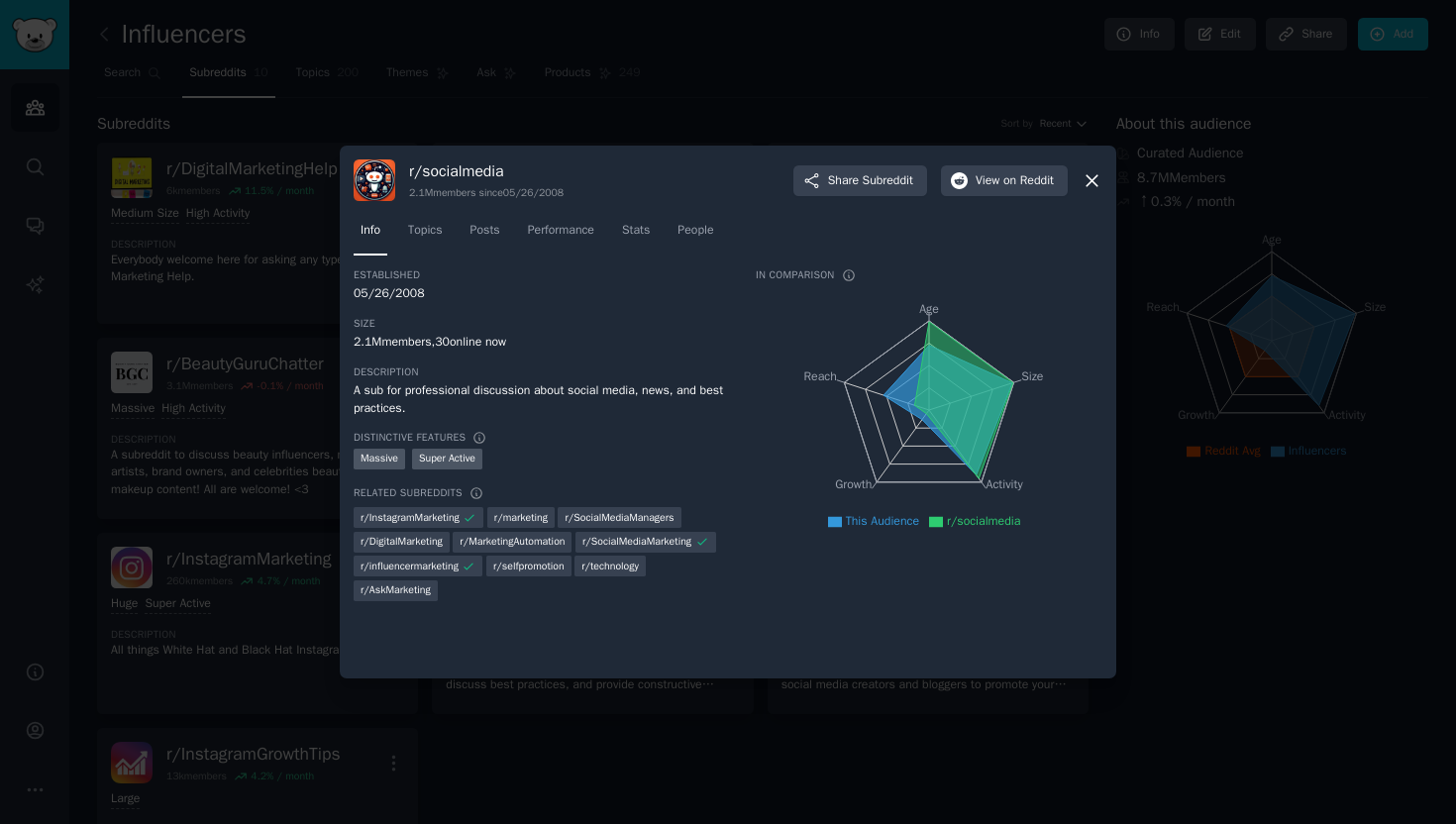click on "r/ socialmedia 2.1M  members since  05/26/2008 Share  Subreddit View  on Reddit" at bounding box center (728, 180) 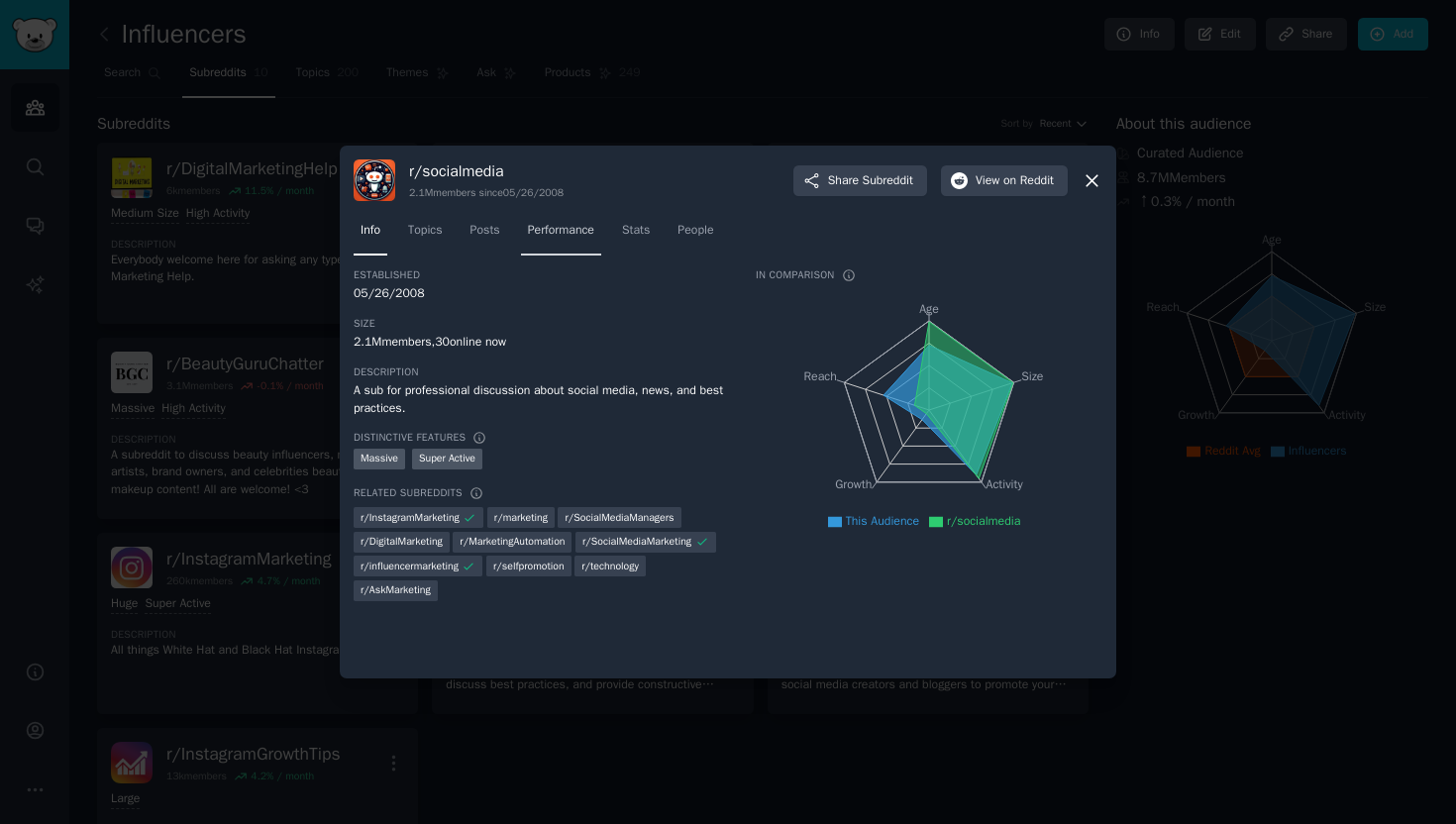 click on "Performance" at bounding box center [561, 235] 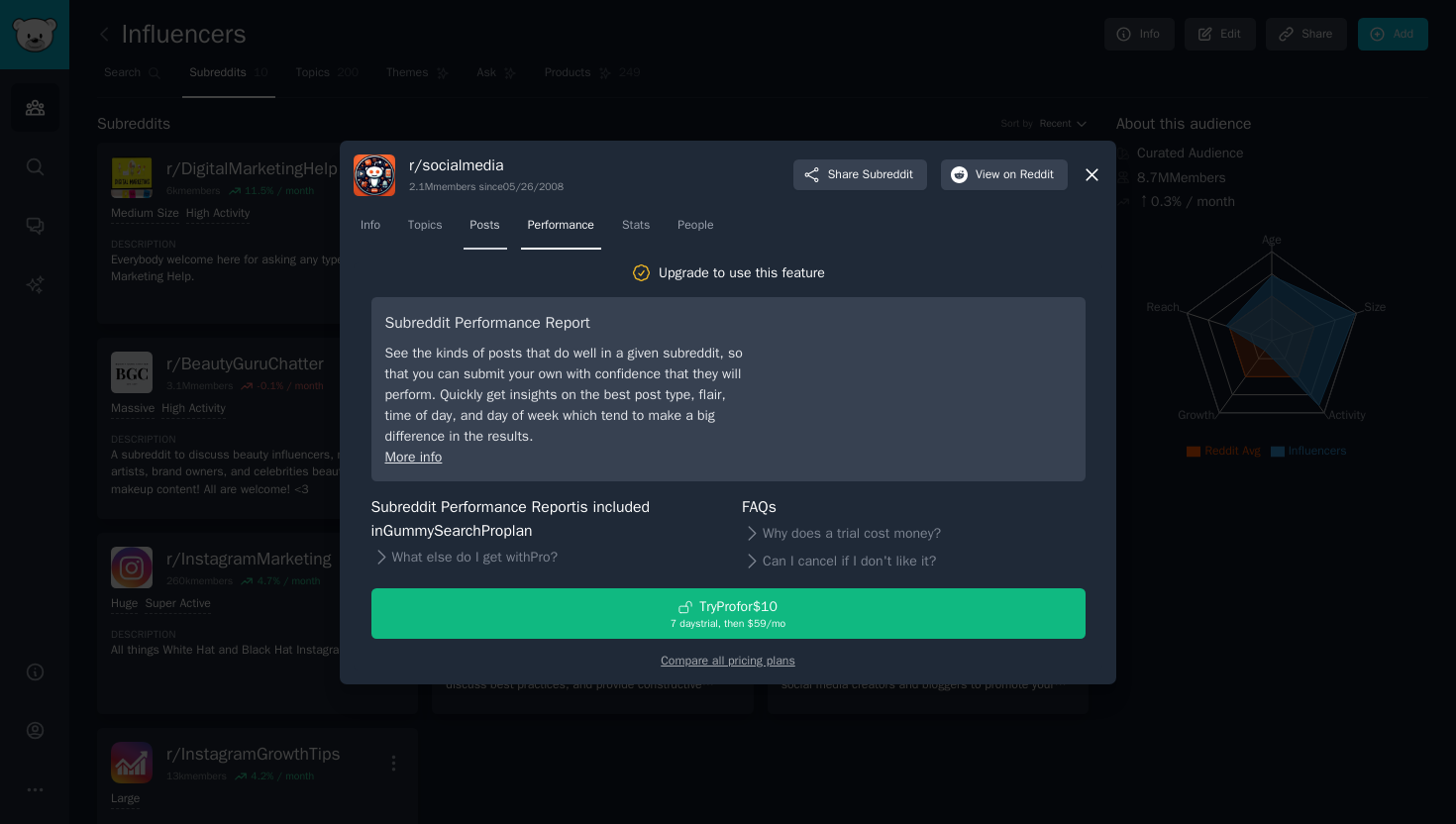 click on "Posts" at bounding box center [485, 230] 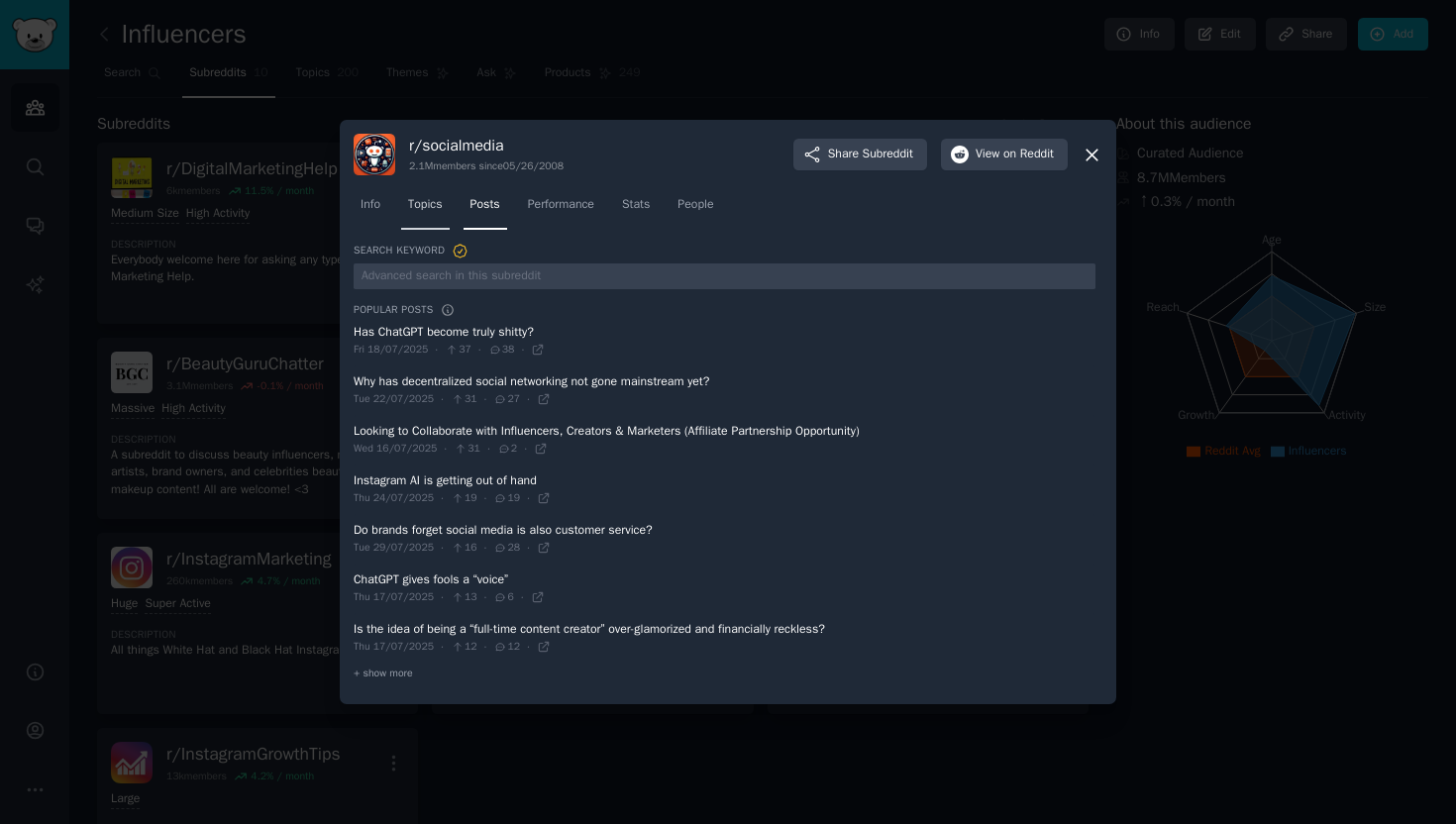 click on "Topics" at bounding box center (425, 209) 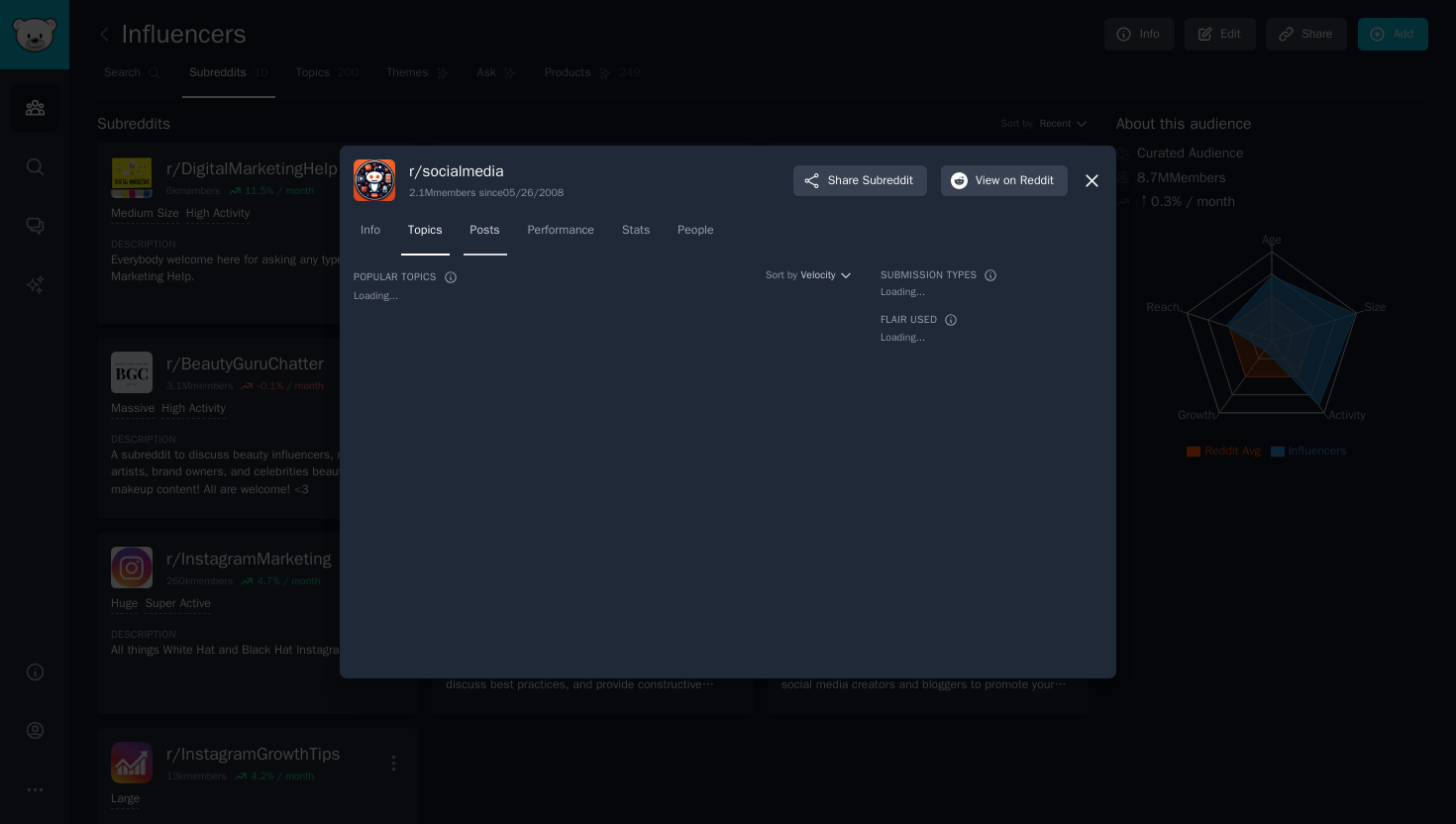 click on "Posts" at bounding box center [485, 235] 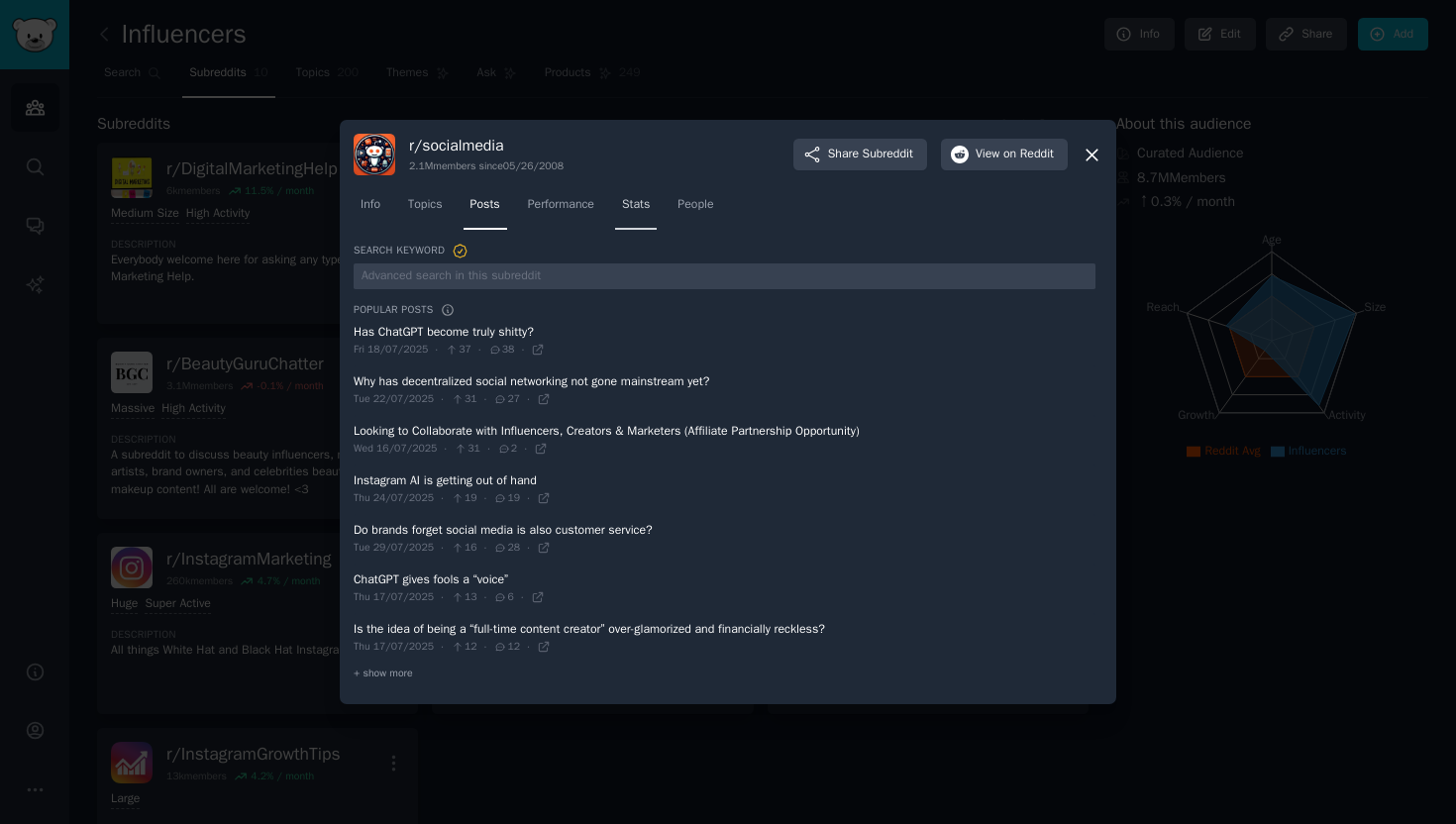click on "Stats" at bounding box center (636, 205) 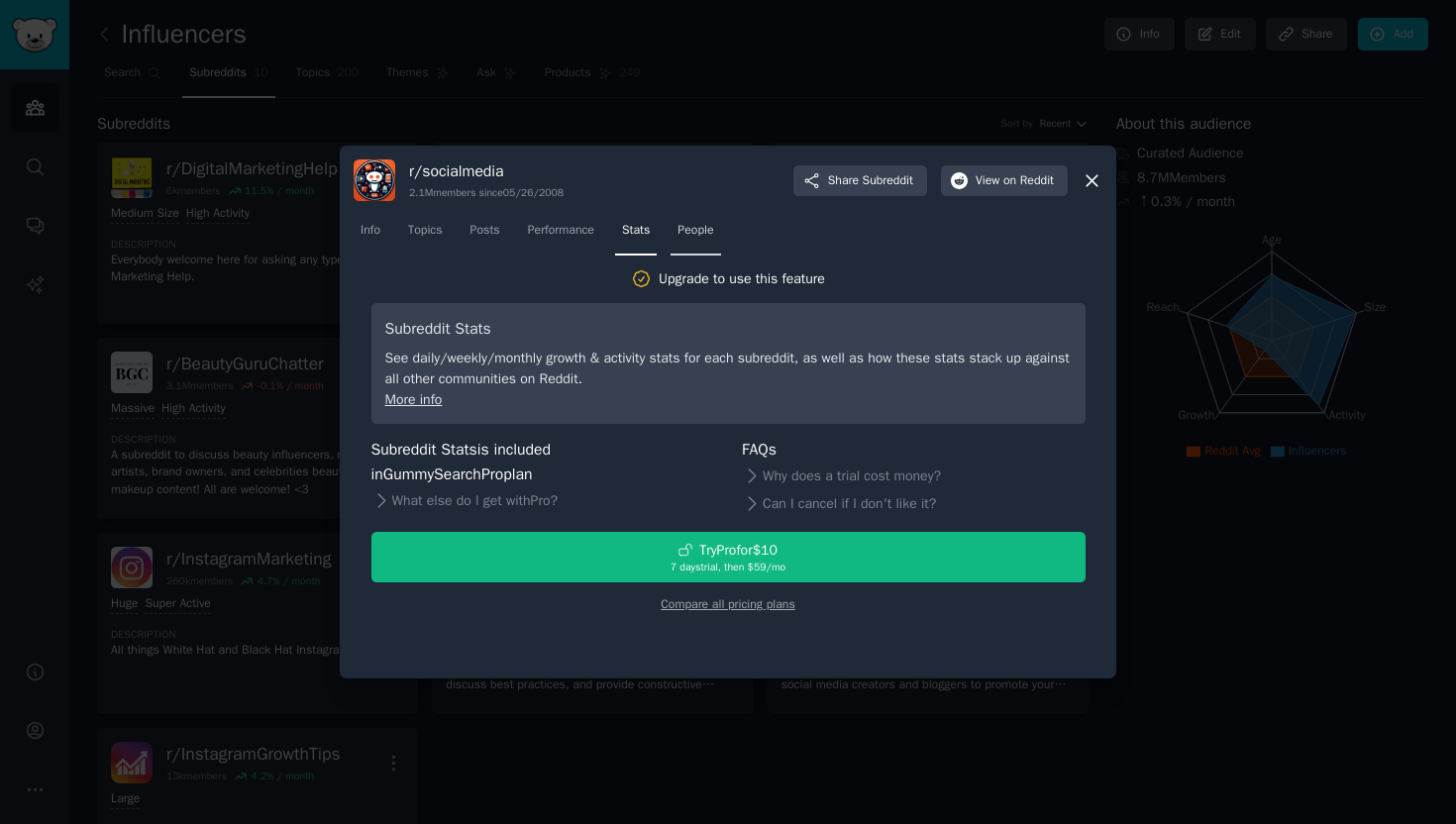 click on "People" at bounding box center [695, 235] 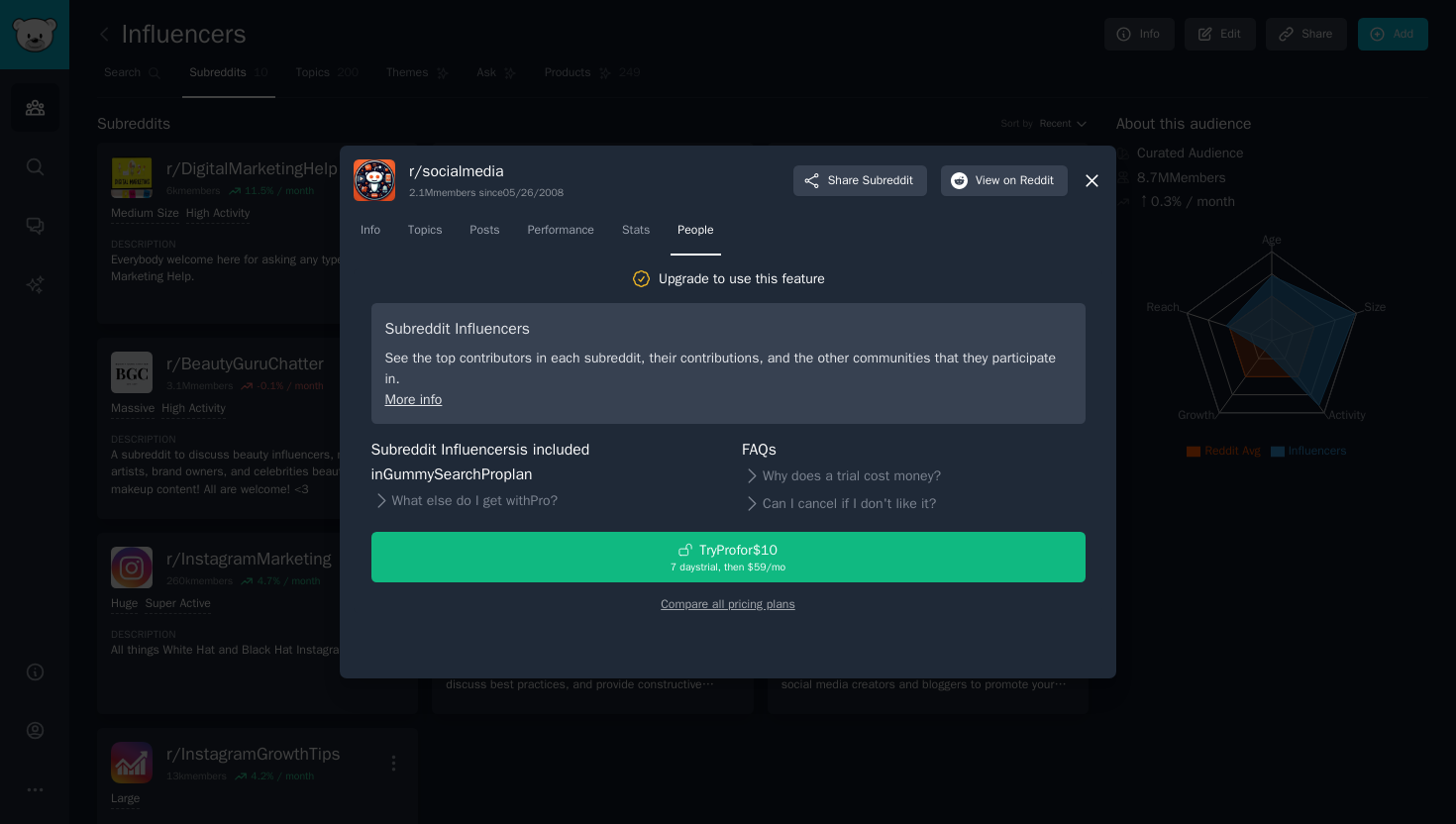 click 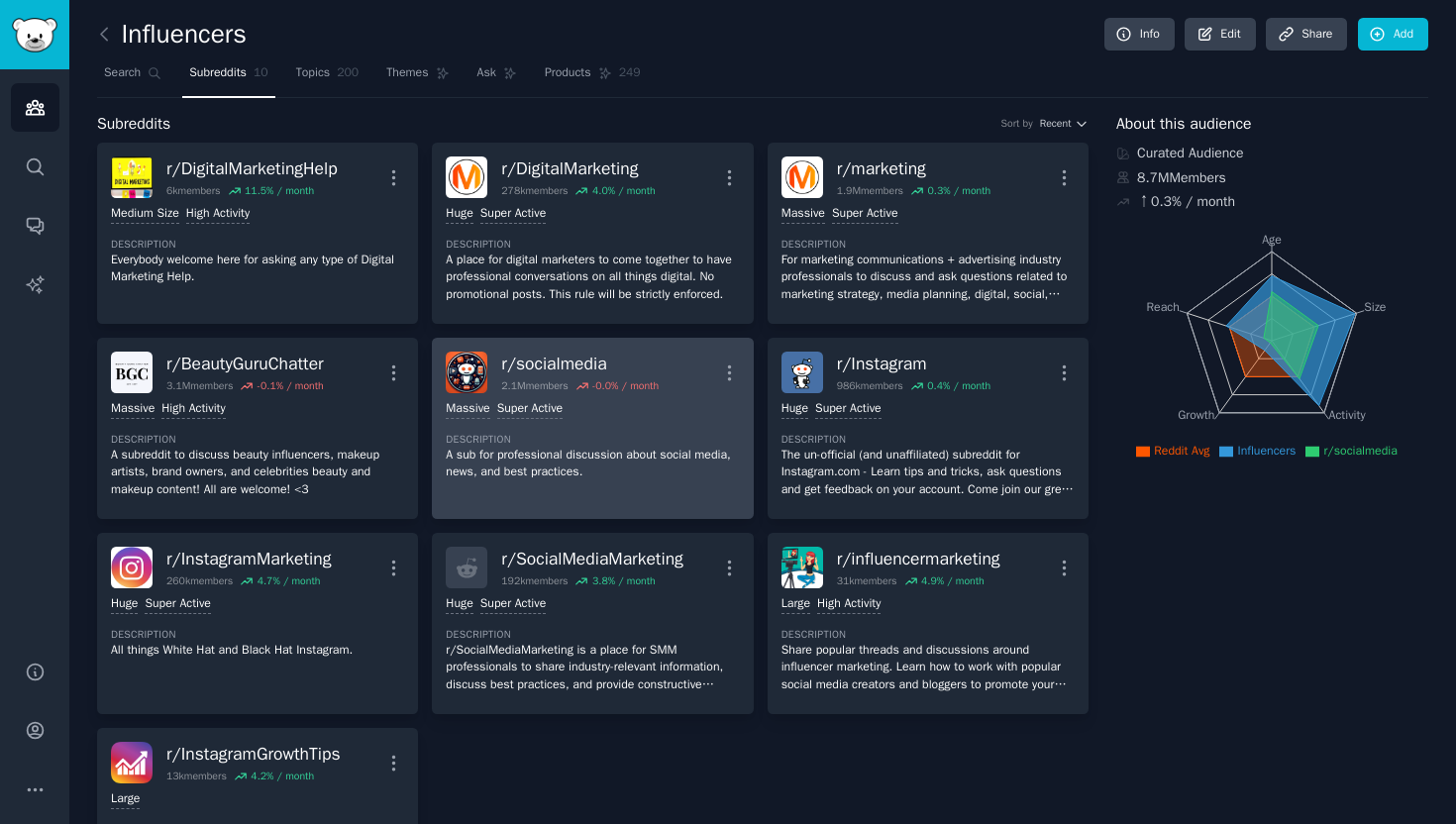 click on "r/ socialmedia 2.1M  members -0.0 % / month" at bounding box center [579, 372] 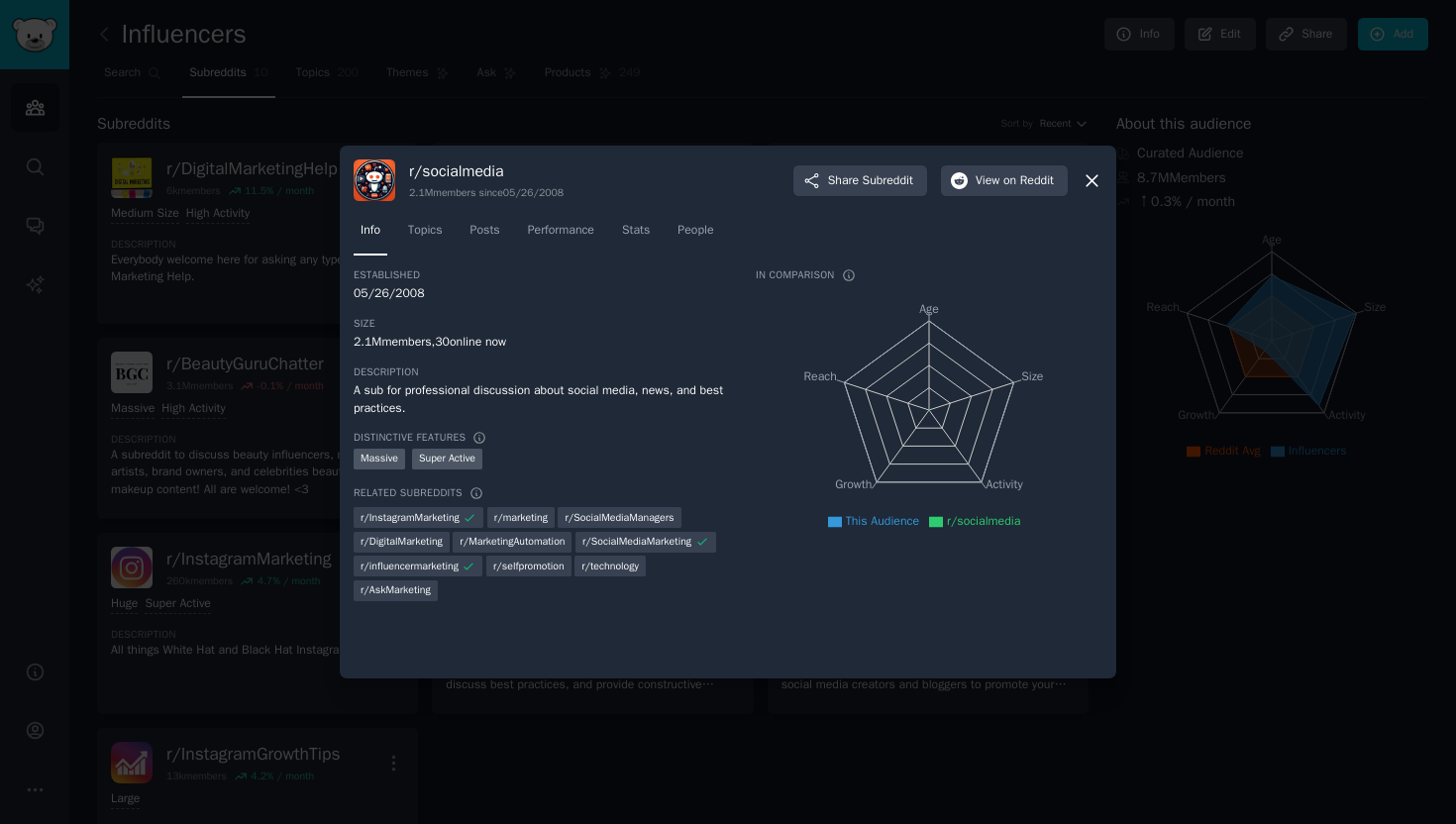 click on "Description" at bounding box center [541, 372] 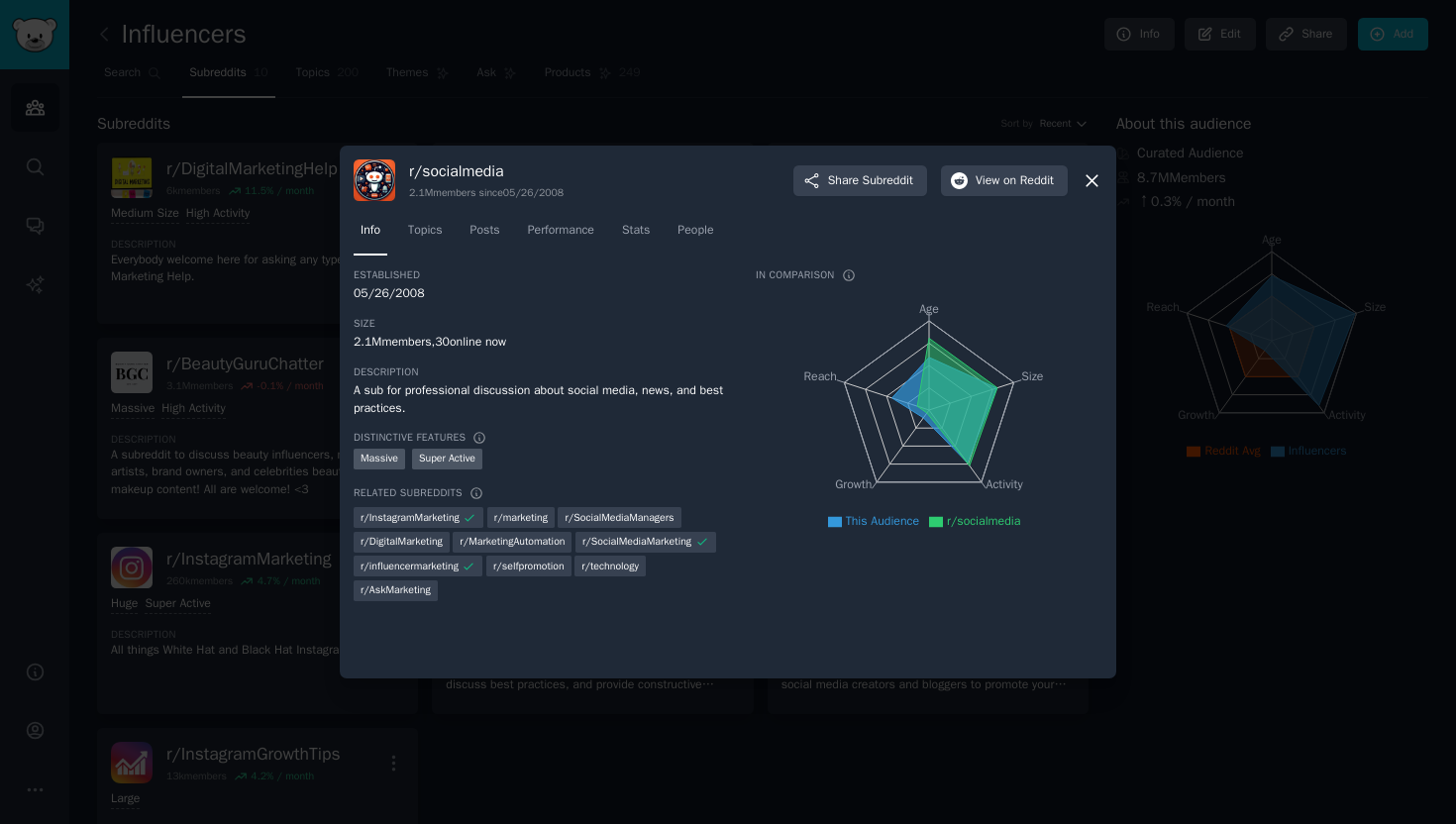 click at bounding box center (728, 412) 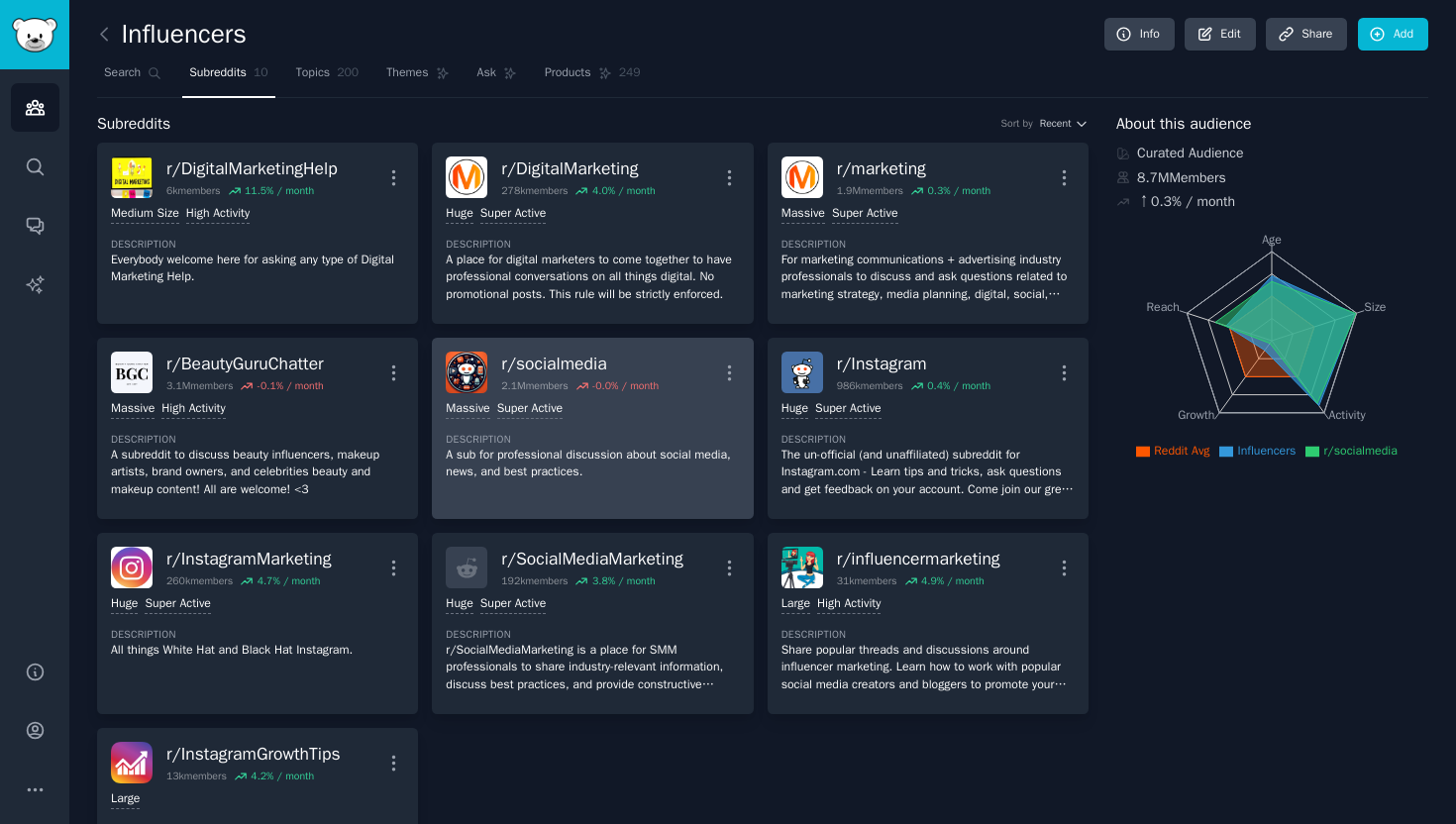 click on "r/ socialmedia 2.1M  members -0.0 % / month More Massive Super Active Description A sub for professional discussion about social media, news, and best practices." at bounding box center (592, 428) 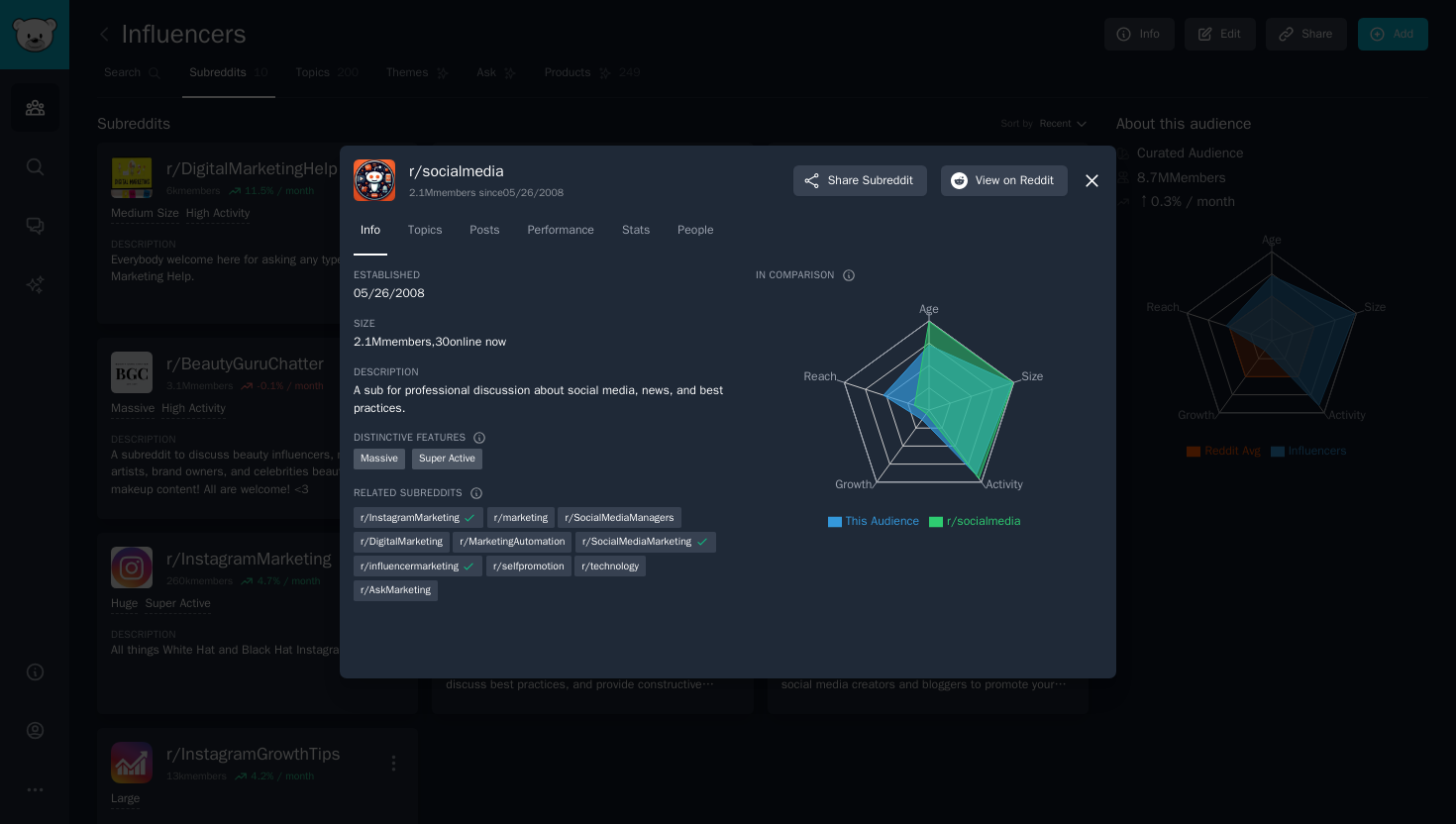 click at bounding box center (728, 412) 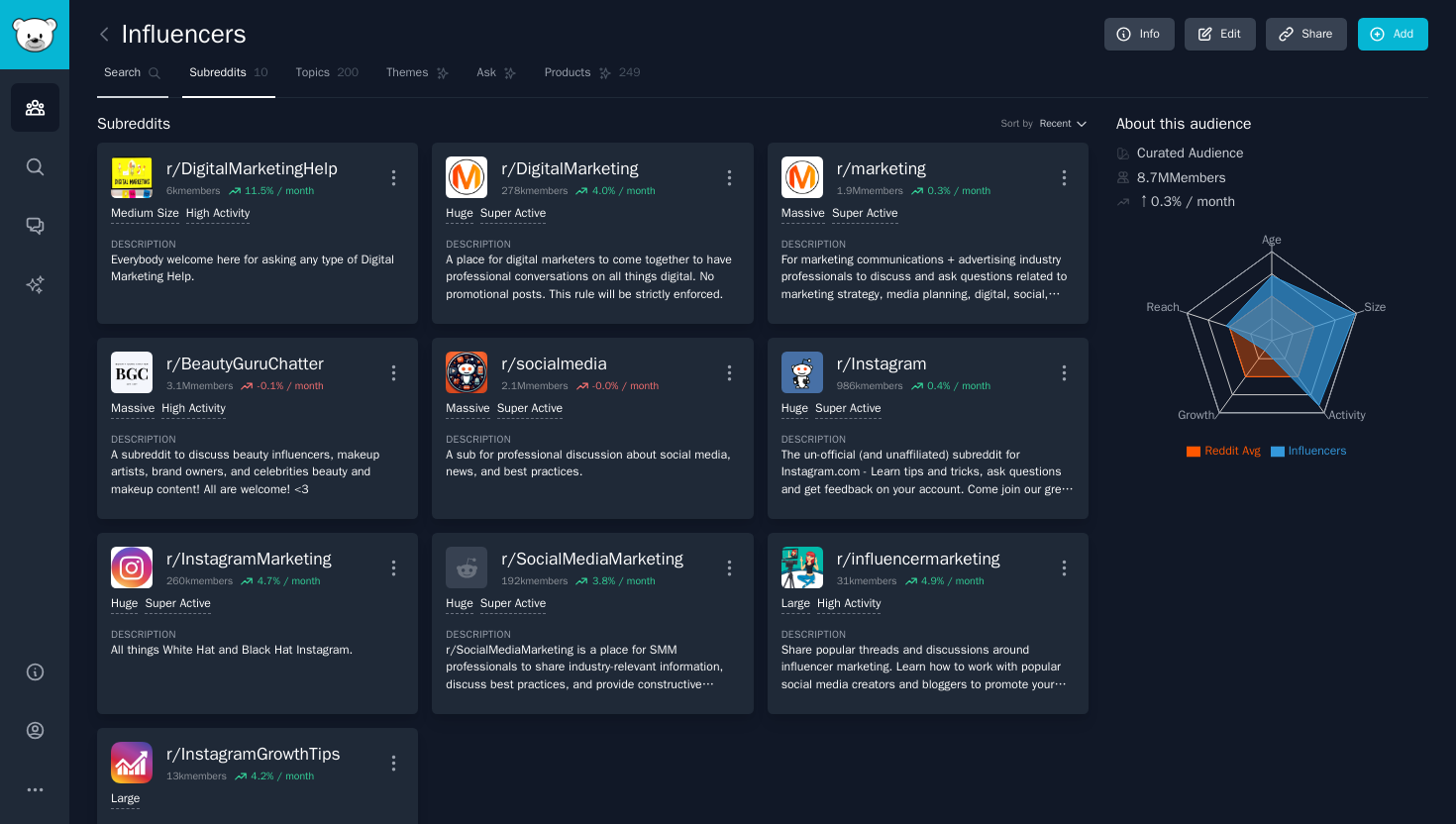 click on "Search" at bounding box center [122, 73] 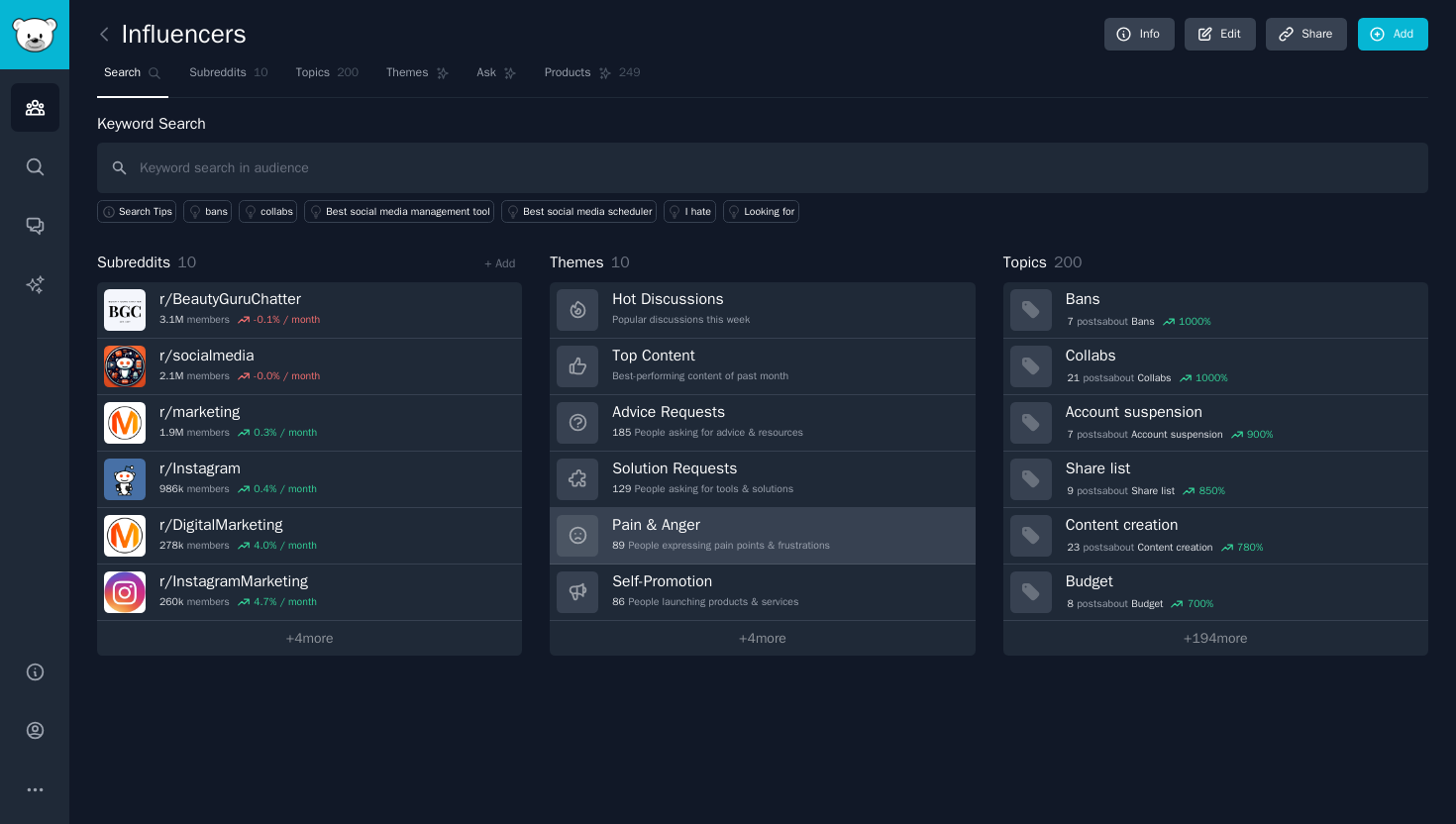 click on "Pain & Anger 89 People expressing pain points & frustrations" at bounding box center (762, 536) 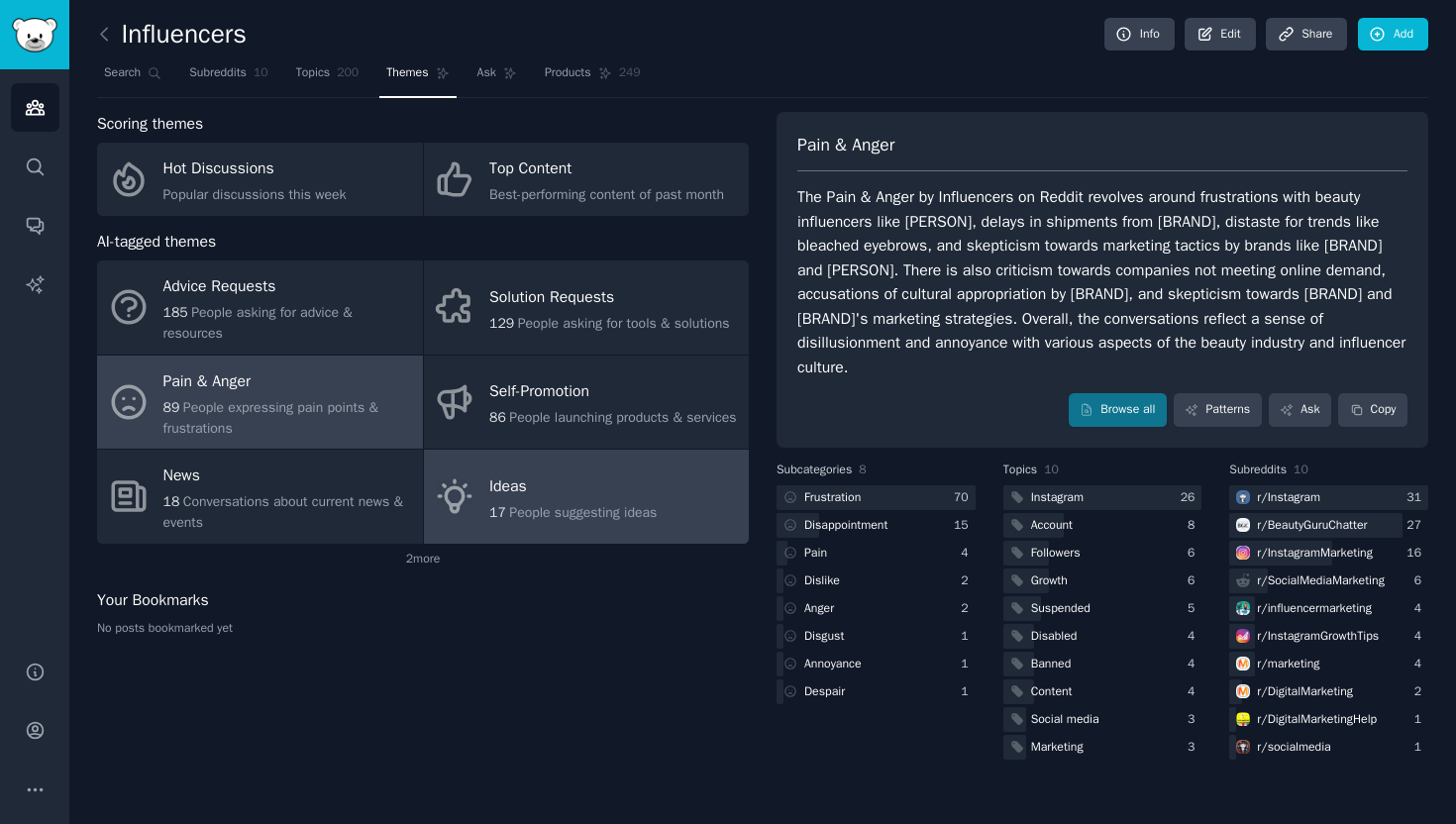 click on "Ideas 17 People suggesting ideas" at bounding box center [586, 496] 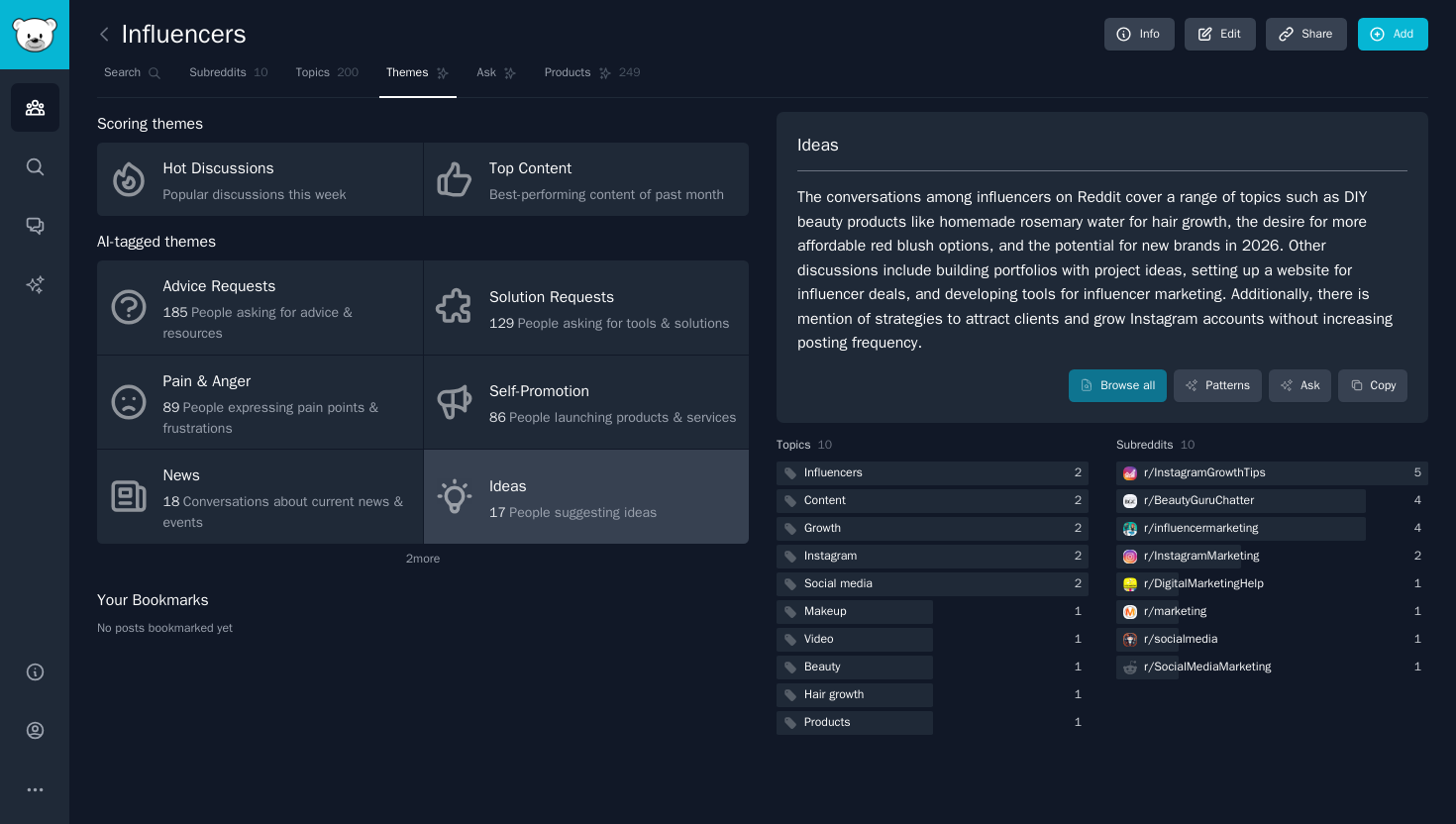 click on "Influencers 2   Content 2   Growth 2   Instagram 2   Social media 2   Makeup 1   Video 1   Beauty 1   Hair growth 1   Products 1" at bounding box center [932, 598] 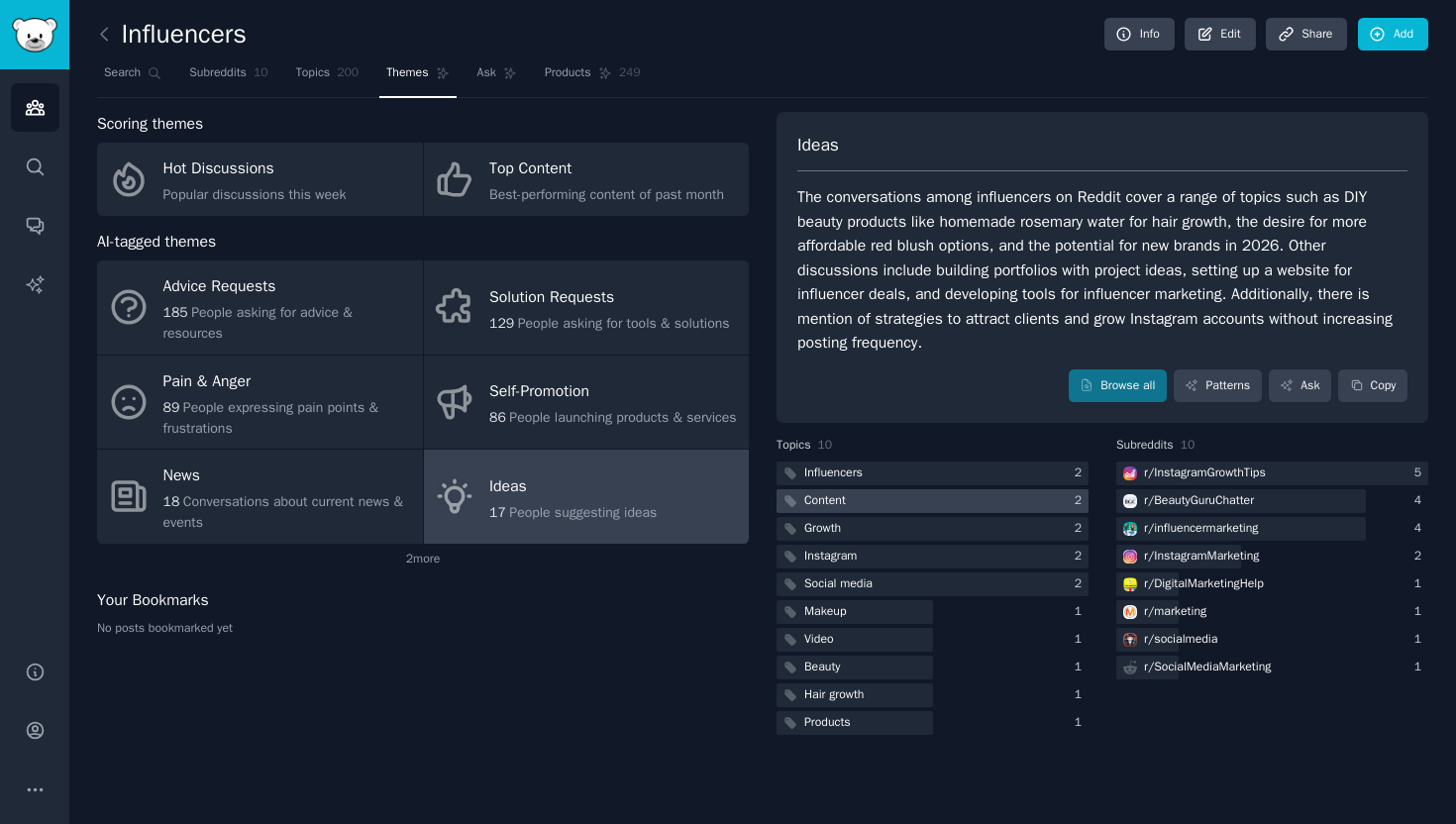 click at bounding box center [932, 501] 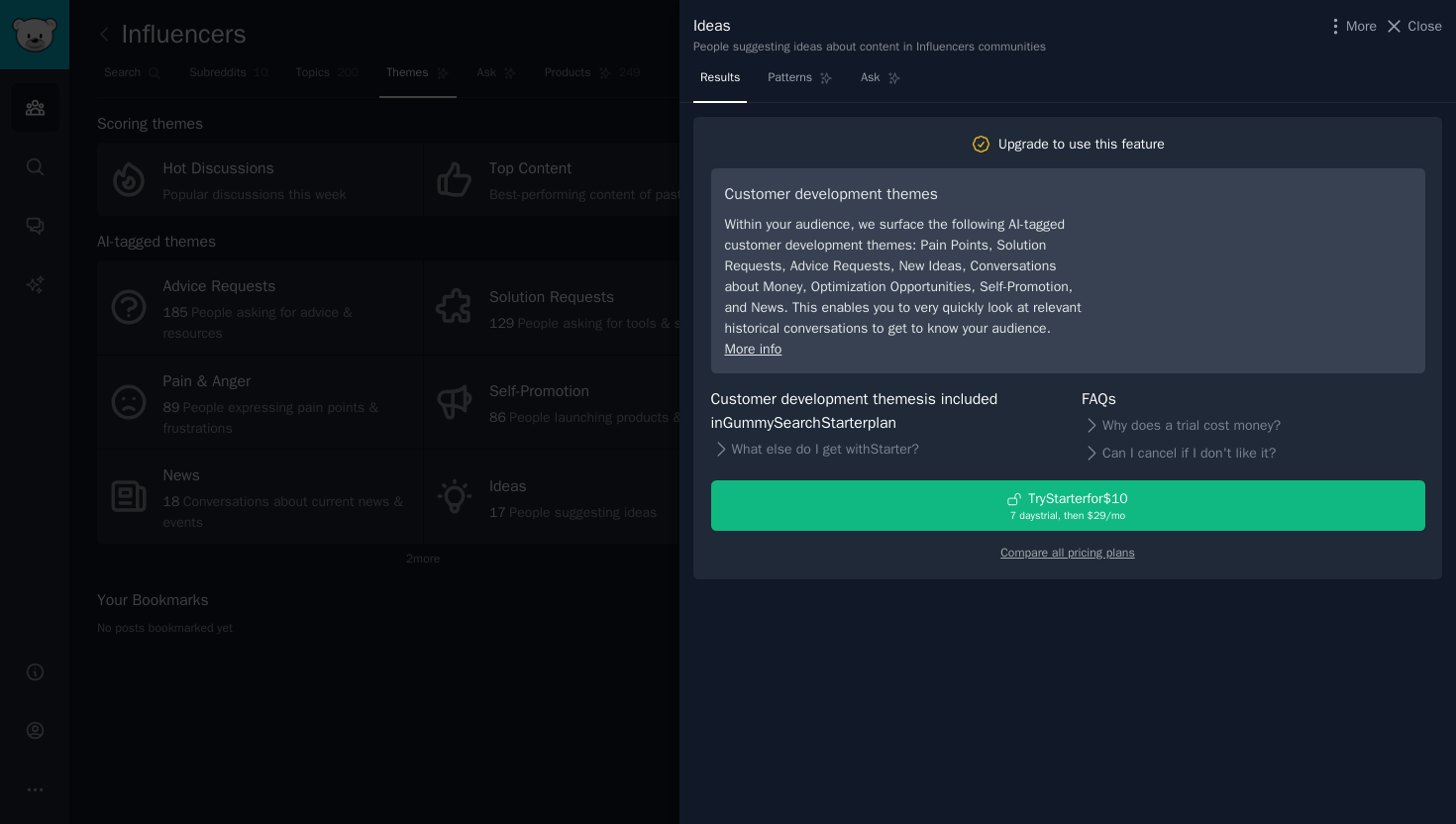 click at bounding box center (728, 412) 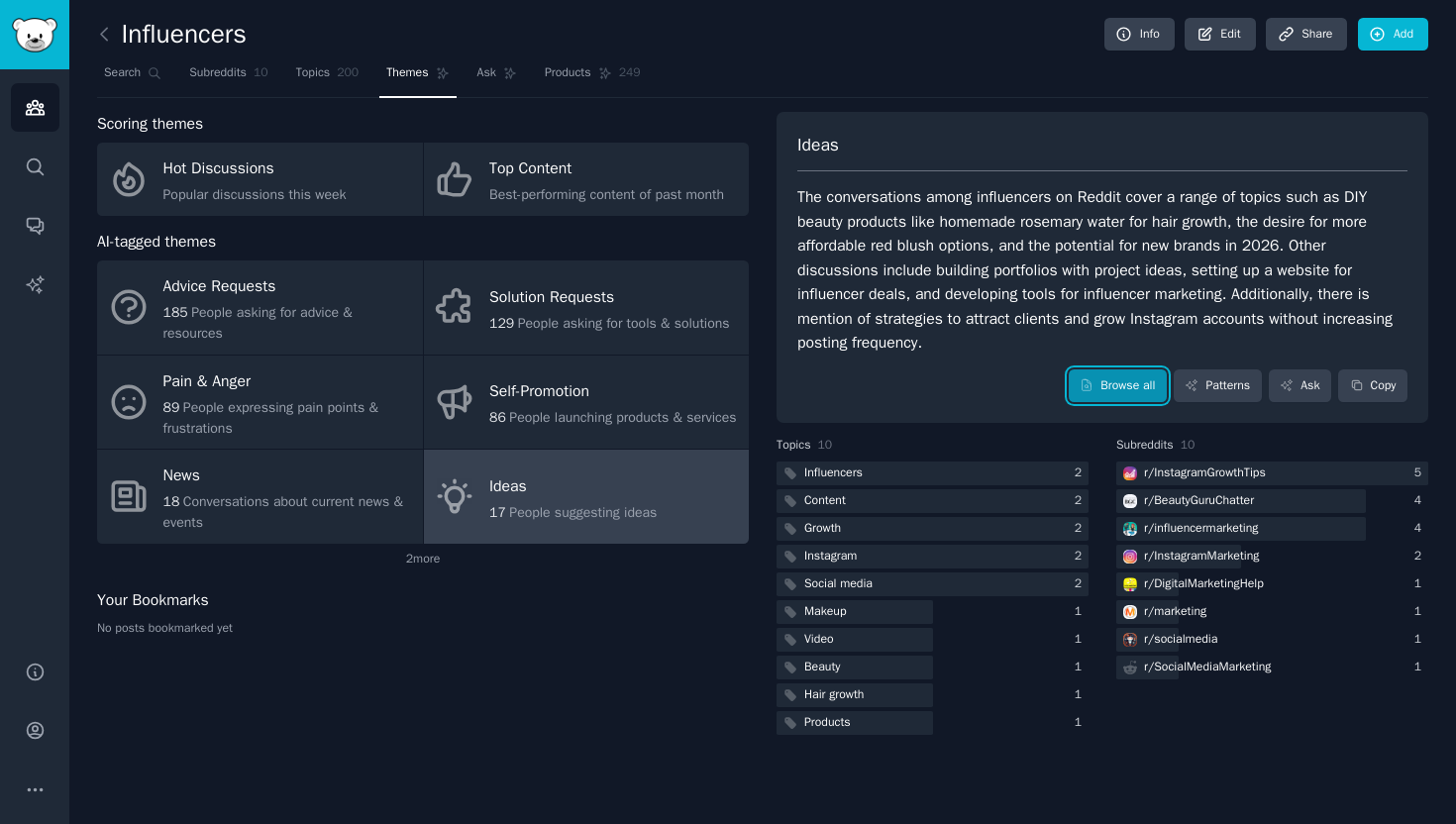click on "Browse all" at bounding box center (1117, 386) 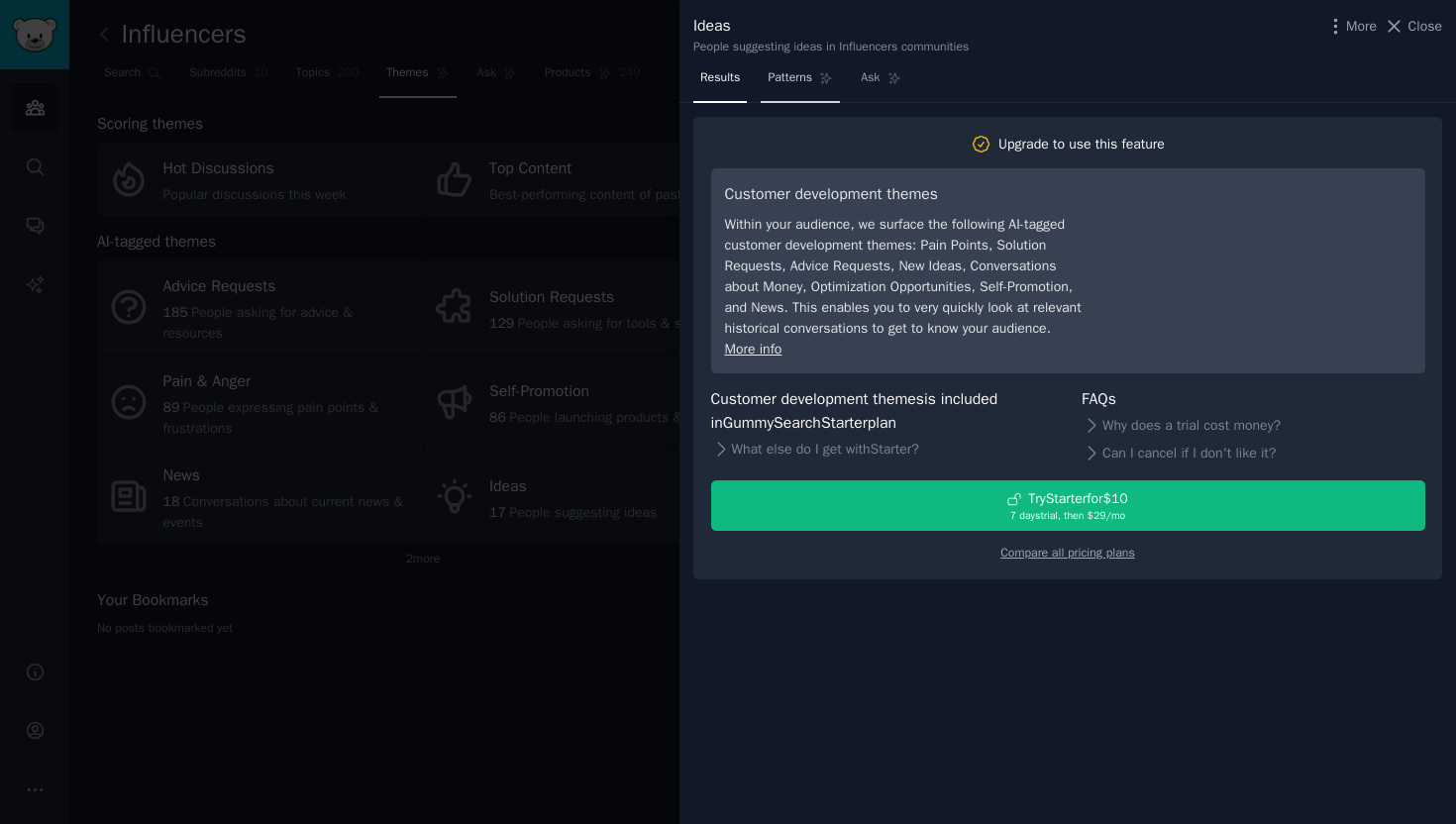 click on "Patterns" at bounding box center [789, 78] 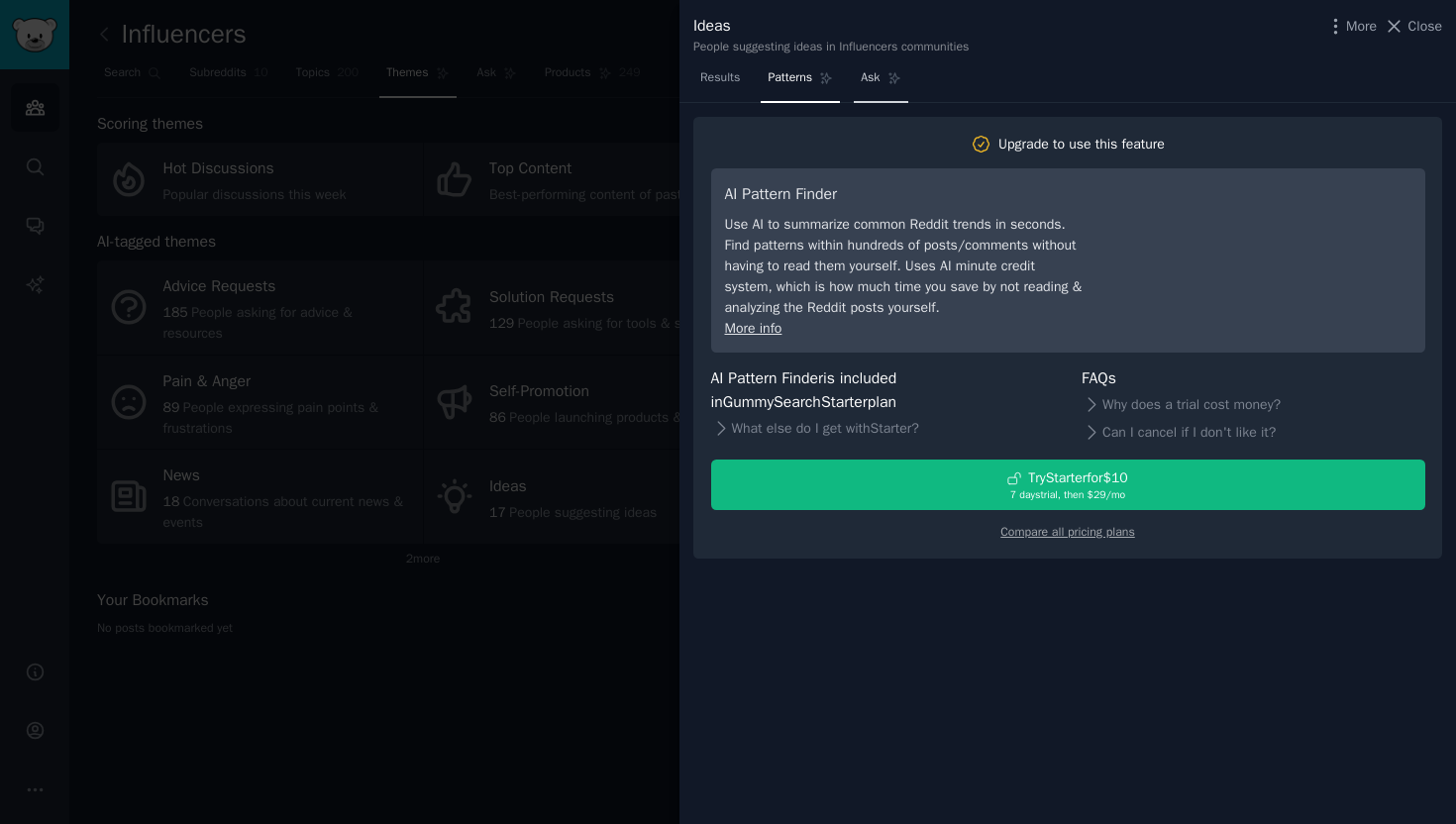 click on "Ask" at bounding box center (881, 82) 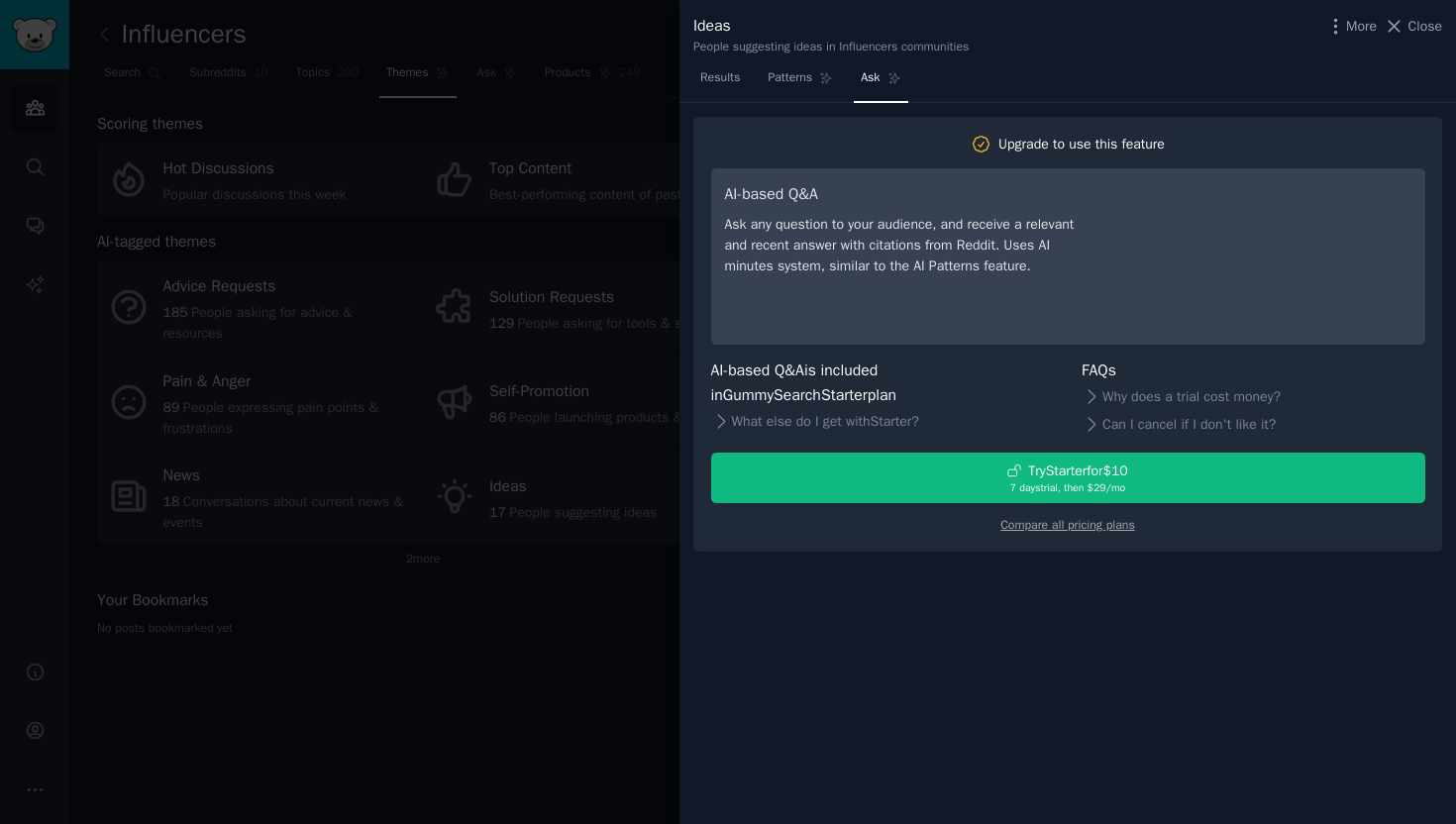 click at bounding box center [728, 412] 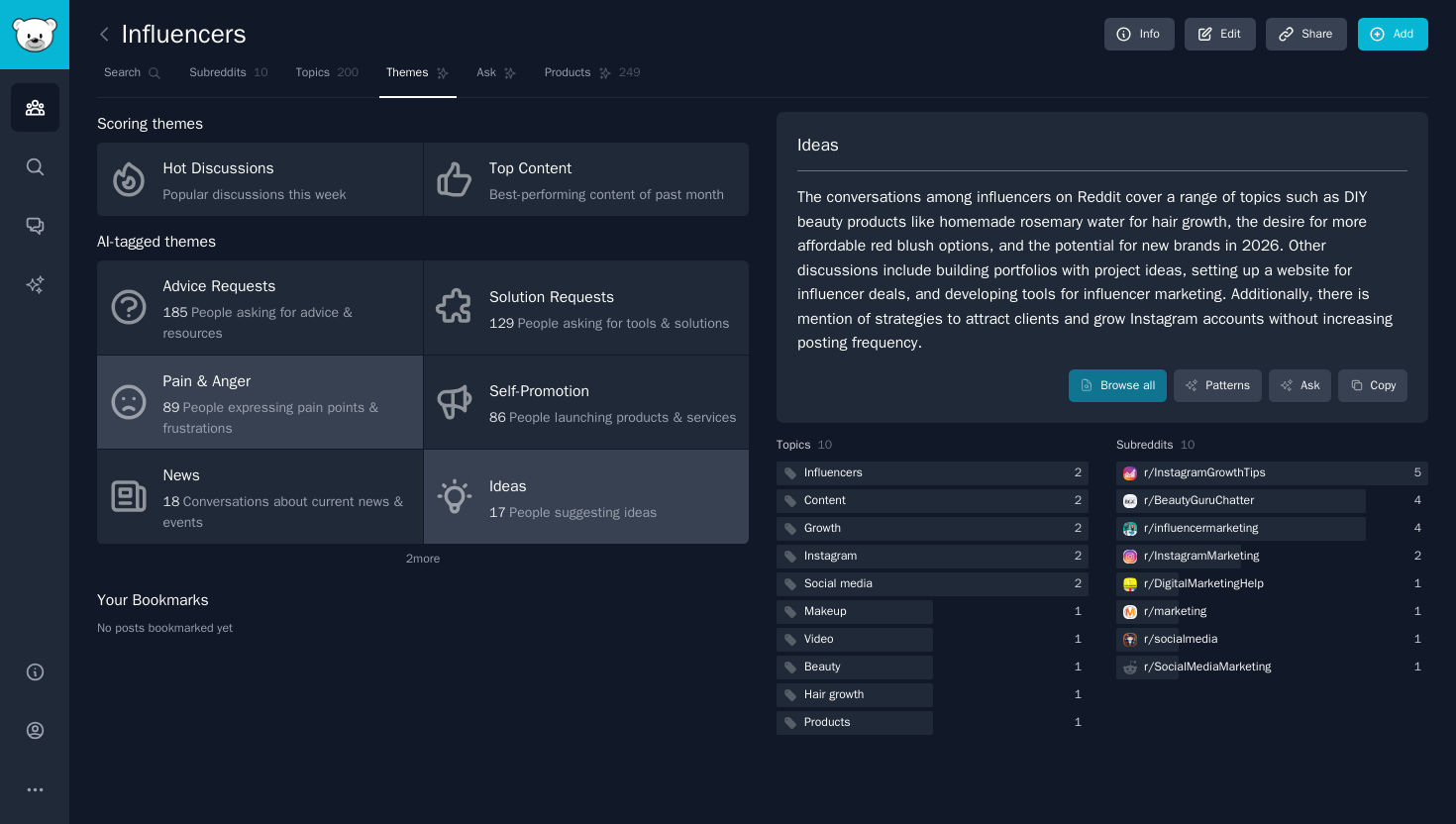 click on "People expressing pain points & frustrations" at bounding box center [270, 418] 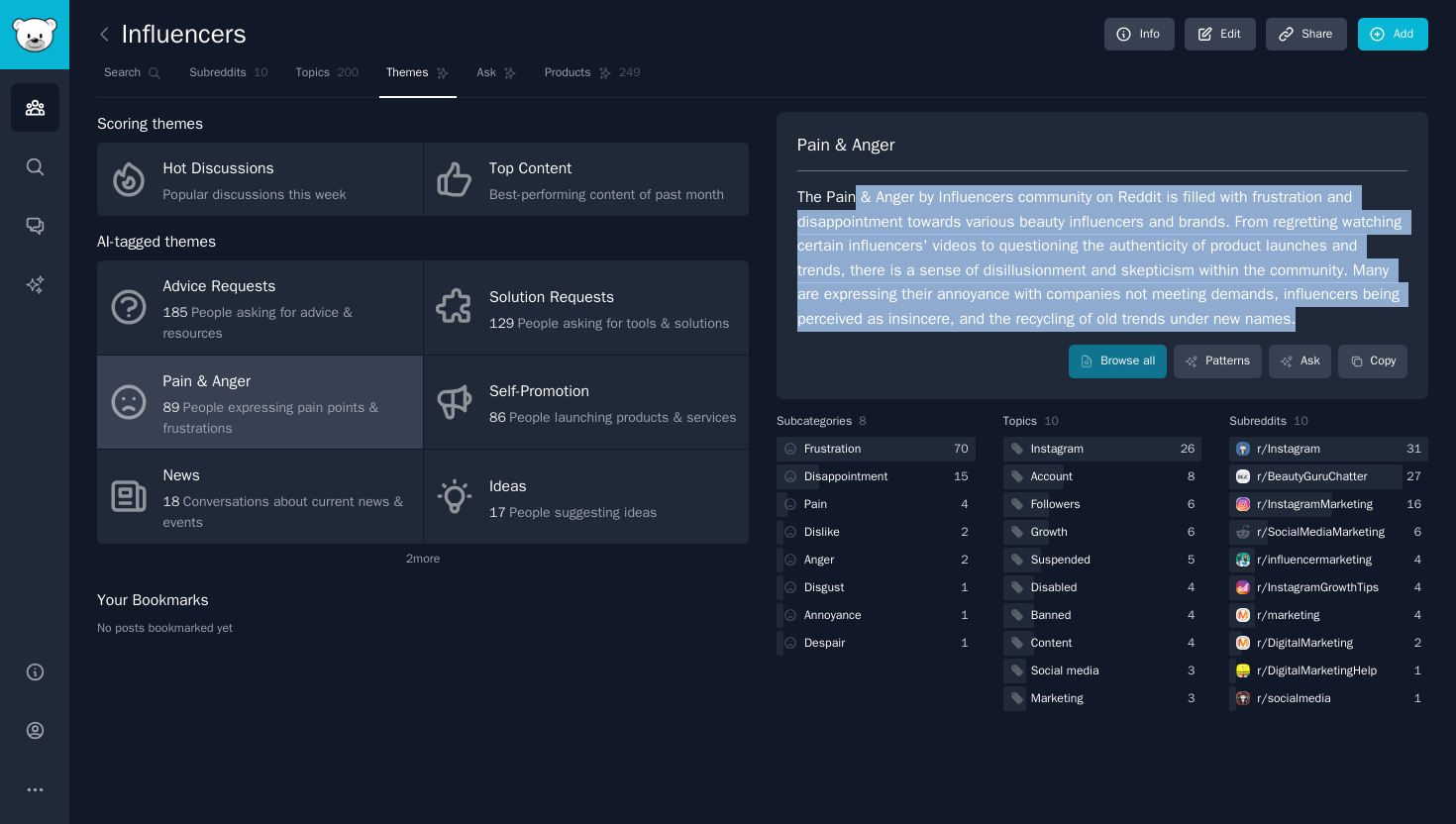 drag, startPoint x: 942, startPoint y: 336, endPoint x: 839, endPoint y: 185, distance: 182.78403 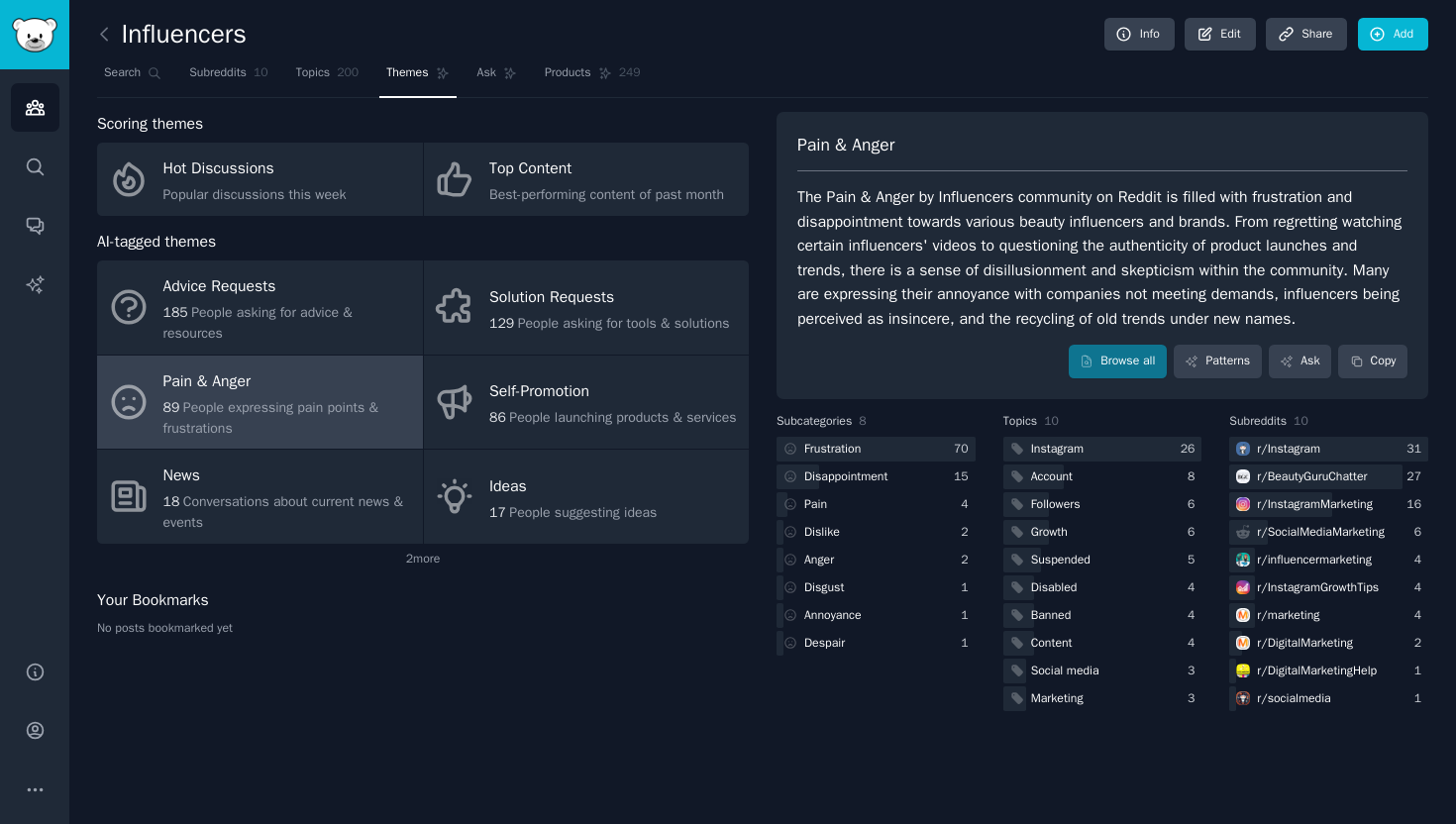 click on "The Pain & Anger by Influencers community on Reddit is filled with frustration and disappointment towards various beauty influencers and brands. From regretting watching certain influencers' videos to questioning the authenticity of product launches and trends, there is a sense of disillusionment and skepticism within the community. Many are expressing their annoyance with companies not meeting demands, influencers being perceived as insincere, and the recycling of old trends under new names." at bounding box center [1102, 258] 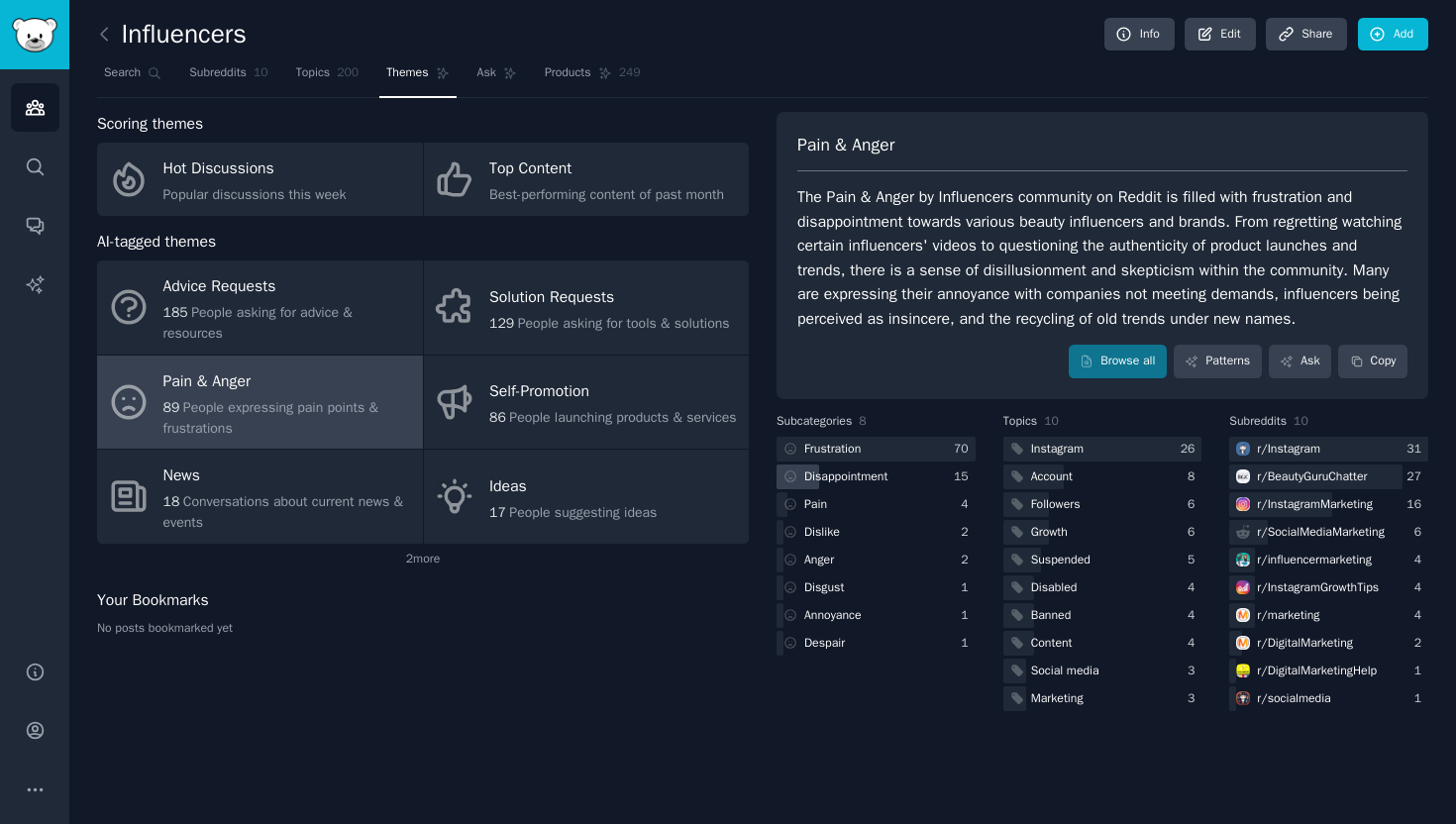 click on "Disappointment" at bounding box center (846, 477) 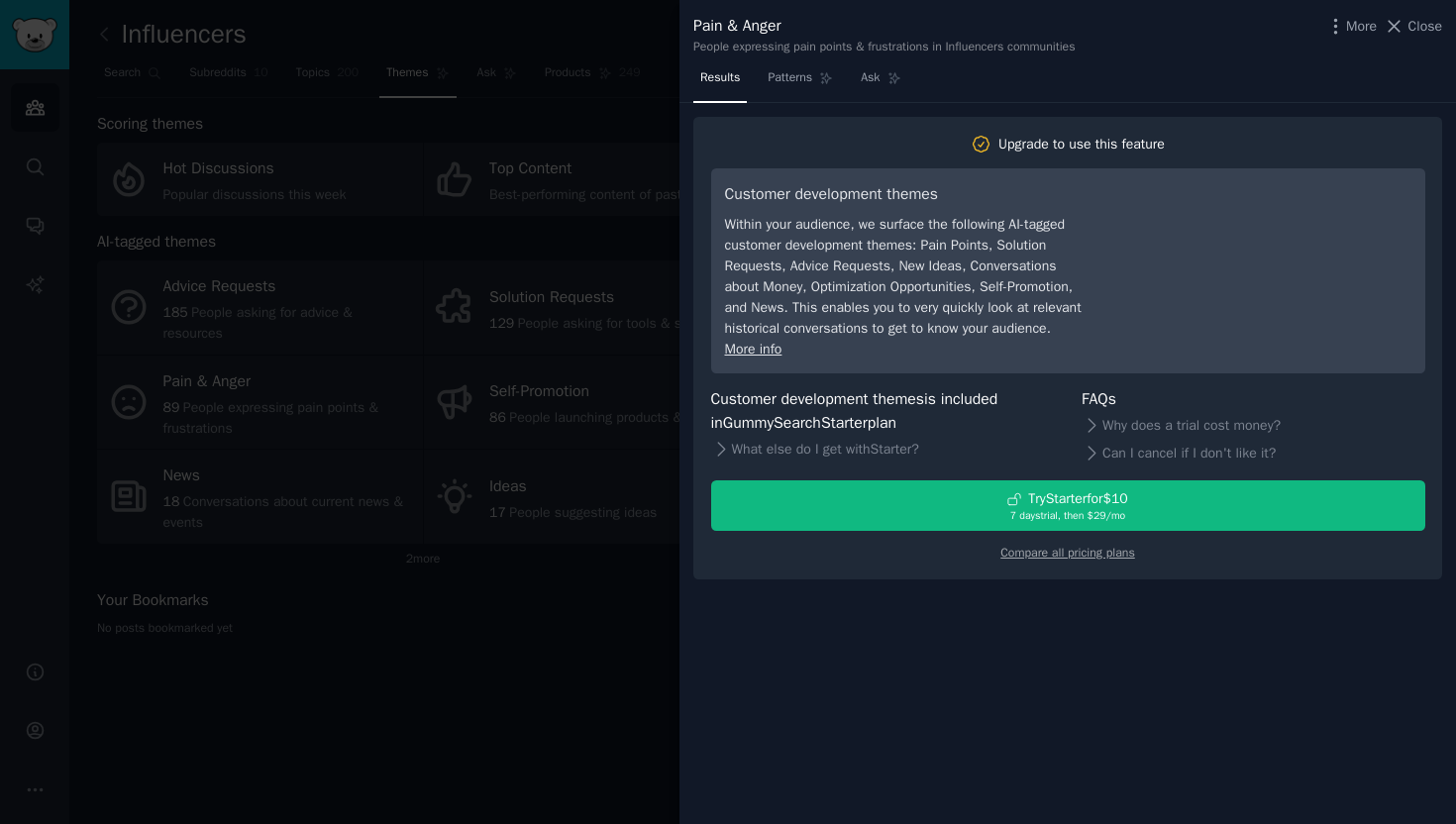 click at bounding box center (728, 412) 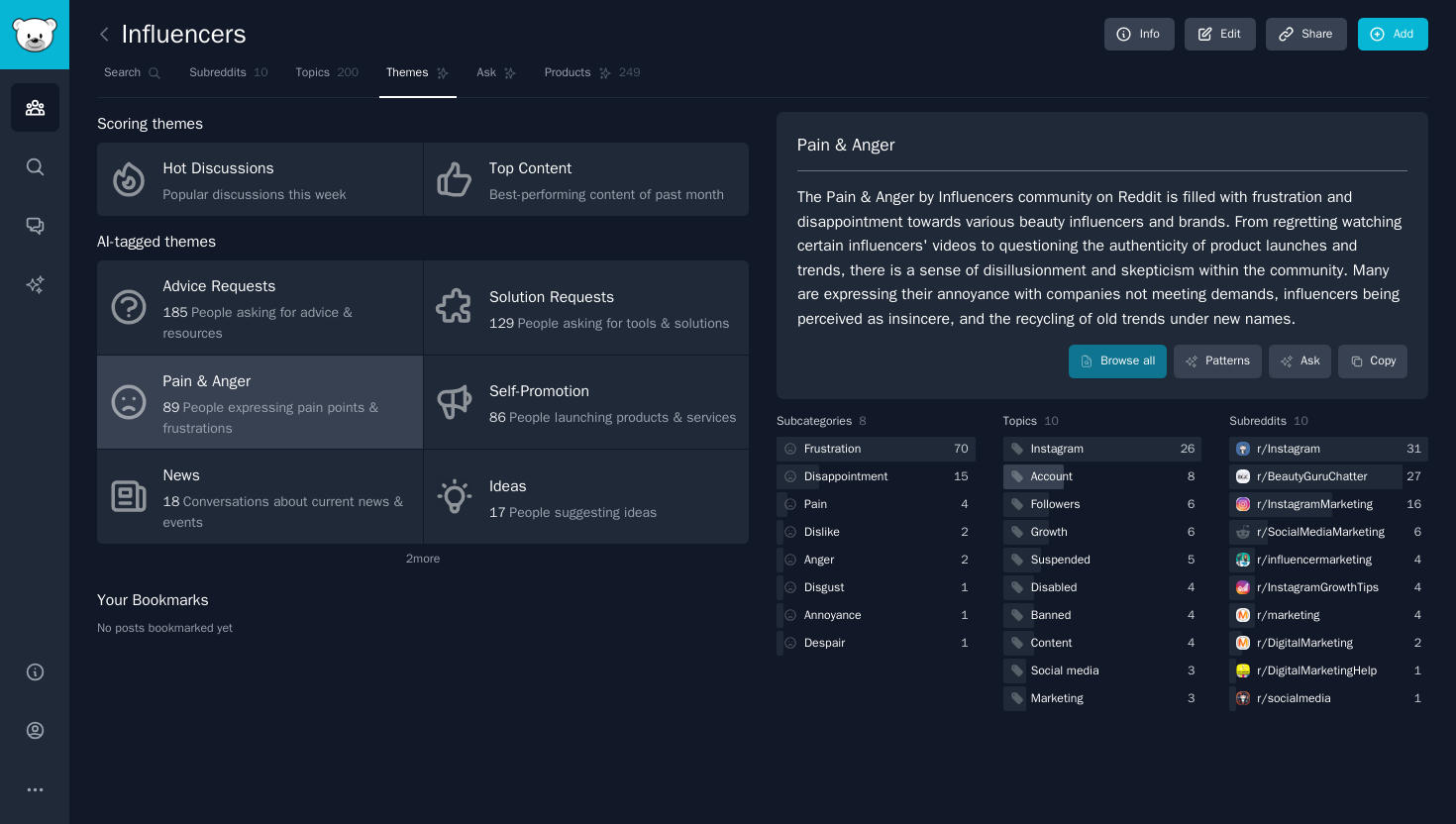 click on "Account" at bounding box center (1040, 476) 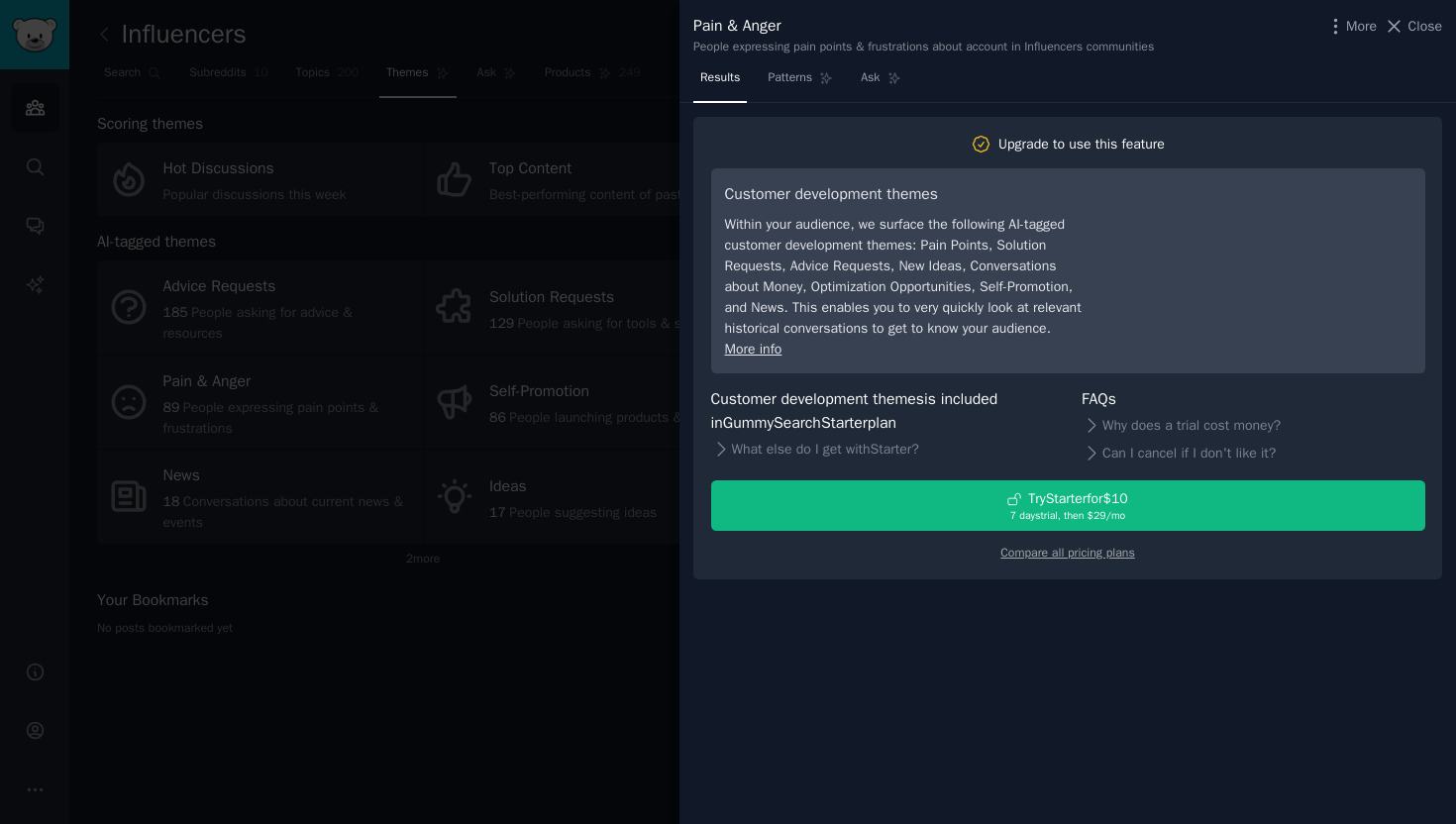 click at bounding box center (728, 412) 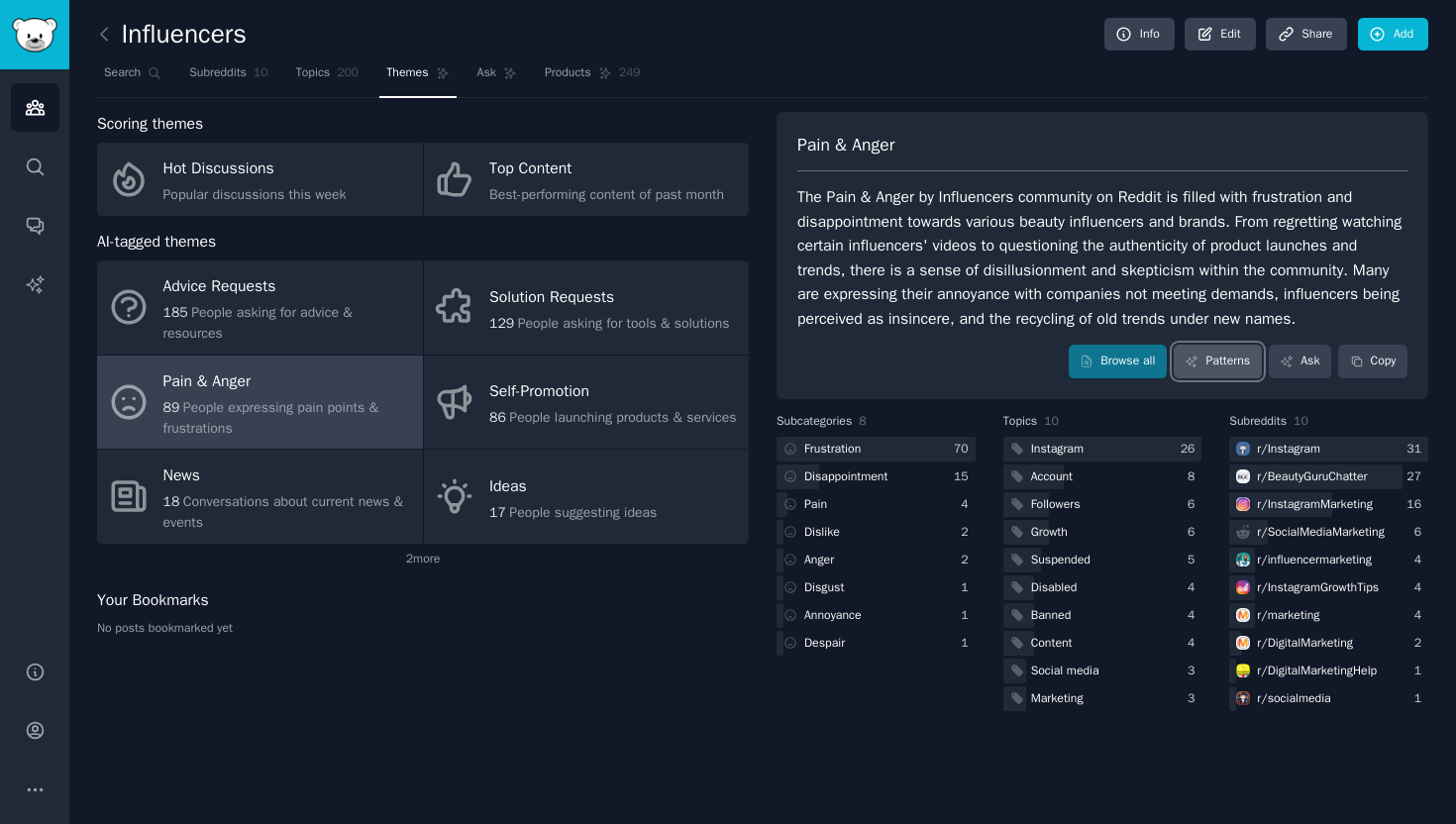 click on "Patterns" at bounding box center [1217, 361] 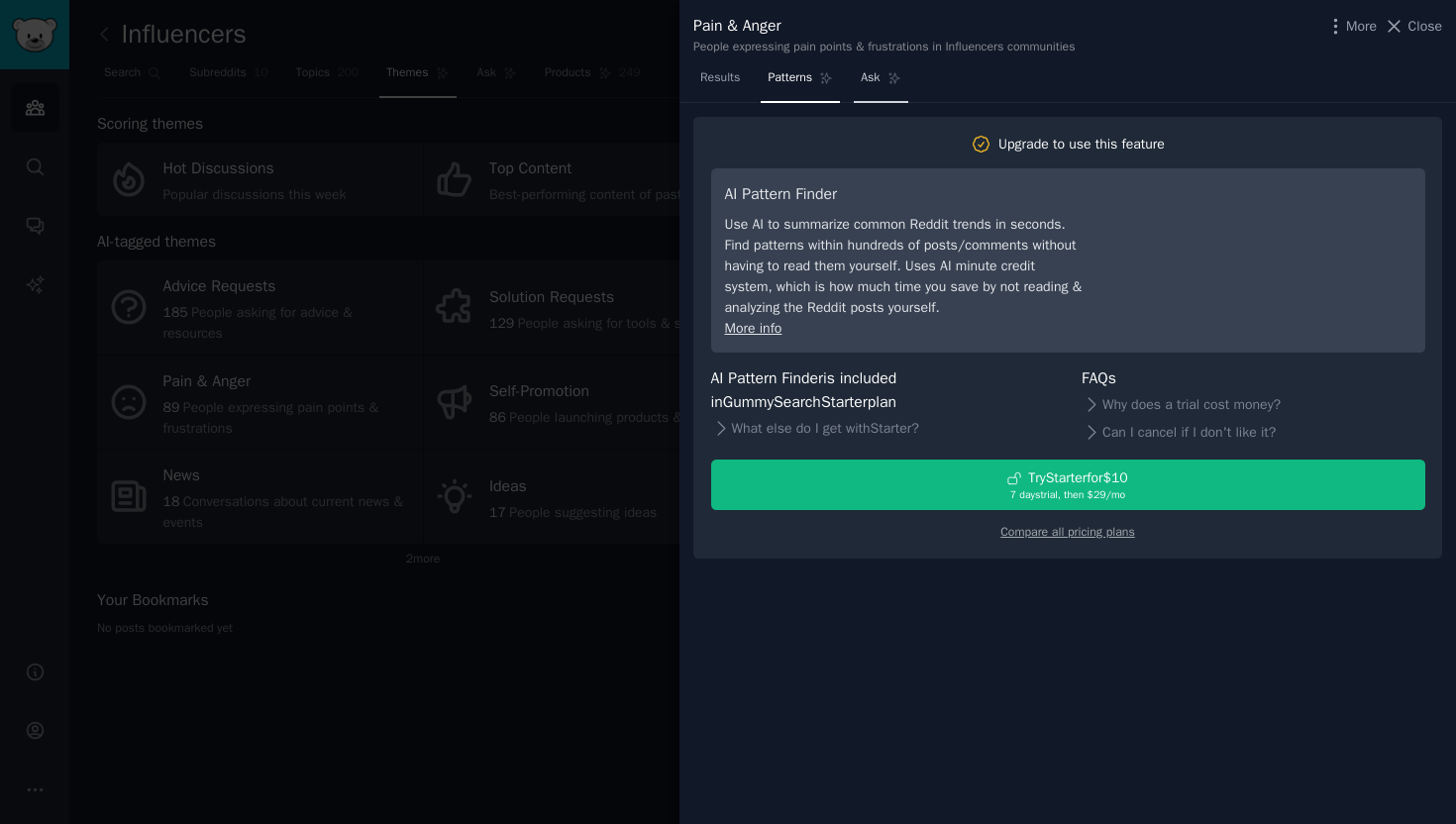click on "Ask" at bounding box center (870, 78) 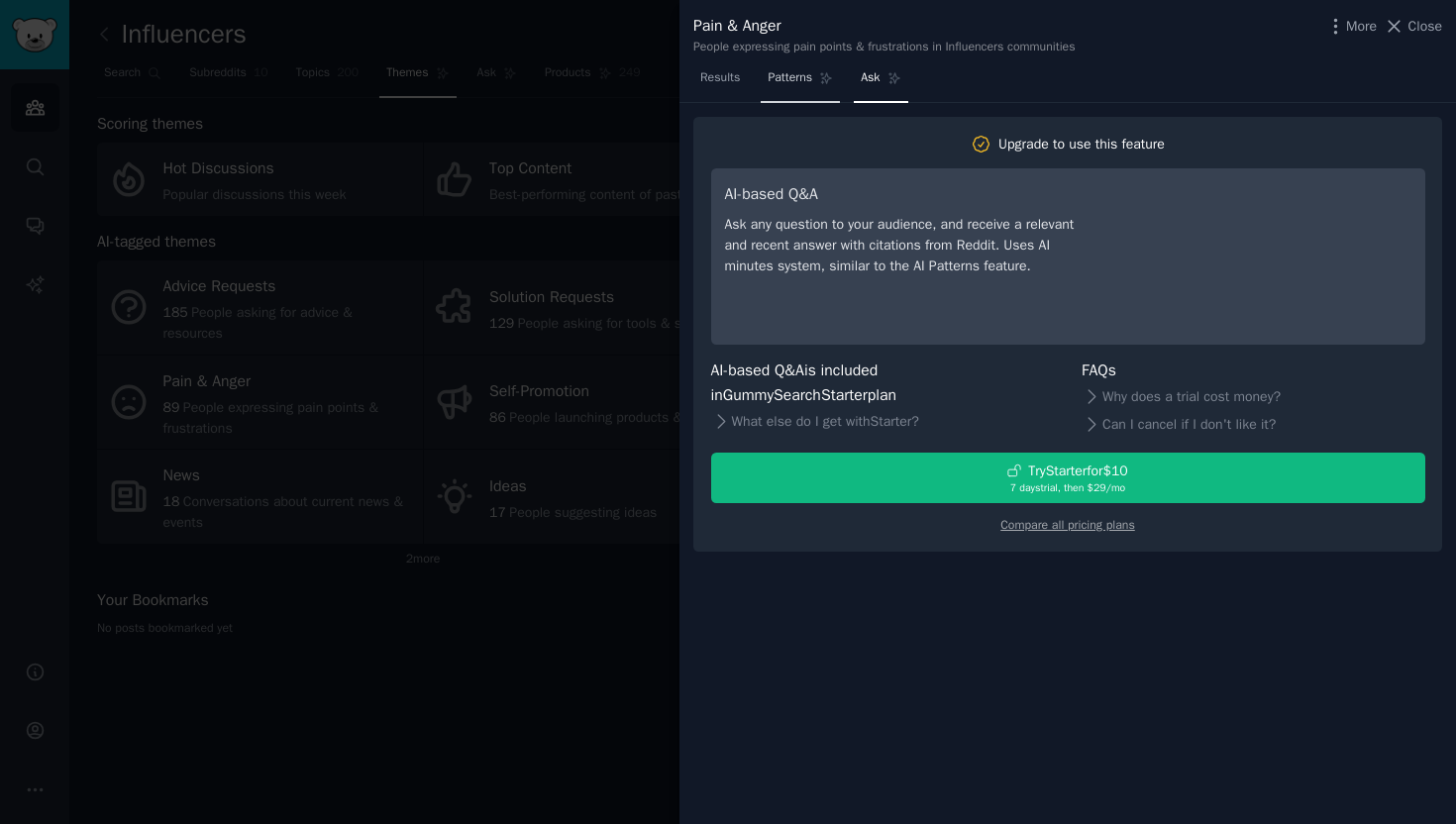 click on "Patterns" at bounding box center (789, 78) 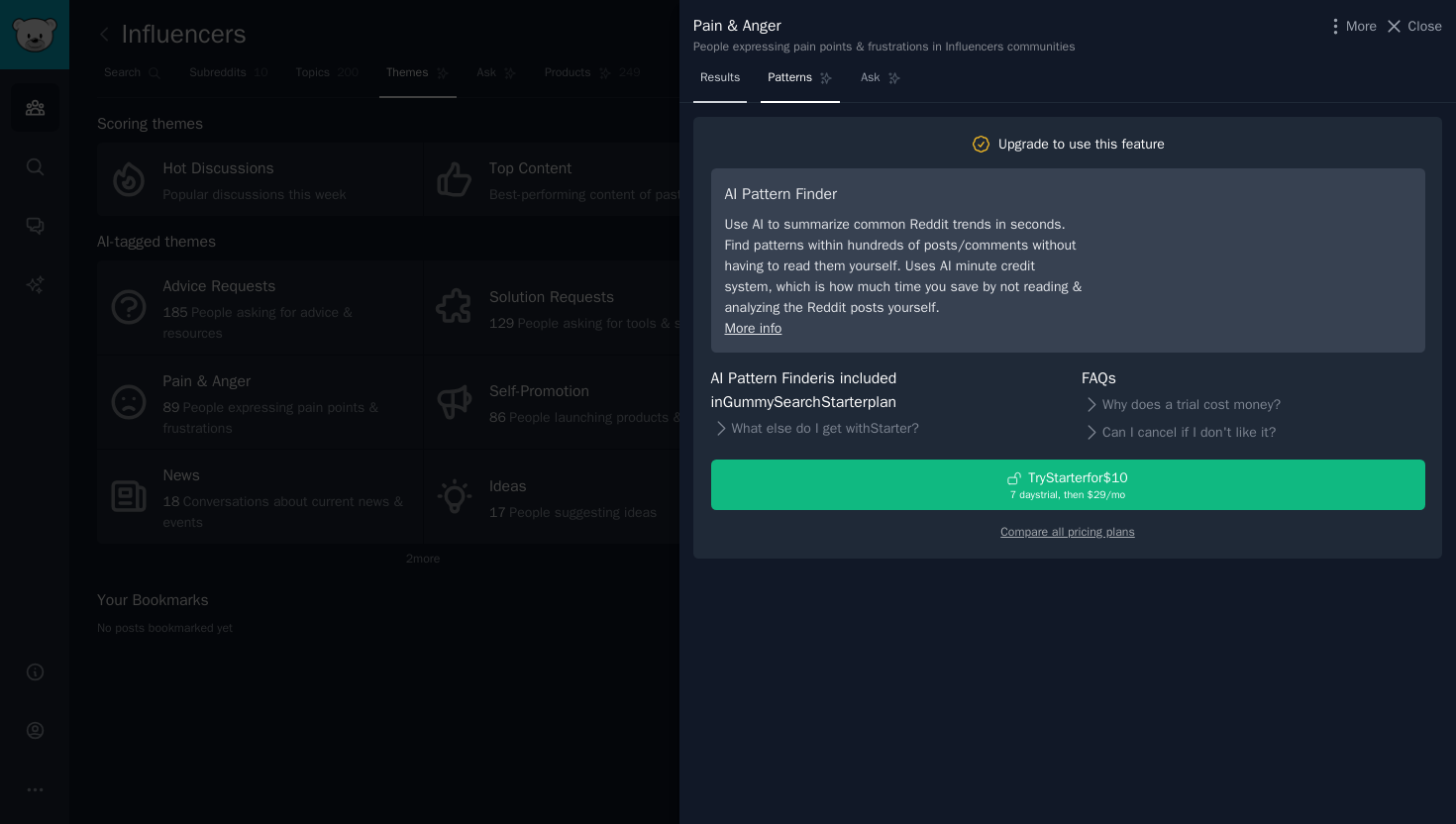 click on "Results" at bounding box center (720, 82) 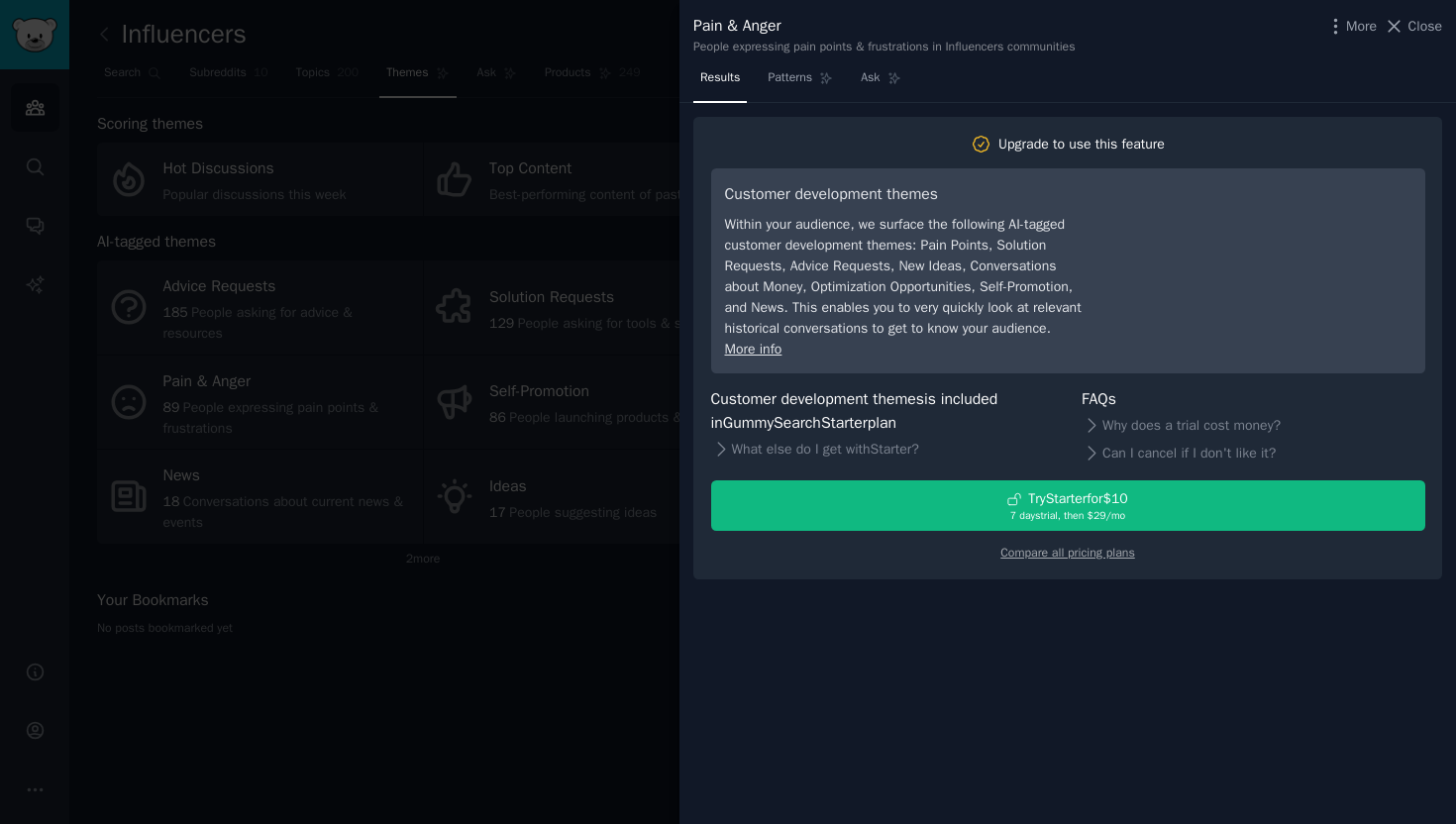 click on "Results Patterns Ask" at bounding box center (800, 82) 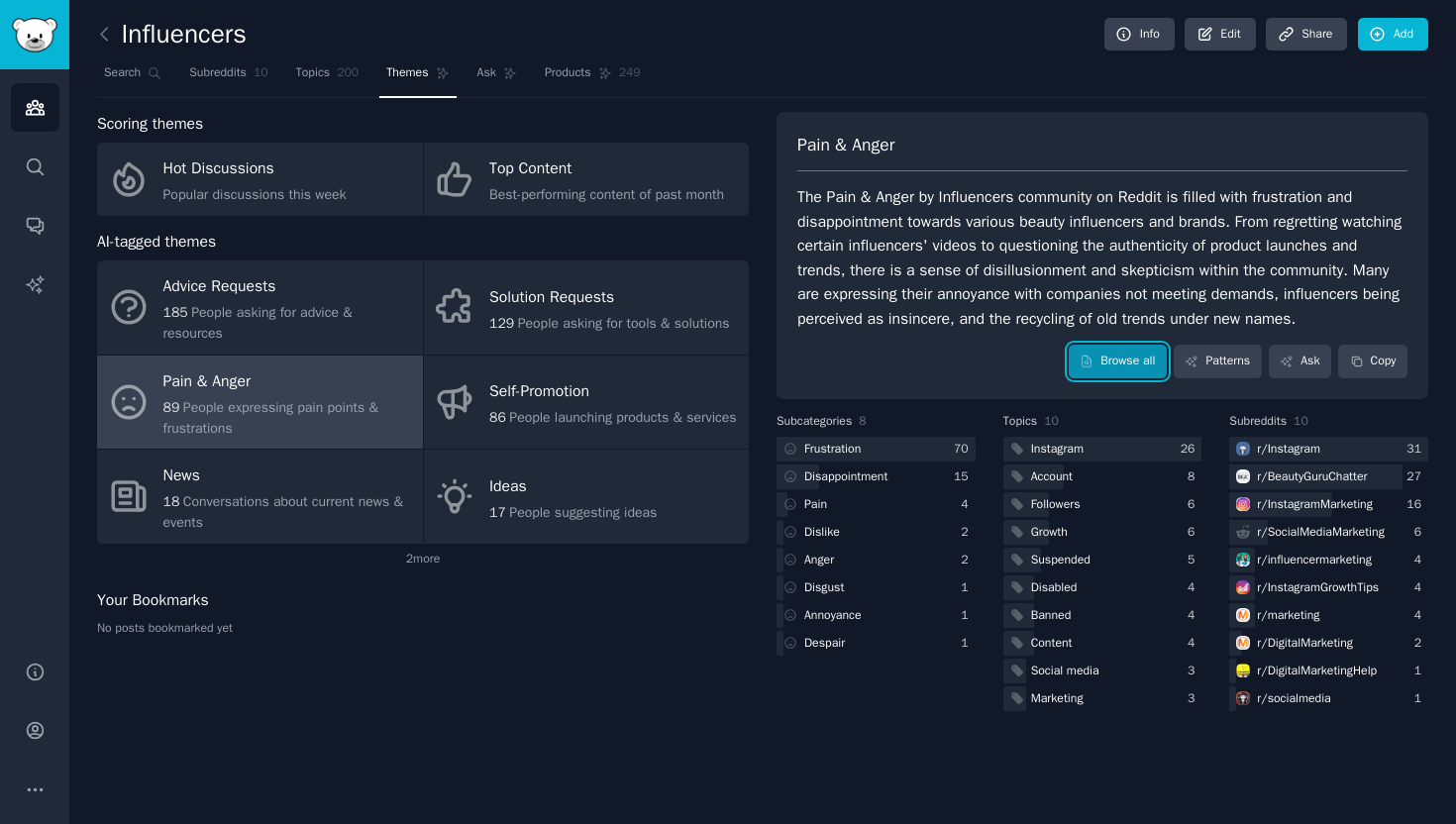click on "Browse all" at bounding box center (1117, 361) 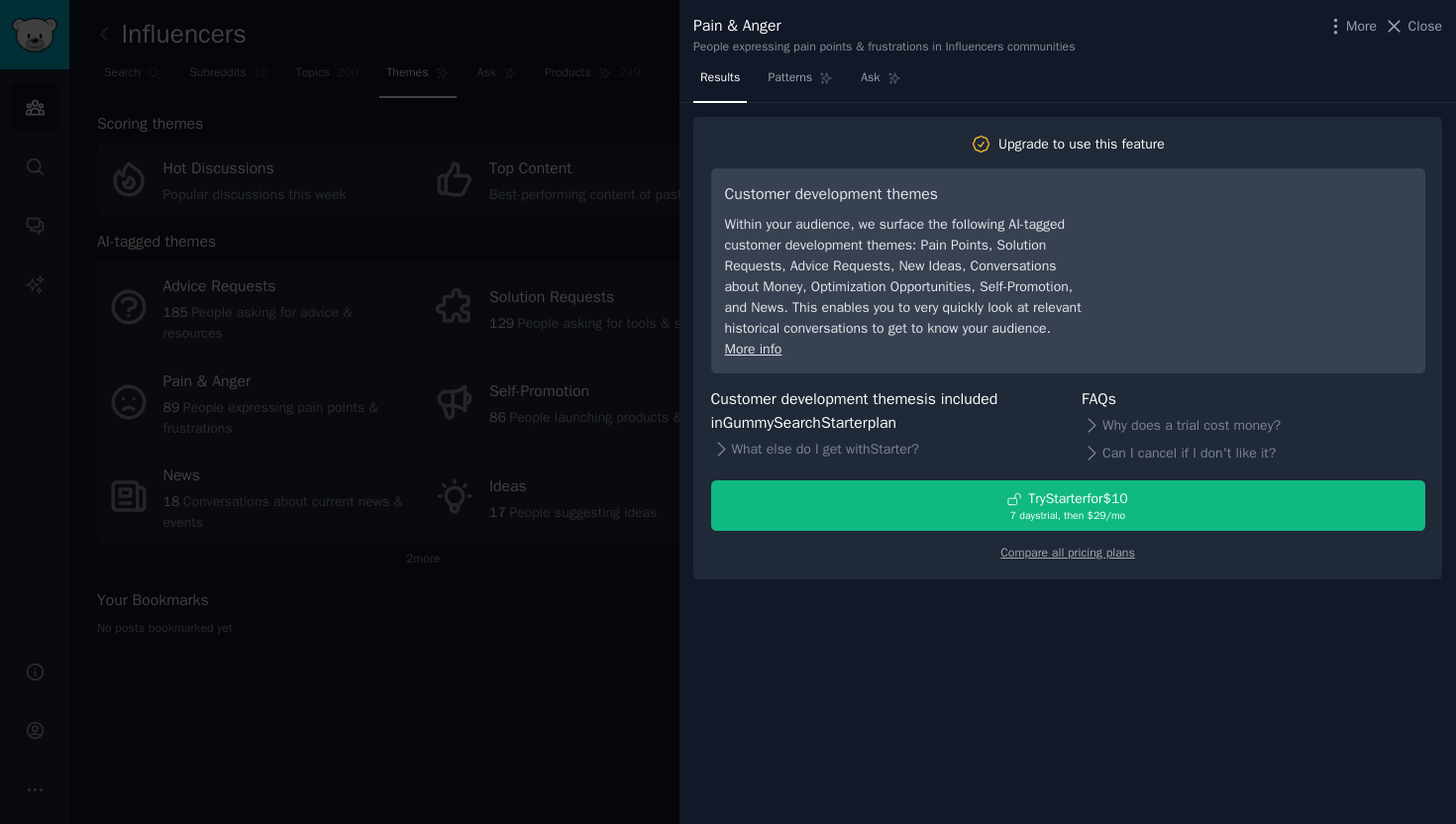 click at bounding box center [728, 412] 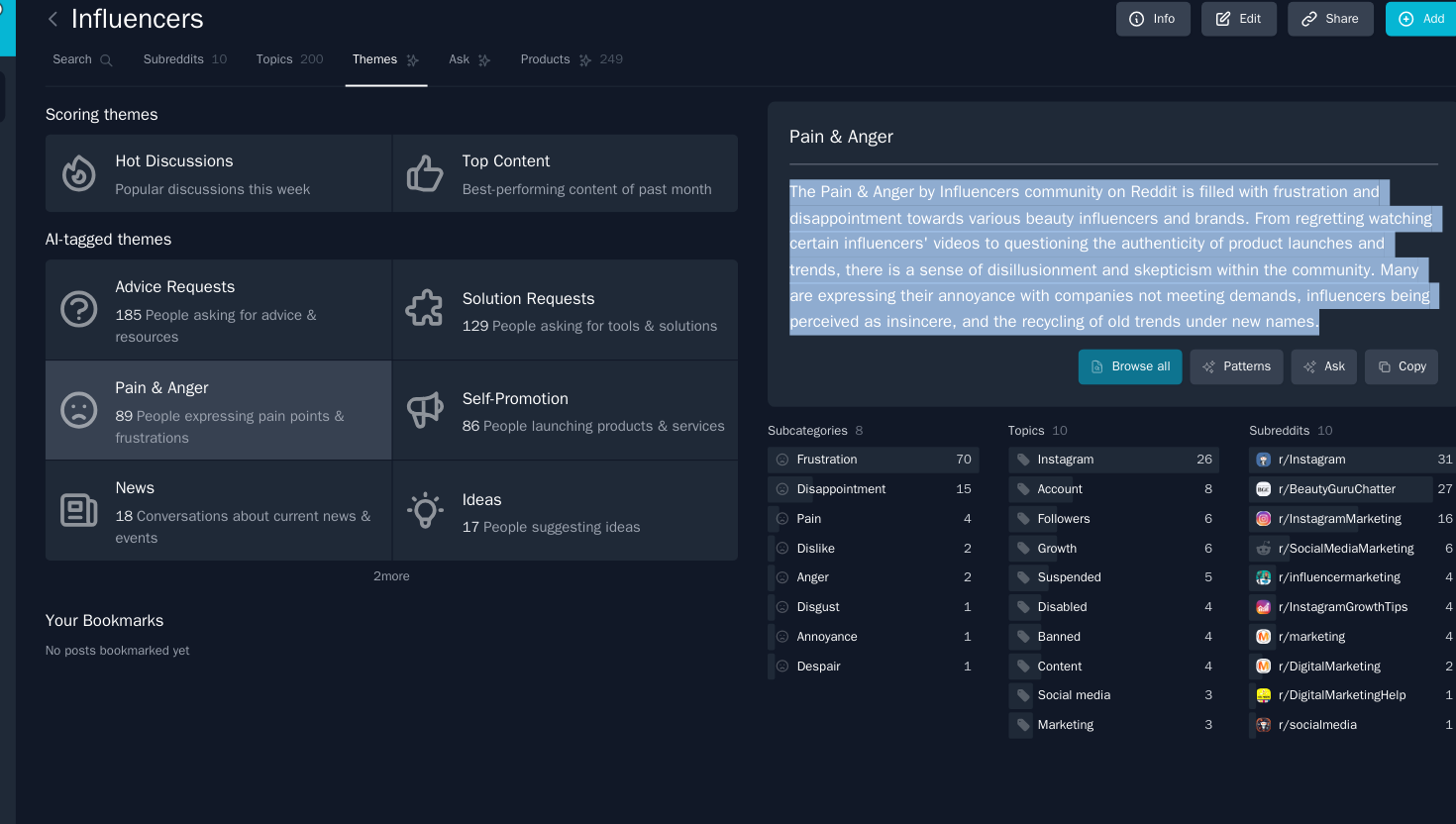 drag, startPoint x: 1023, startPoint y: 344, endPoint x: 790, endPoint y: 188, distance: 280.4015 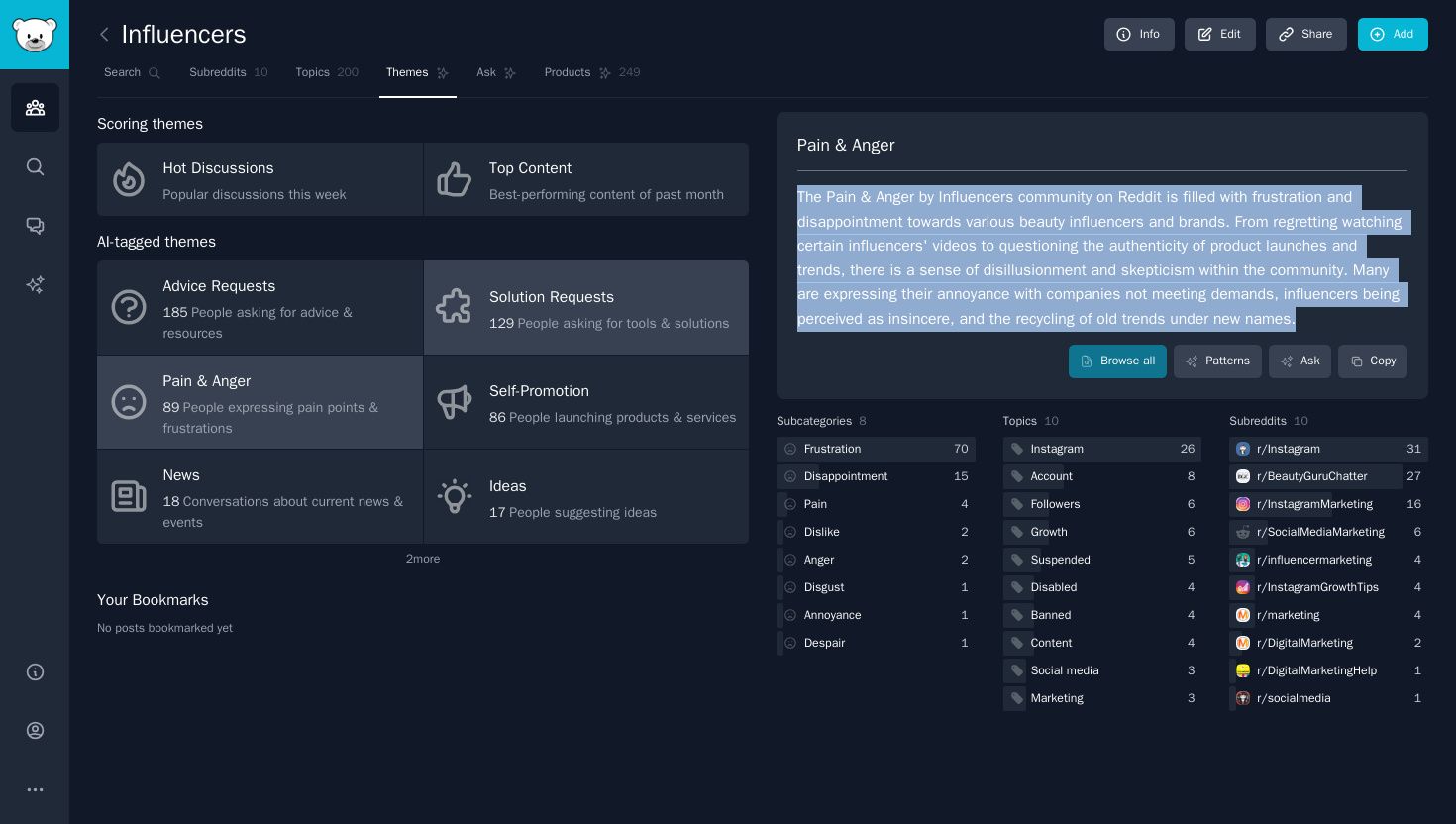 click on "Solution Requests 129 People asking for tools & solutions" at bounding box center [586, 307] 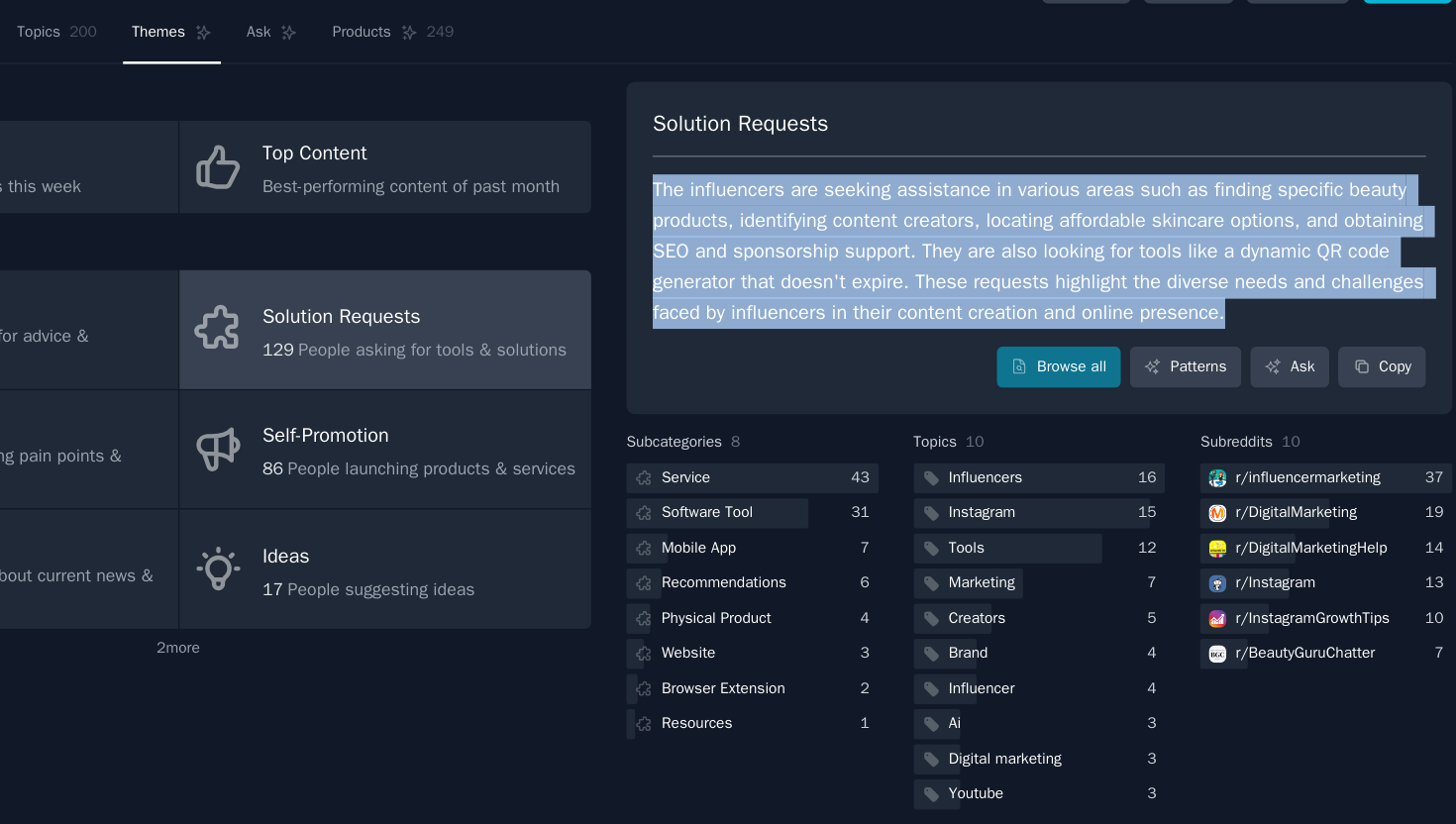 drag, startPoint x: 896, startPoint y: 328, endPoint x: 762, endPoint y: 187, distance: 194.51735 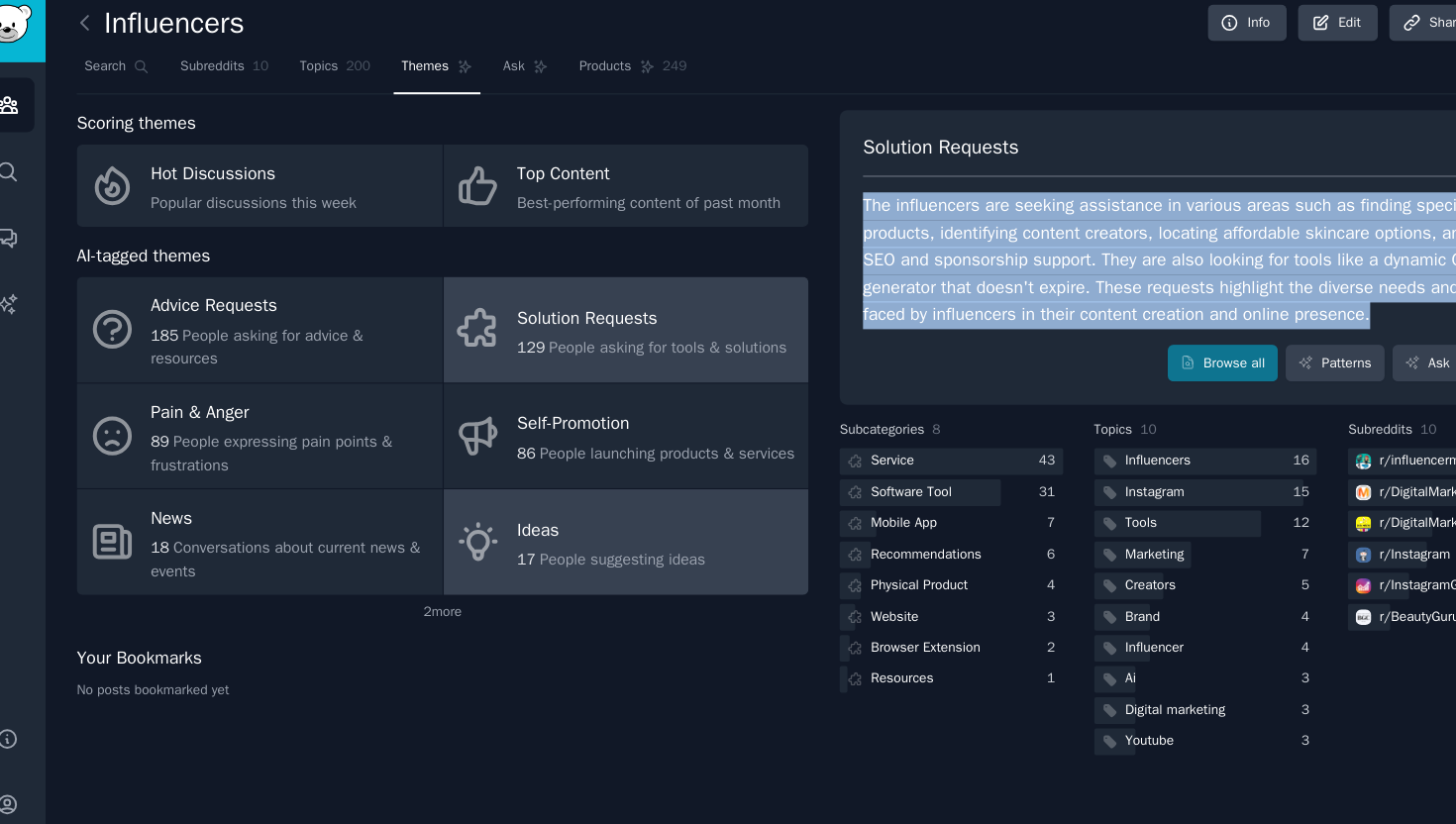 click 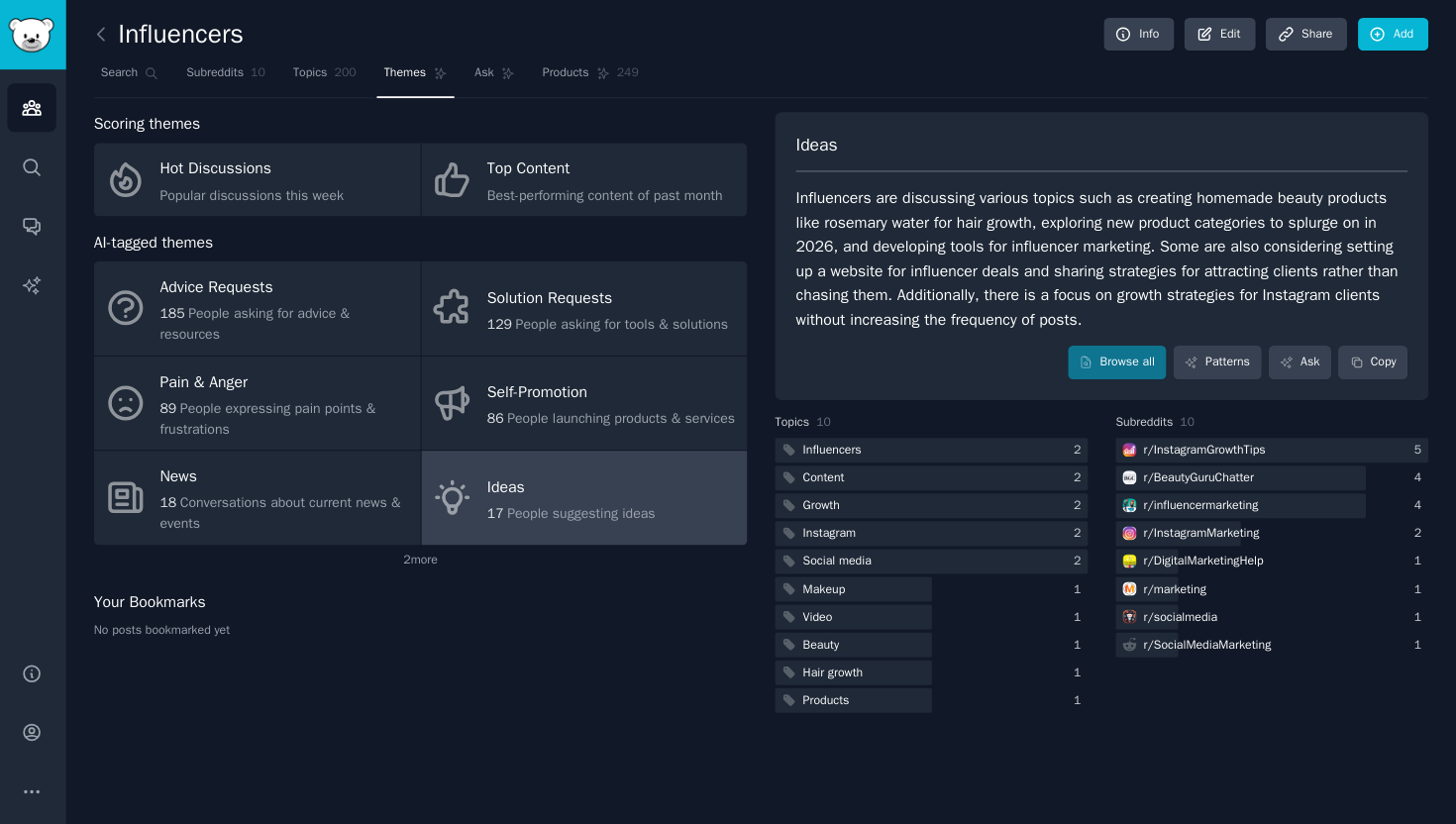 scroll, scrollTop: 0, scrollLeft: 0, axis: both 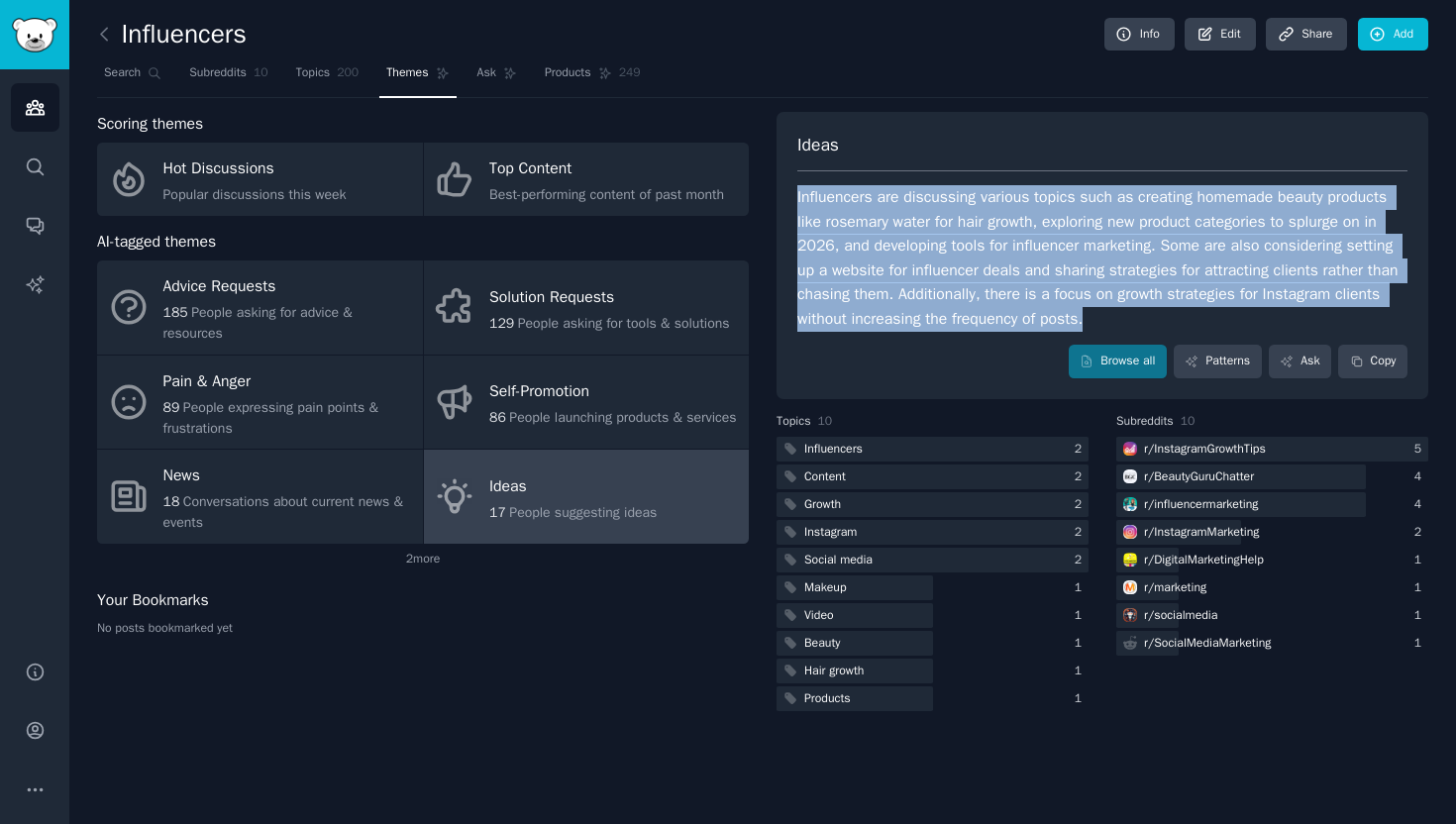 drag, startPoint x: 1331, startPoint y: 317, endPoint x: 787, endPoint y: 161, distance: 565.9258 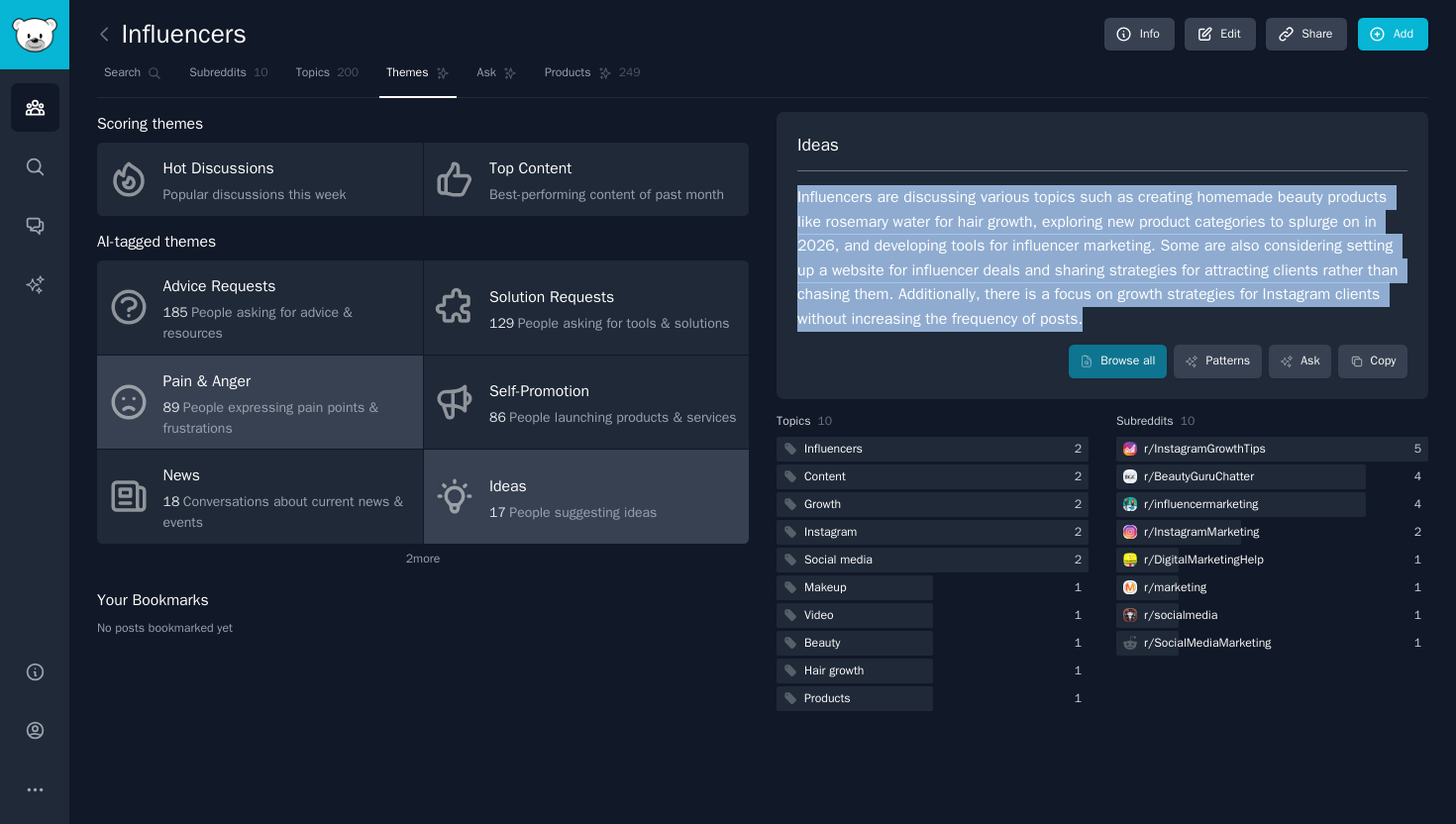 click on "89 People expressing pain points & frustrations" at bounding box center [288, 418] 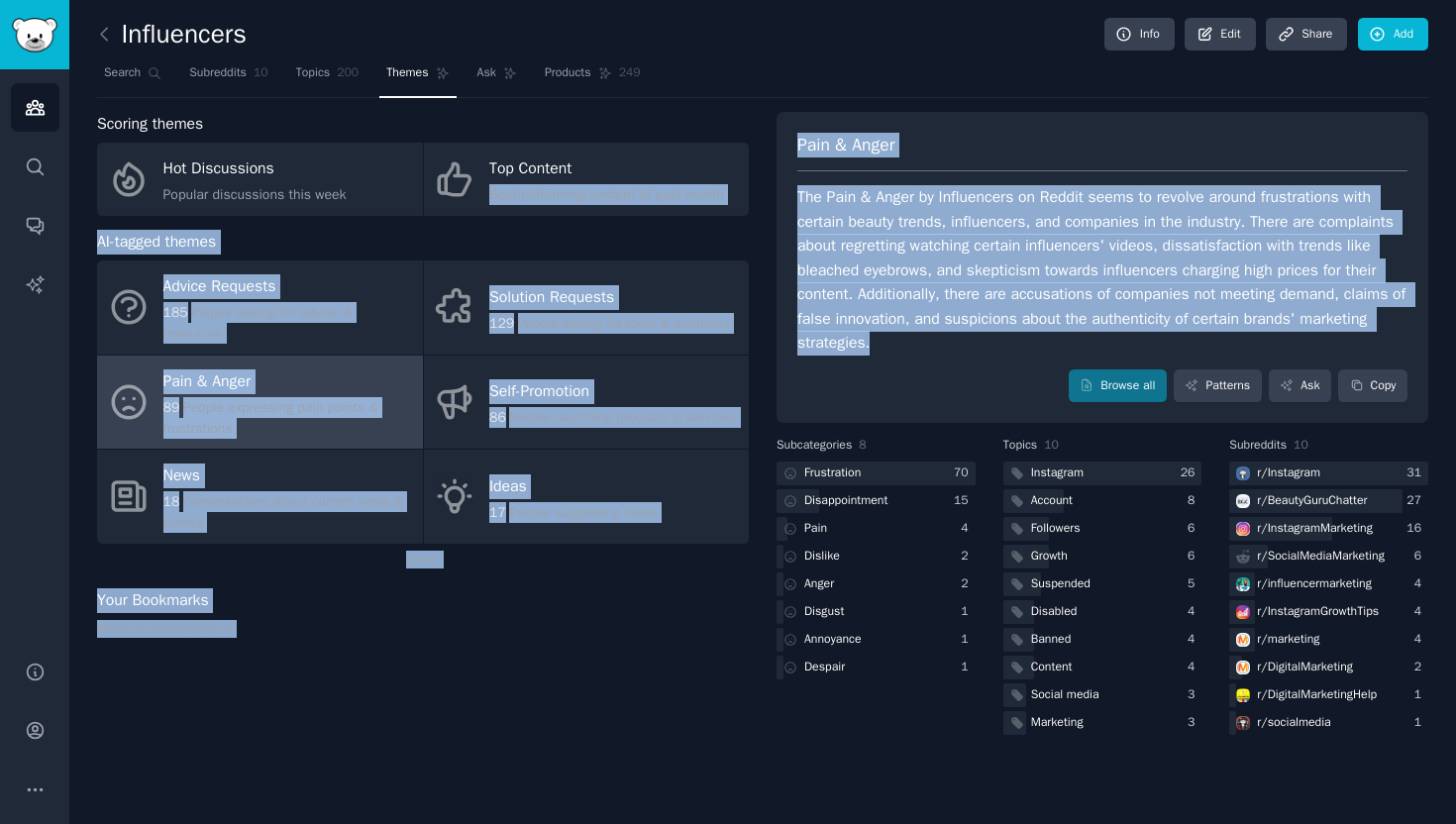 drag, startPoint x: 1044, startPoint y: 337, endPoint x: 758, endPoint y: 157, distance: 337.92899 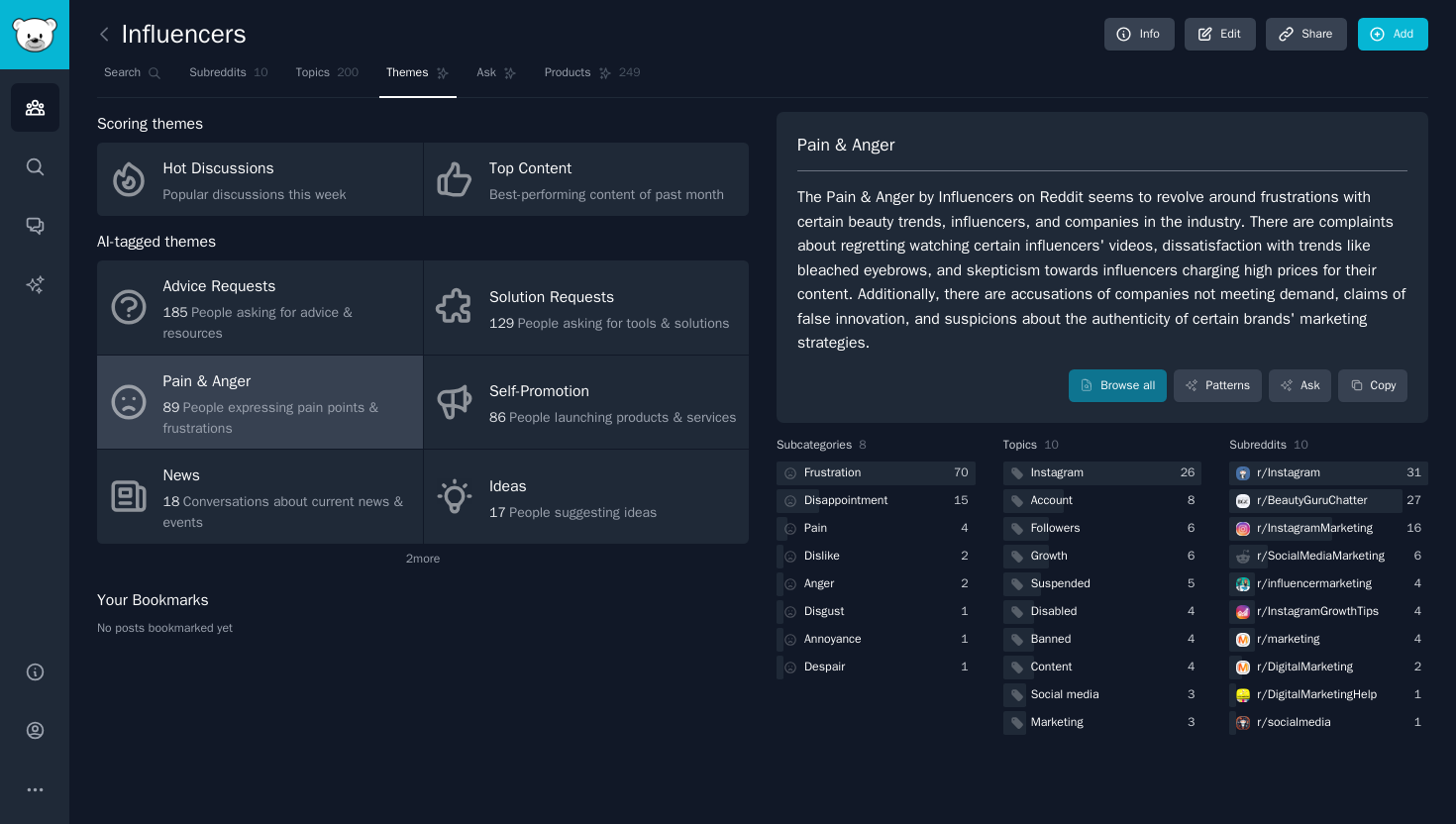click on "The Pain & Anger by Influencers on Reddit seems to revolve around frustrations with certain beauty trends, influencers, and companies in the industry. There are complaints about regretting watching certain influencers' videos, dissatisfaction with trends like bleached eyebrows, and skepticism towards influencers charging high prices for their content. Additionally, there are accusations of companies not meeting demand, claims of false innovation, and suspicions about the authenticity of certain brands' marketing strategies." at bounding box center [1102, 270] 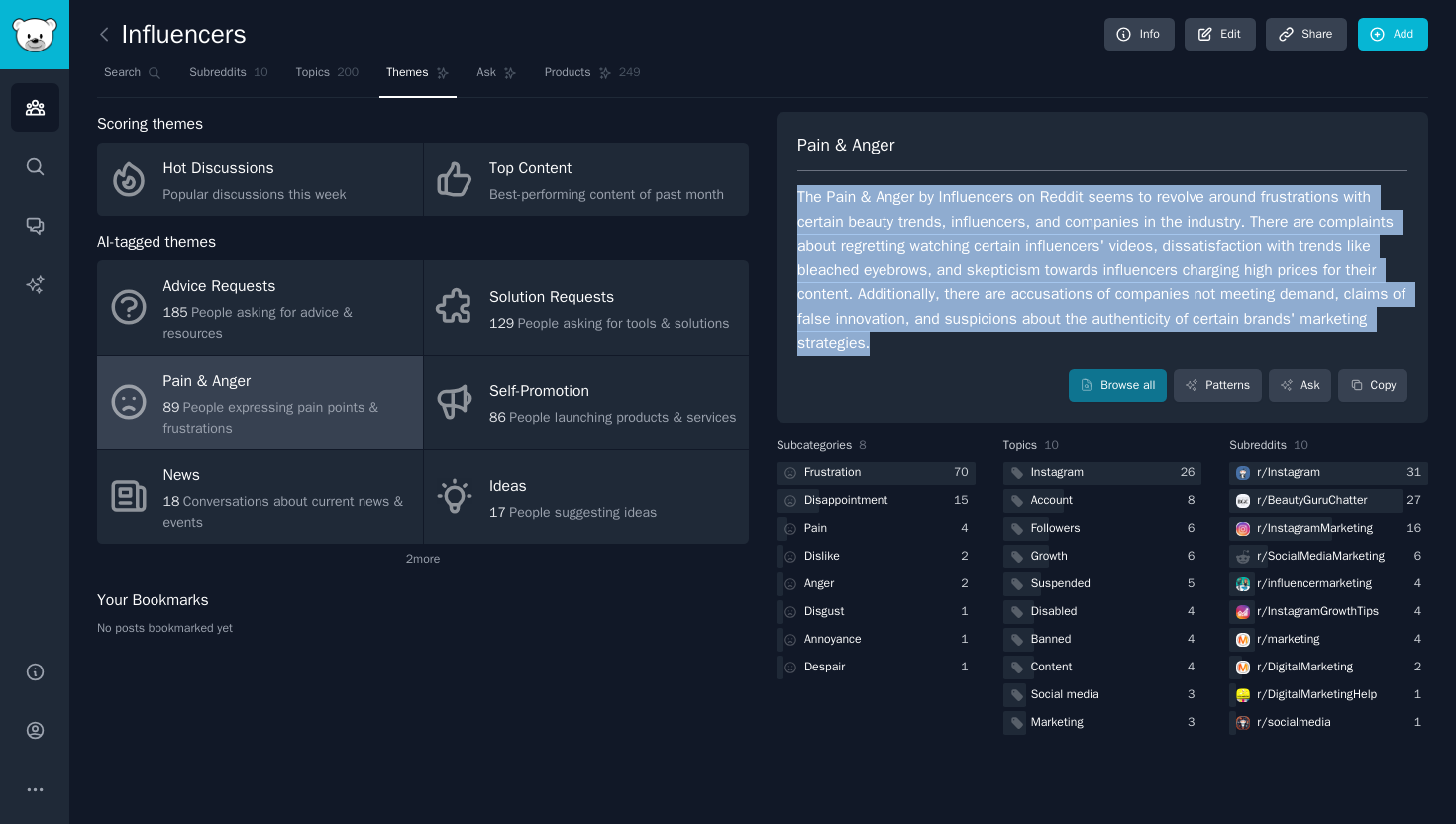drag, startPoint x: 1016, startPoint y: 351, endPoint x: 779, endPoint y: 176, distance: 294.60821 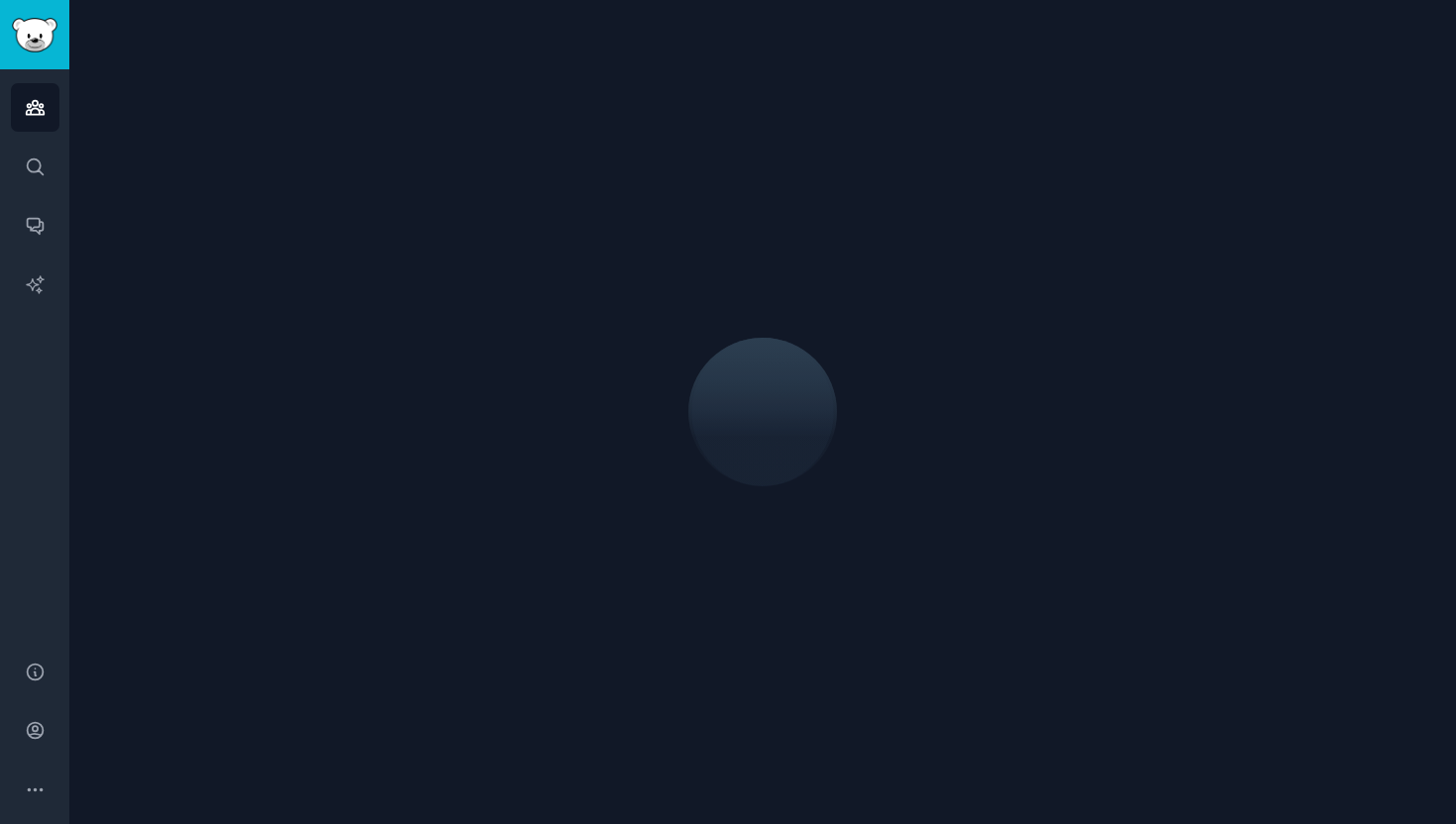 scroll, scrollTop: 0, scrollLeft: 0, axis: both 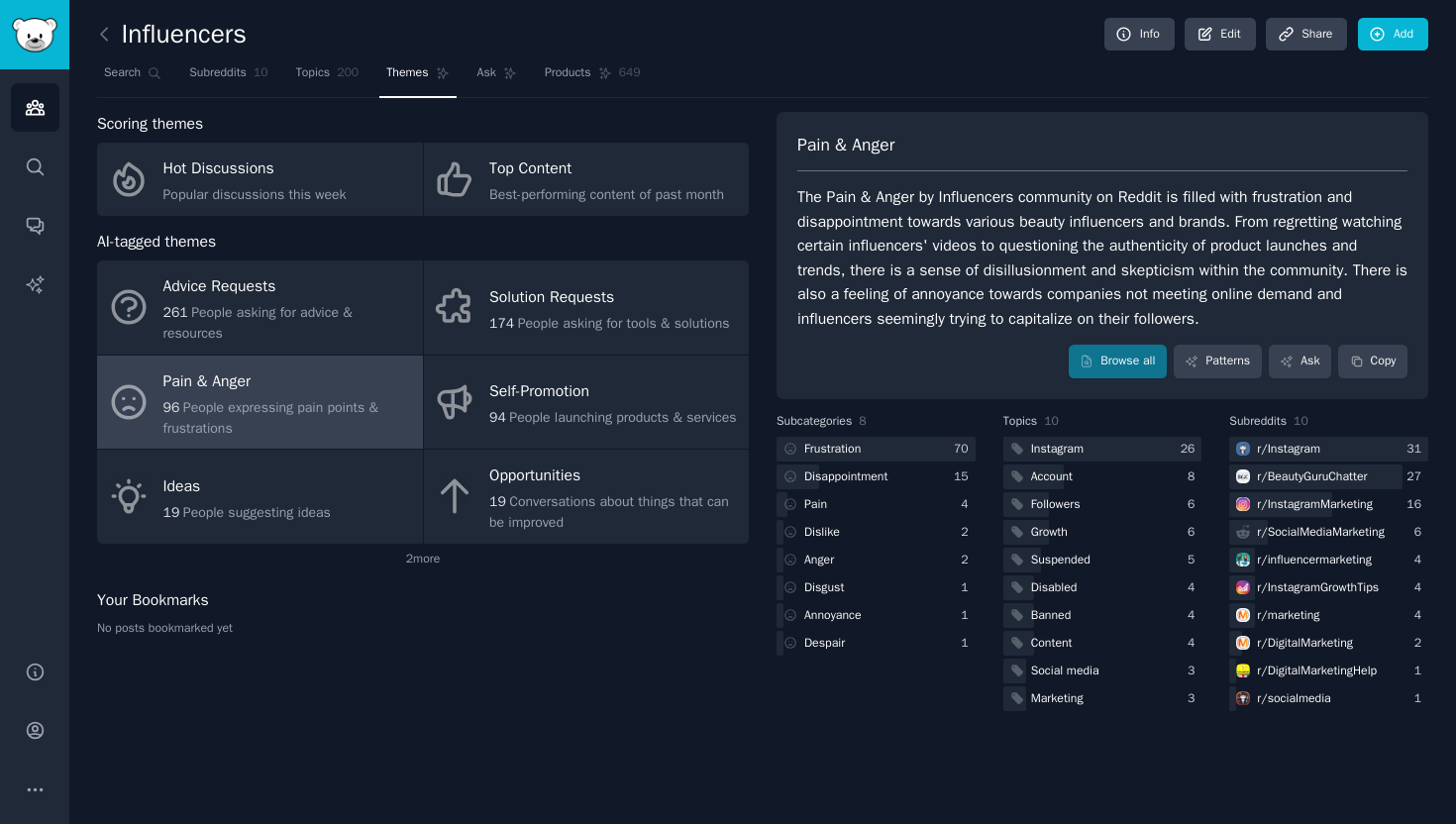click on "Search Subreddits 10 Topics 200 Themes Ask Products 649" at bounding box center (763, 77) 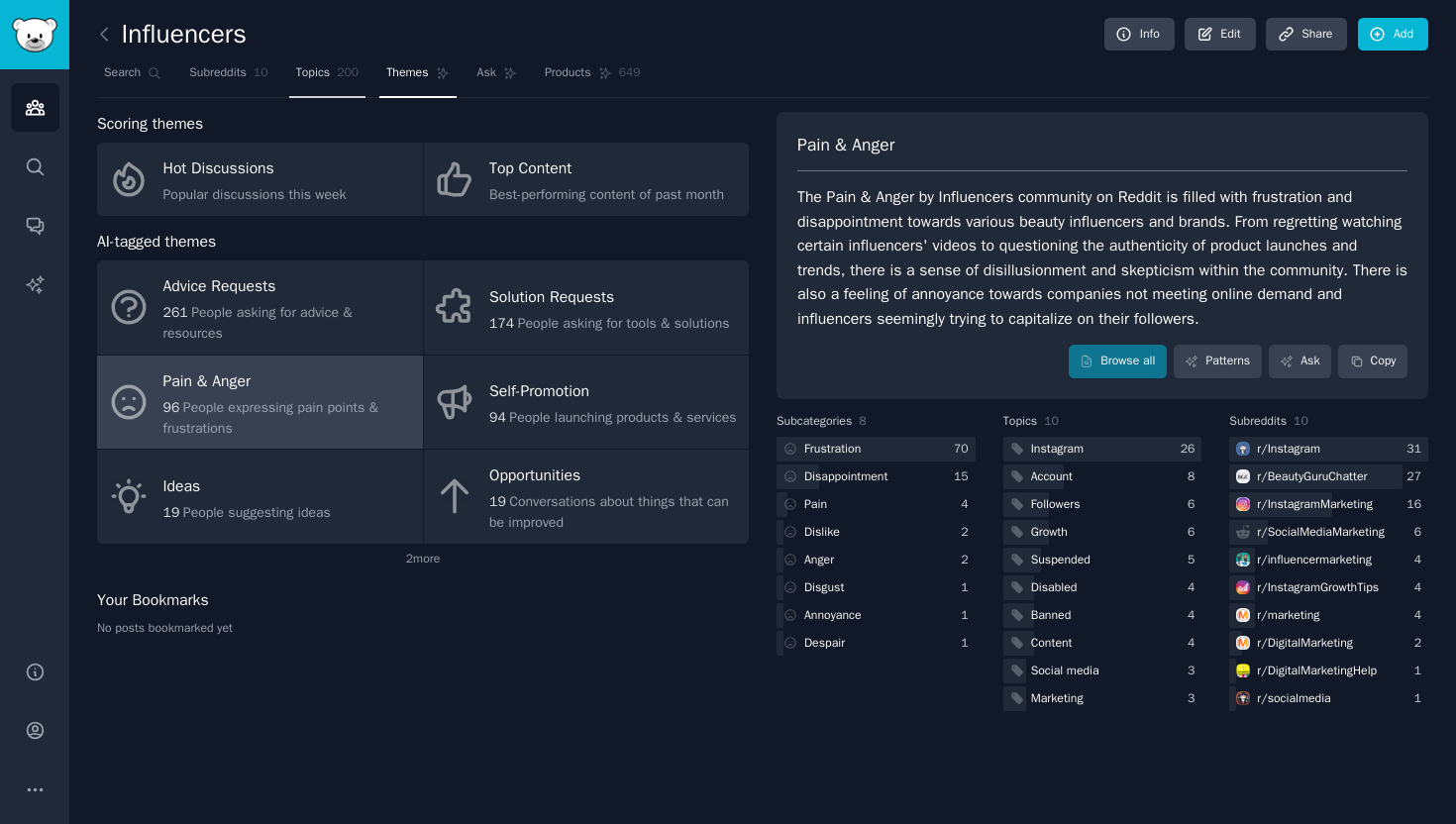 click on "Topics" at bounding box center [313, 73] 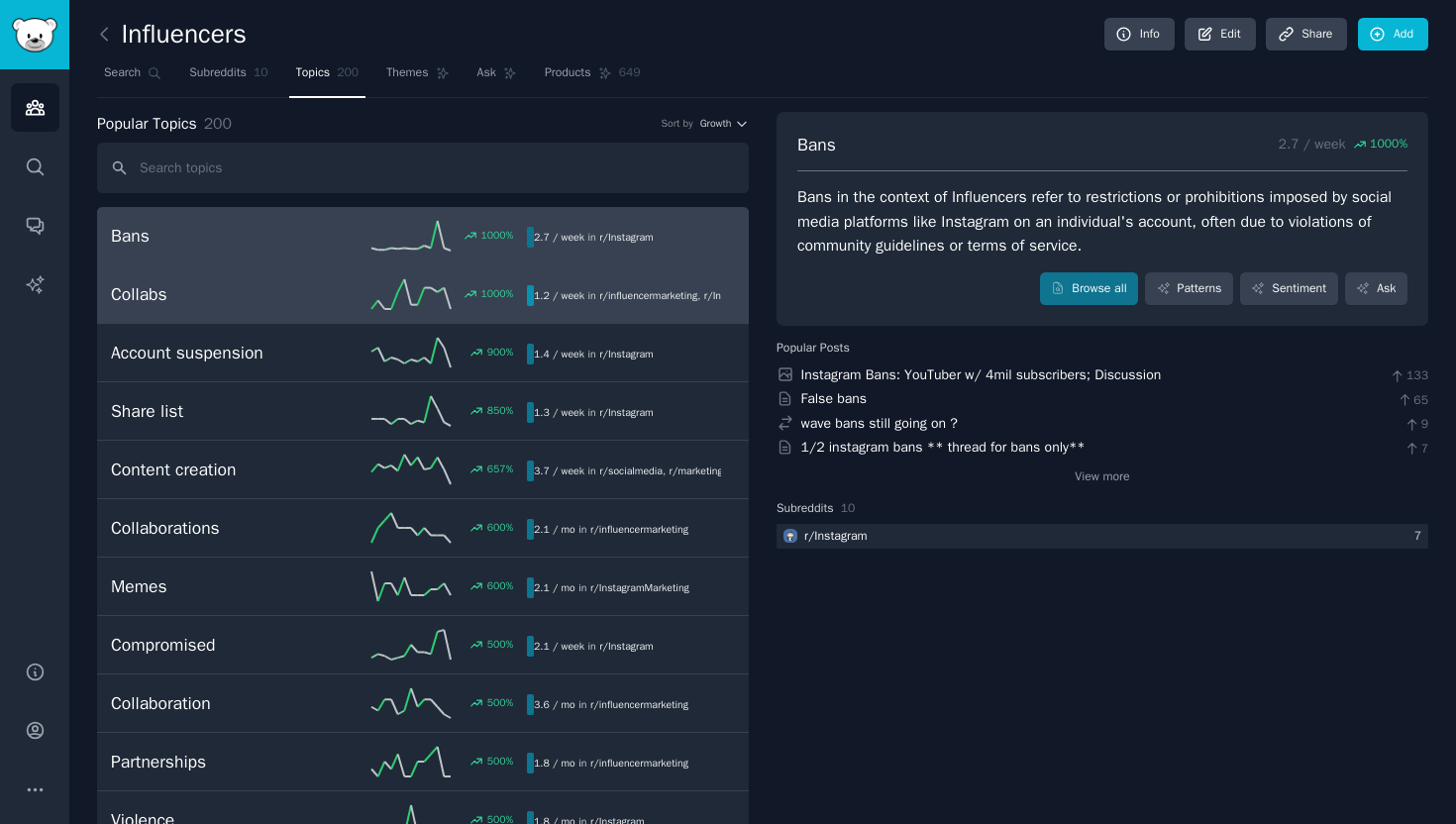 click on "Collabs" at bounding box center [215, 294] 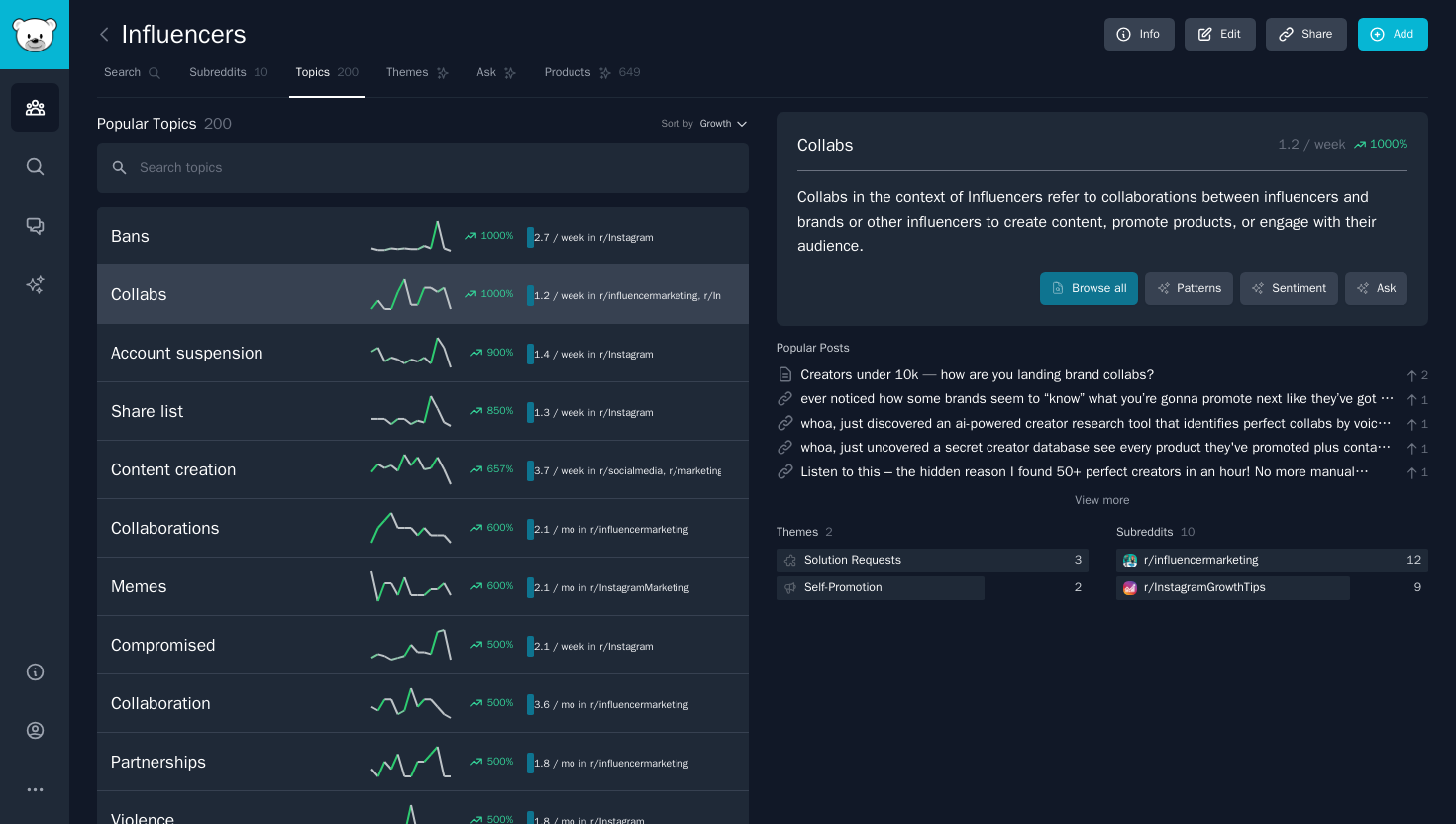 click at bounding box center (109, 35) 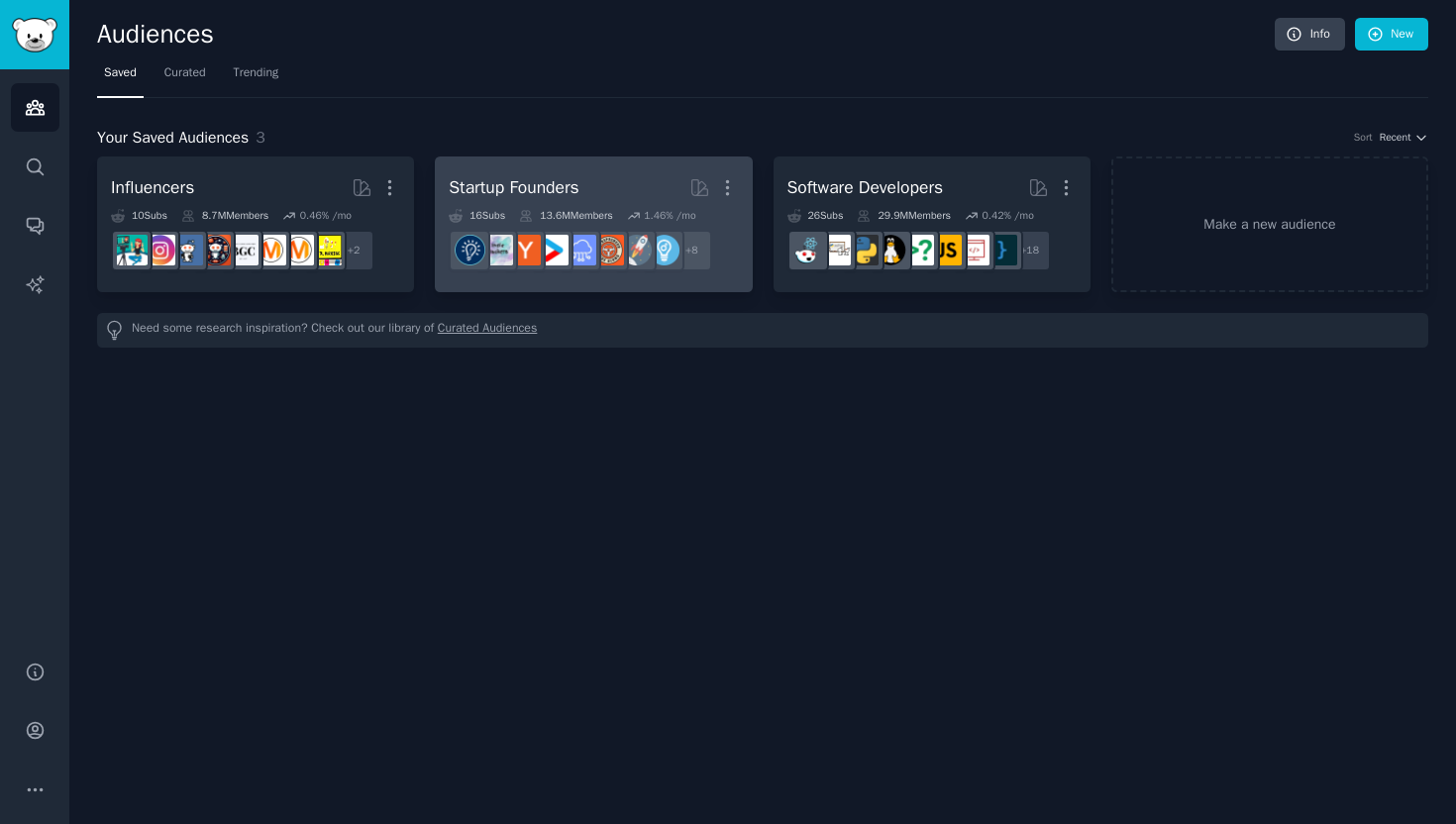 click on "13.6M  Members" at bounding box center [566, 216] 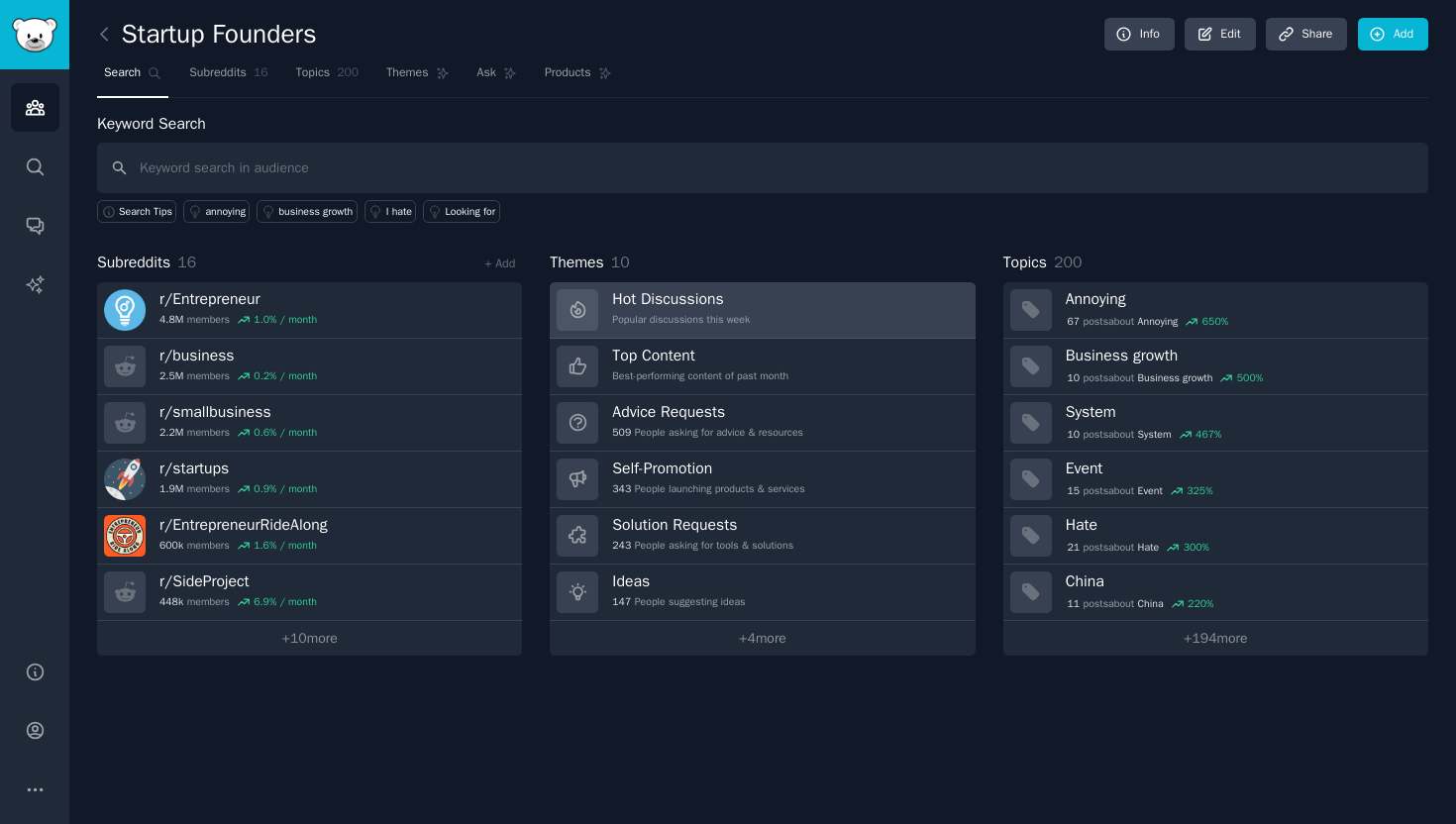 click on "Hot Discussions Popular discussions this week" at bounding box center [762, 310] 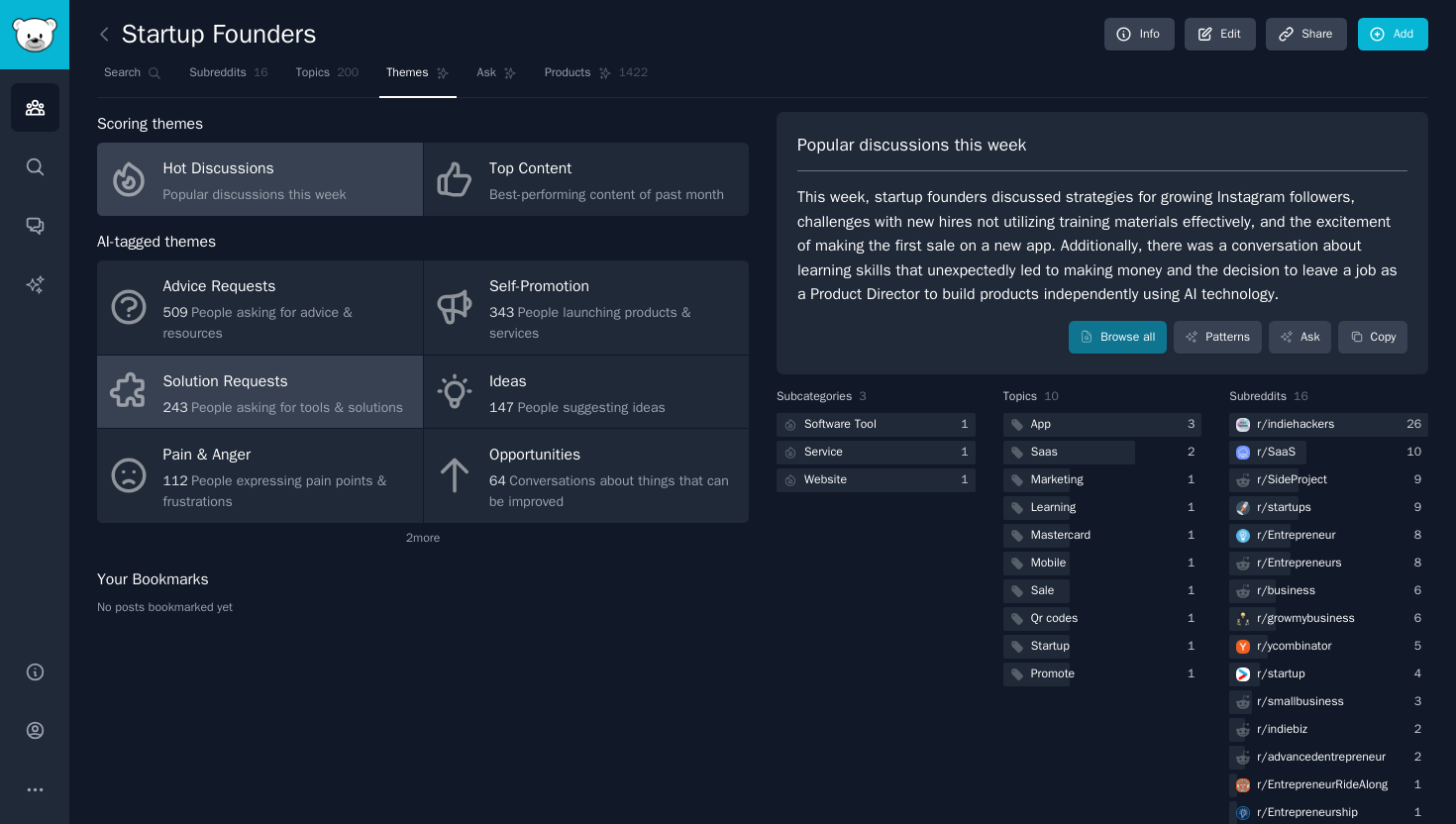 click on "Solution Requests 243 People asking for tools & solutions" at bounding box center [260, 392] 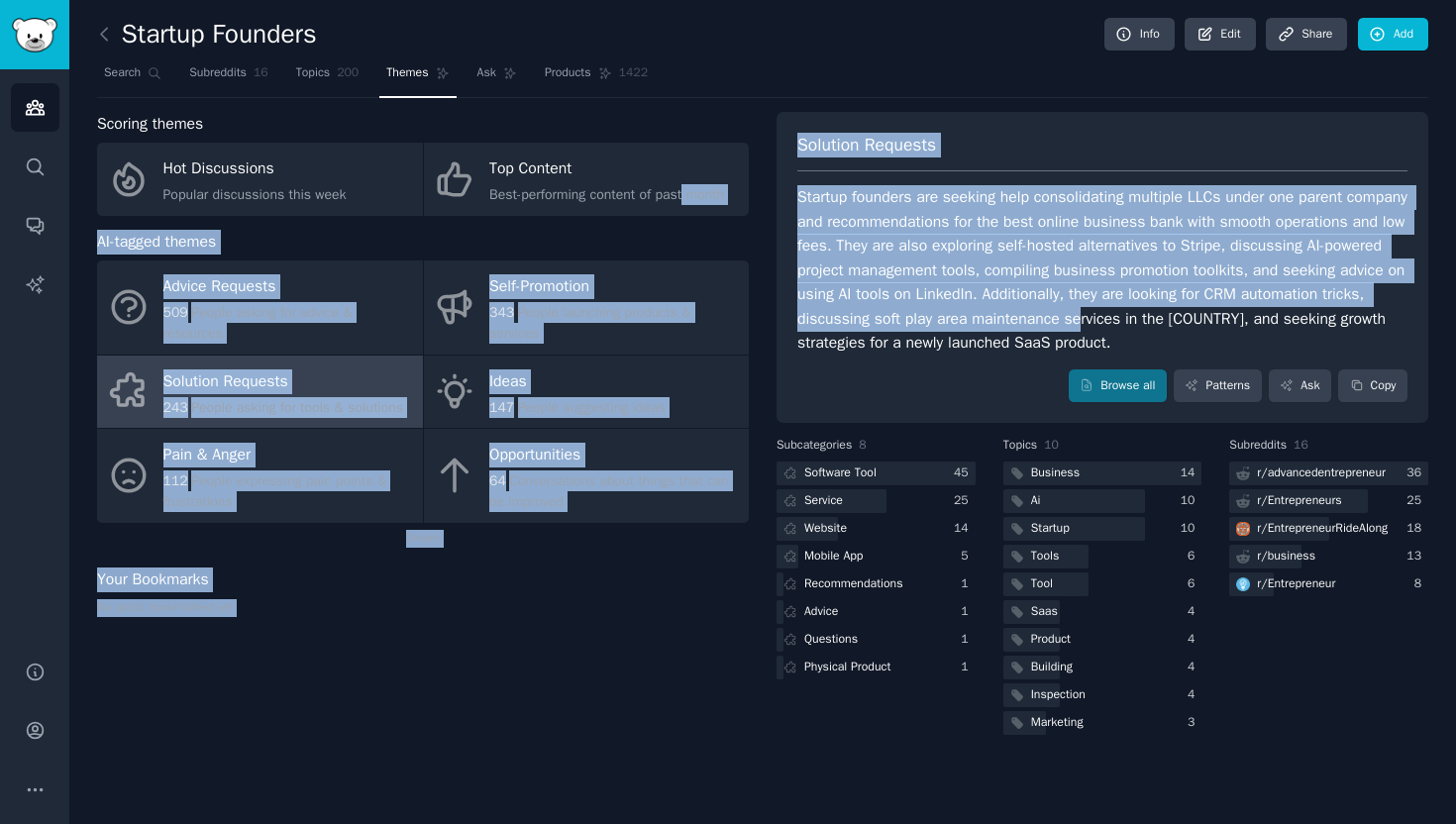 drag, startPoint x: 1336, startPoint y: 330, endPoint x: 753, endPoint y: 195, distance: 598.4263 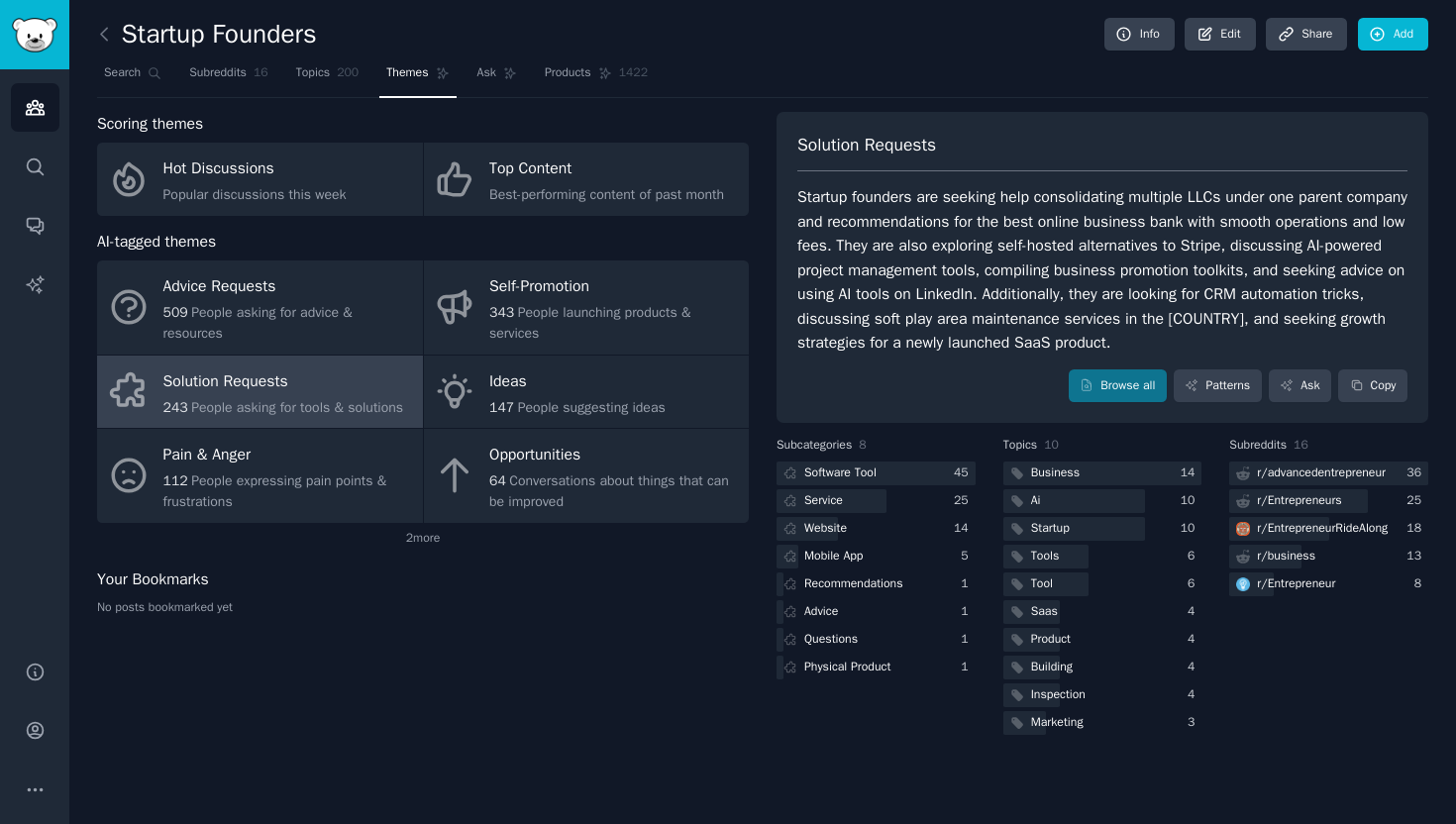 click on "Scoring themes Hot Discussions Popular discussions this week Top Content Best-performing content of past month AI-tagged themes Advice Requests 509 People asking for advice & resources Self-Promotion 343 People launching products & services Solution Requests 243 People asking for tools & solutions Ideas 147 People suggesting ideas Pain & Anger 112 People expressing pain points & frustrations Opportunities 64 Conversations about things that can be improved 2  more Your Bookmarks No posts bookmarked yet Solution Requests Browse all Patterns Ask Copy Subcategories 8   Software Tool 45   Service 25   Website 14   Mobile App 5   Recommendations 1   Advice 1   Questions 1   Physical Product 1 Topics 10   Business 14   Ai 10   Startup 10   Tools 6   Tool 6   Saas 4   Product 4   Building 4   Inspection 4   Marketing 3 Subreddits 16  r/ advancedentrepreneur 36  r/ Entrepreneurs 25  r/ EntrepreneurRideAlong 18  r/ business 13  r/ Entrepreneur 8" at bounding box center (763, 425) 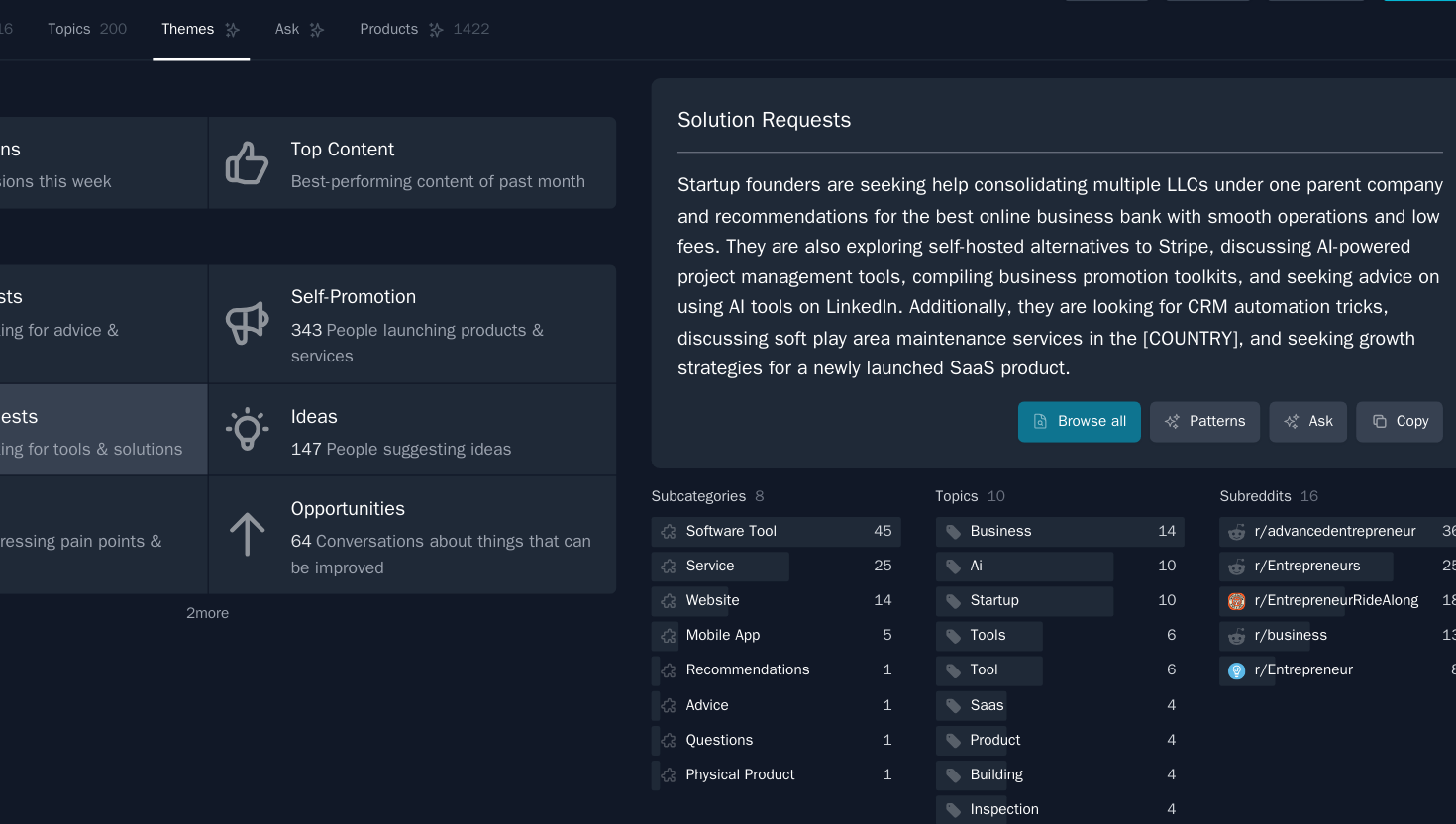 click on "Solution Requests Startup founders are seeking help consolidating multiple LLCs under one parent company and recommendations for the best online business bank with smooth operations and low fees. They are also exploring self-hosted alternatives to Stripe, discussing AI-powered project management tools, compiling business promotion toolkits, and seeking advice on using AI tools on LinkedIn. Additionally, they are looking for CRM automation tricks, discussing soft play area maintenance services in the UAE, and seeking growth strategies for a newly launched SaaS product. Browse all Patterns Ask Copy" at bounding box center (1102, 267) 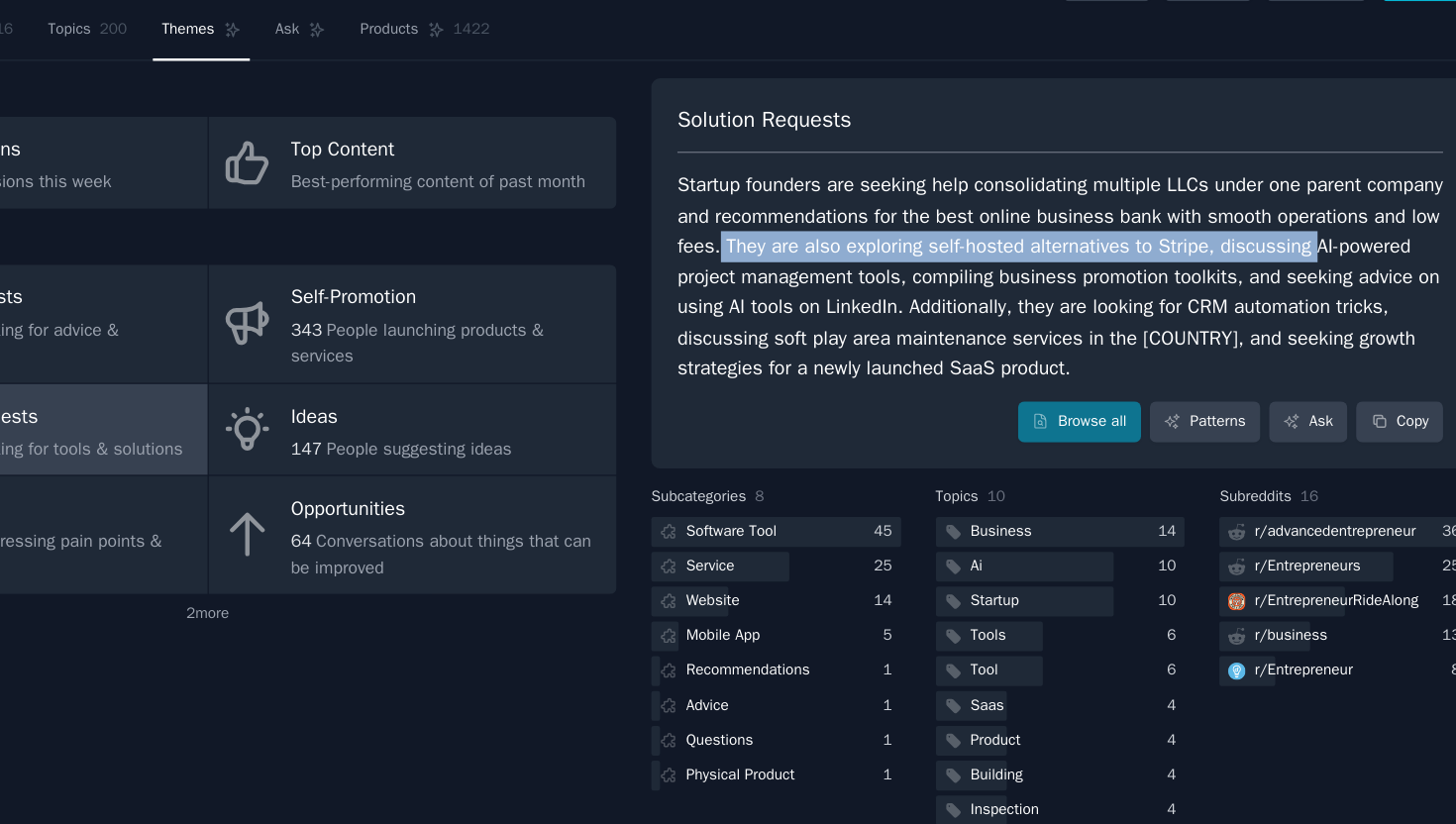 drag, startPoint x: 970, startPoint y: 245, endPoint x: 878, endPoint y: 279, distance: 98.081599 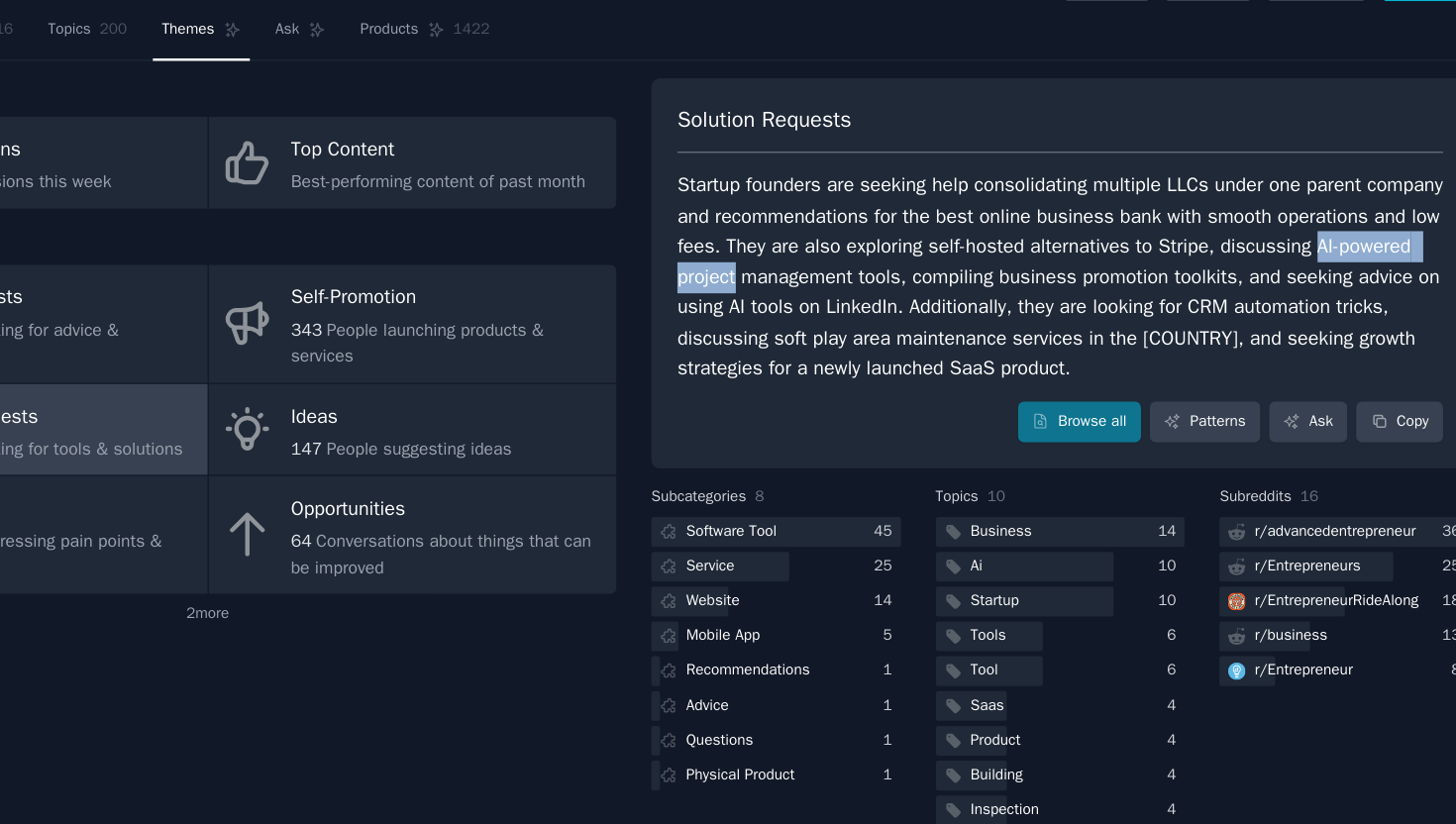 drag, startPoint x: 878, startPoint y: 279, endPoint x: 976, endPoint y: 281, distance: 98.0204 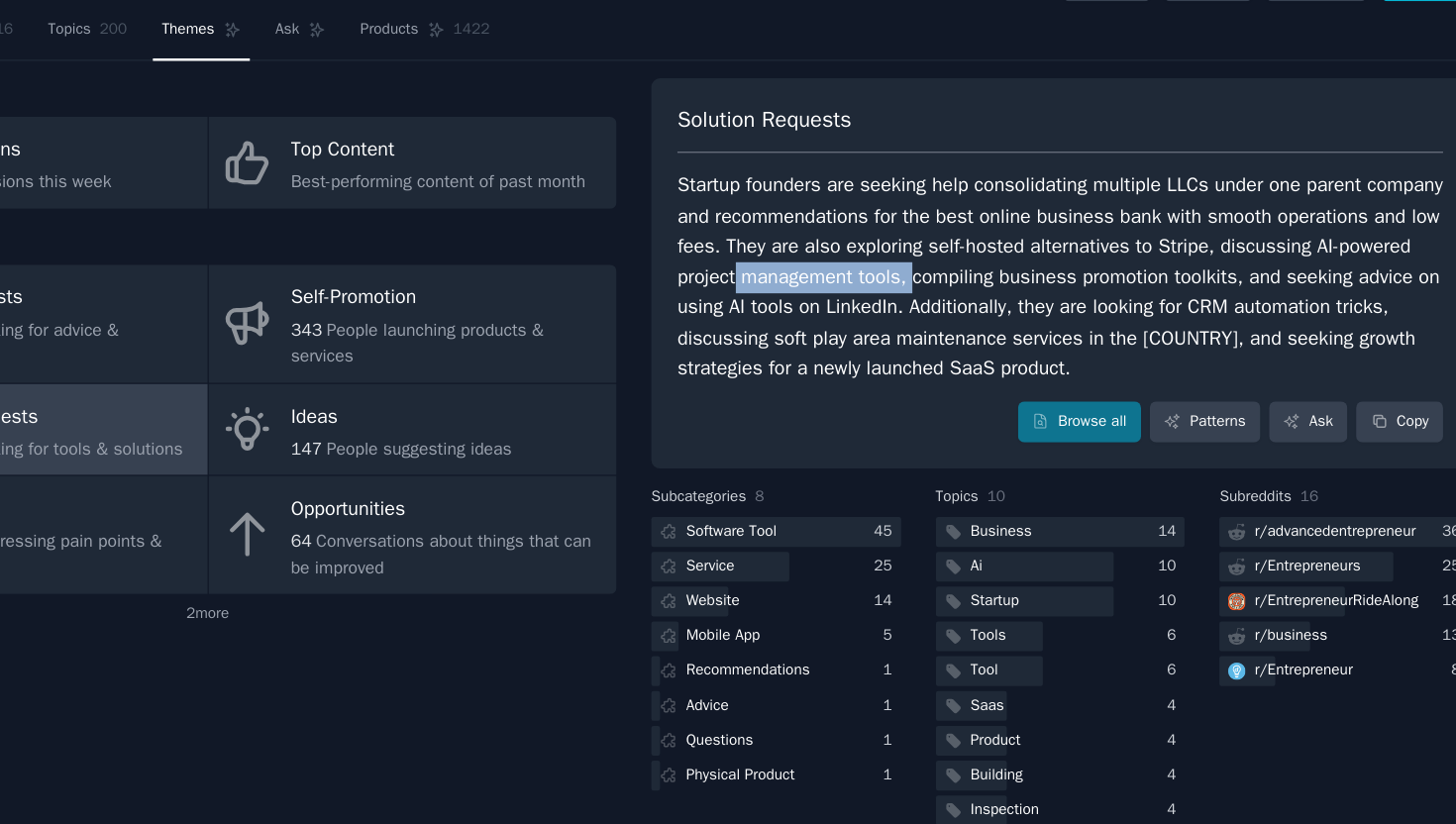 drag, startPoint x: 1013, startPoint y: 270, endPoint x: 1159, endPoint y: 270, distance: 146 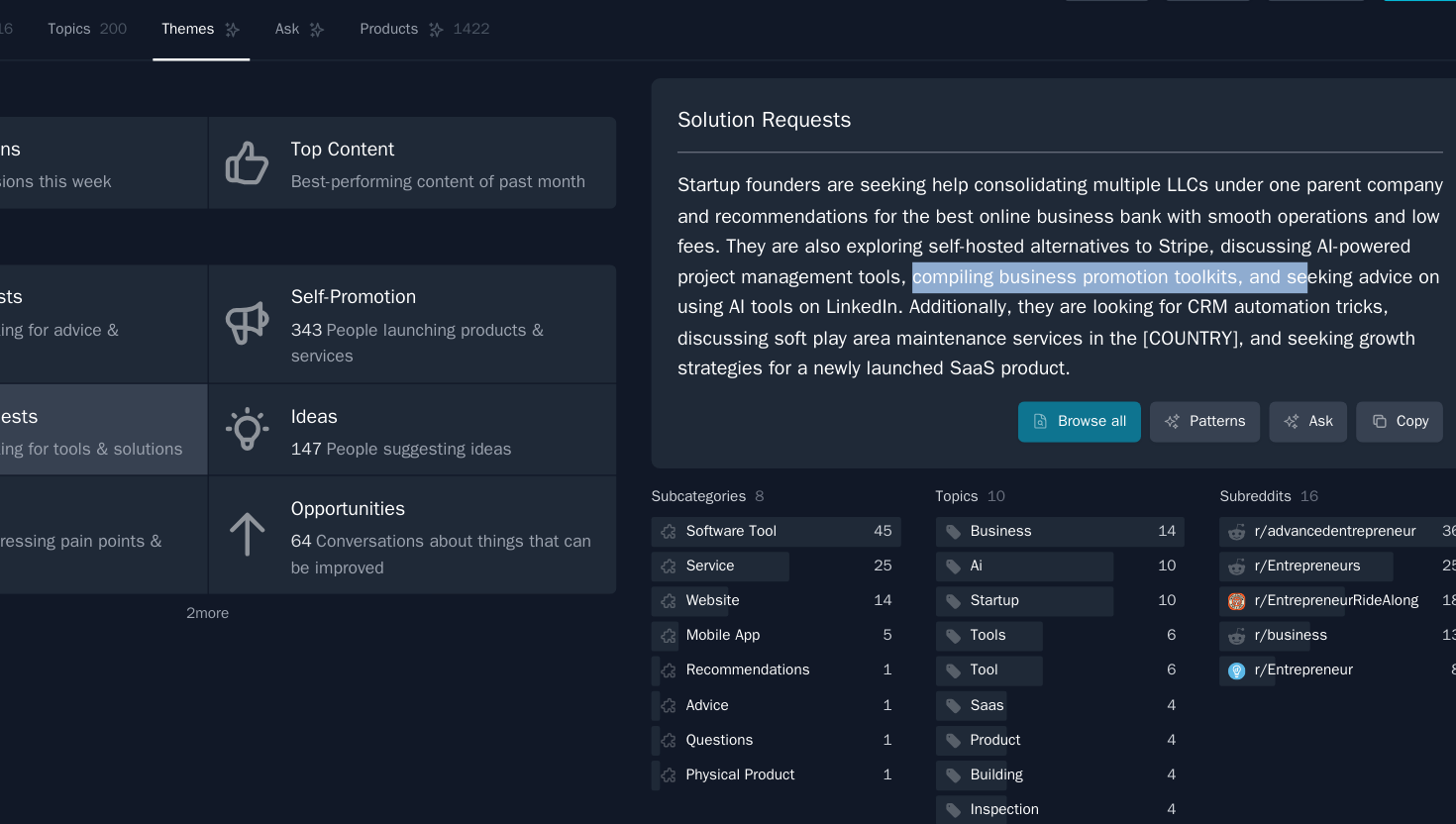 drag, startPoint x: 1159, startPoint y: 270, endPoint x: 902, endPoint y: 300, distance: 258.74505 